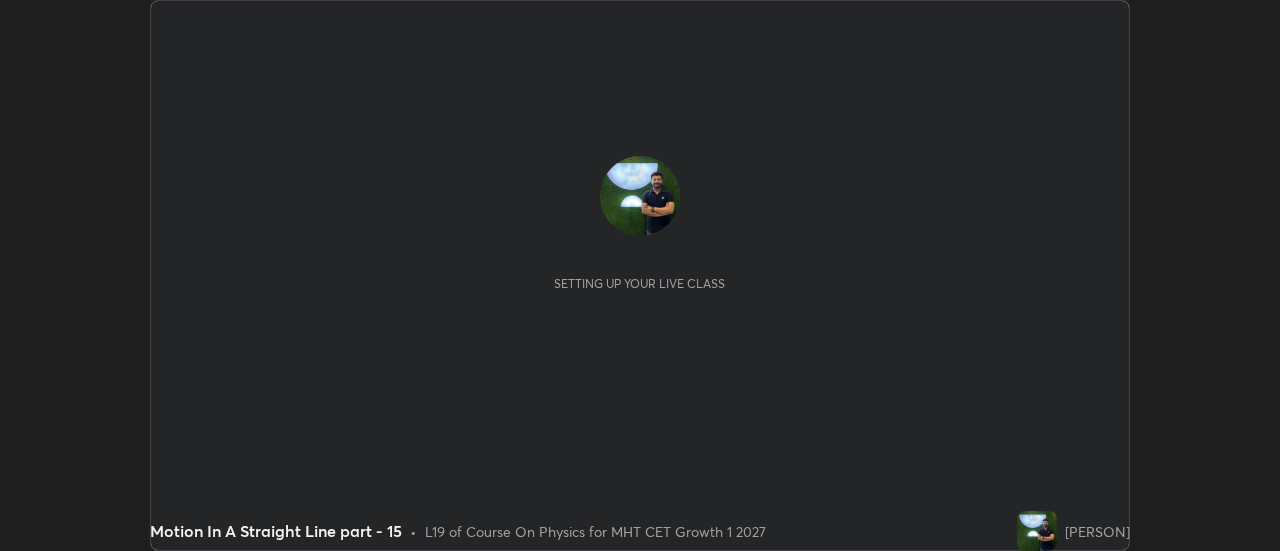 scroll, scrollTop: 0, scrollLeft: 0, axis: both 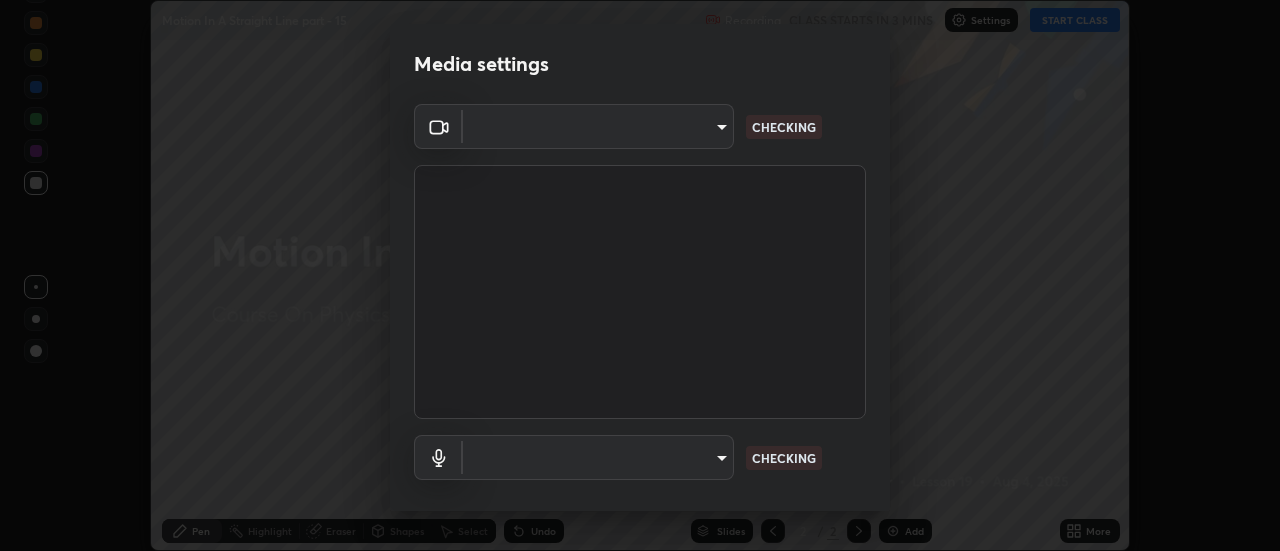 type on "e2aa400b7bb40988937289f1826270d99bb774d75893401bafd8ee5ef144e594" 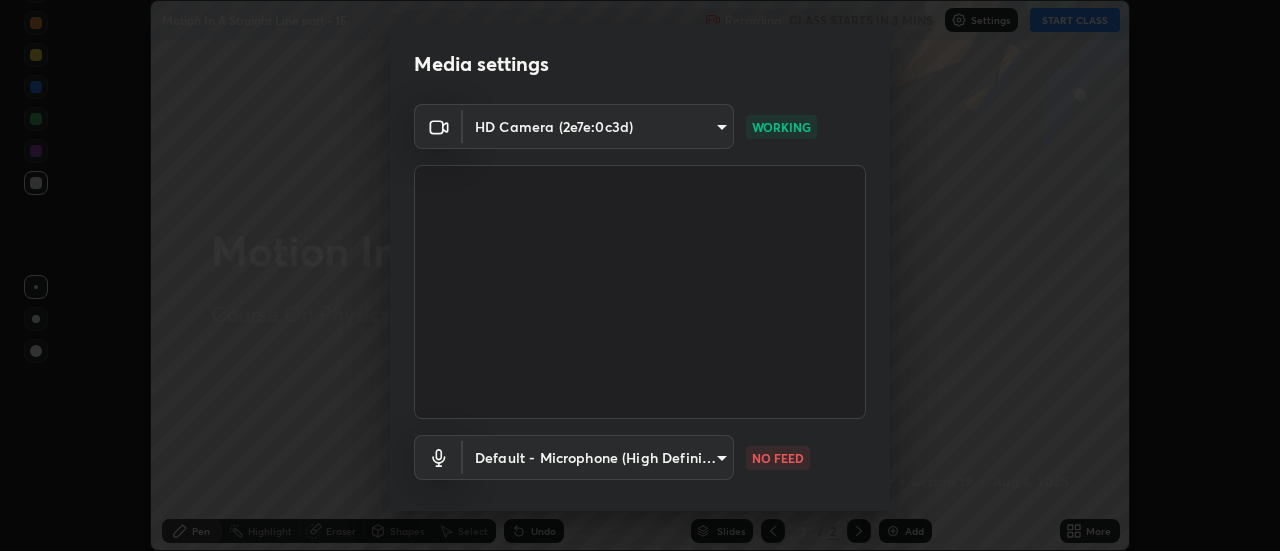 click on "Erase all Motion In A Straight Line part - 15 Recording CLASS STARTS IN 3 MINS Settings START CLASS Setting up your live class Motion In A Straight Line part - 15 • L19 of Course On Physics for MHT CET Growth 1 2027 [PERSON] Pen Highlight Eraser Shapes Select Undo Slides 2 / 2 Add More No doubts shared Encourage your learners to ask a doubt for better clarity Report an issue Reason for reporting Buffering Chat not working Audio - Video sync issue Educator video quality low ​ Attach an image Report Media settings HD Camera (2e7e:0c3d) e2aa400b7bb40988937289f1826270d99bb774d75893401bafd8ee5ef144e594 WORKING Default - Microphone (High Definition Audio Device) default NO FEED 1 / 5 Next" at bounding box center [640, 275] 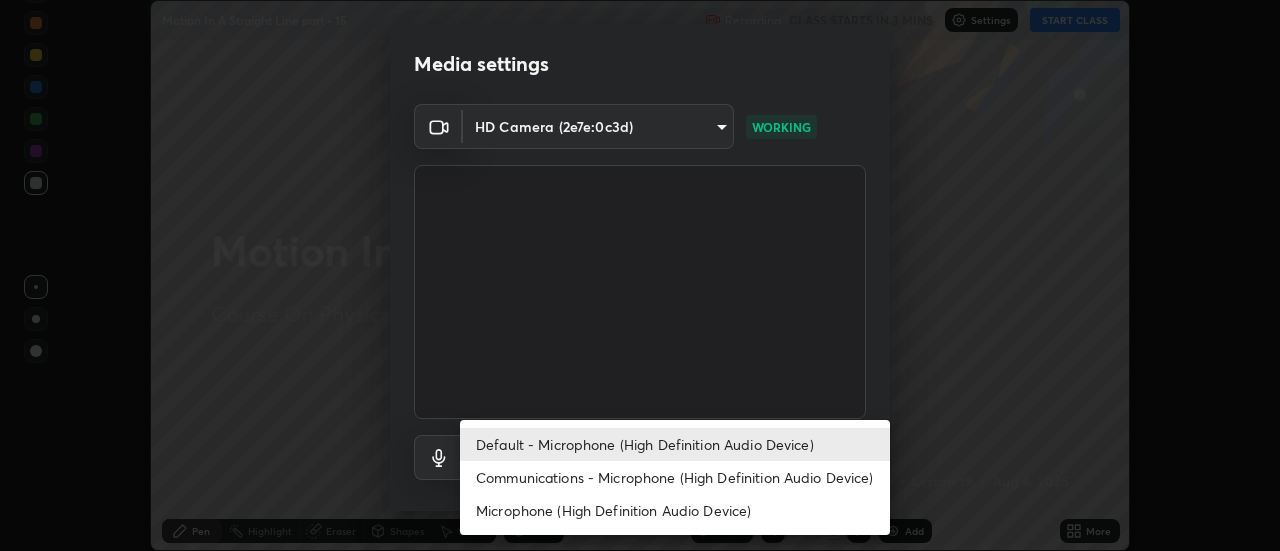 click on "Communications - Microphone (High Definition Audio Device)" at bounding box center [675, 477] 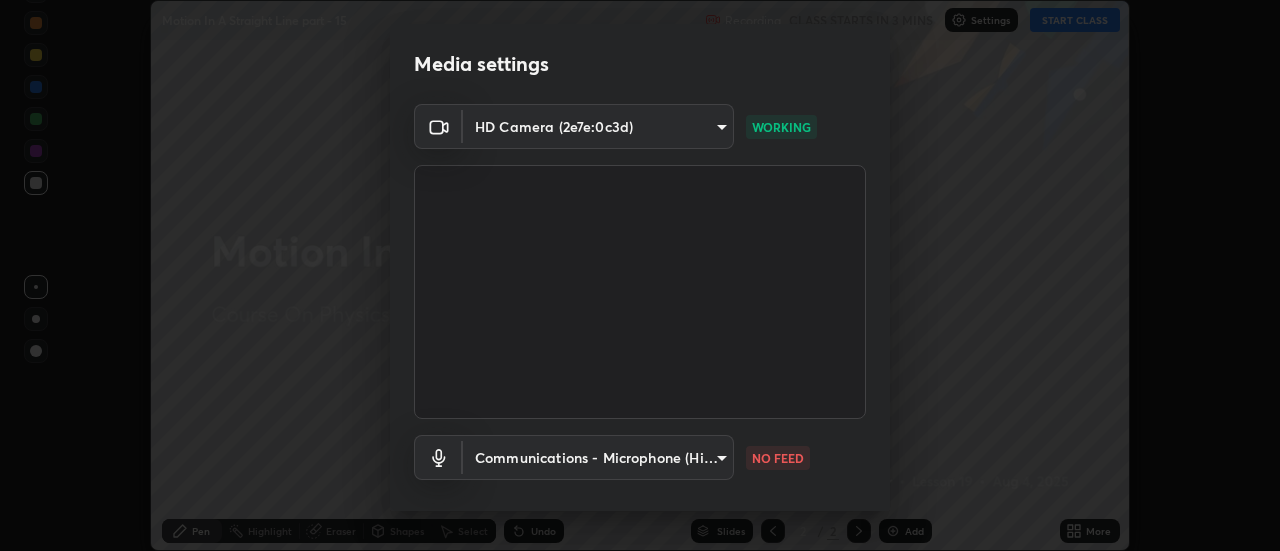 click on "Communications - Microphone (High Definition Audio Device)" at bounding box center (621, 468) 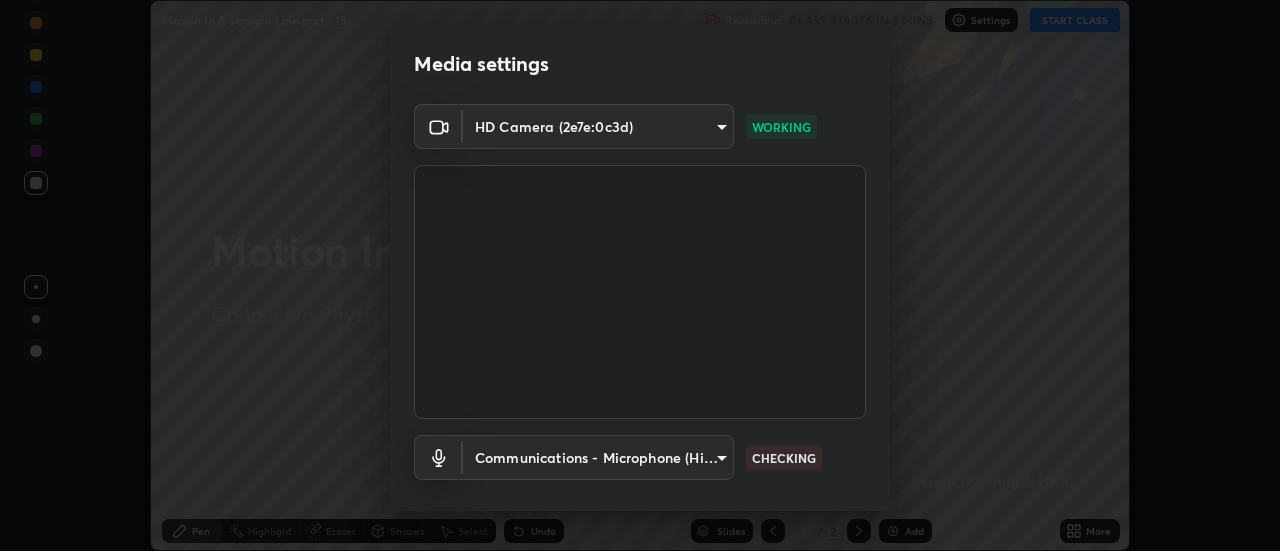 click on "Erase all Motion In A Straight Line part - 15 Recording CLASS STARTS IN 3 MINS Settings START CLASS Setting up your live class Motion In A Straight Line part - 15 • L19 of Course On Physics for MHT CET Growth 1 2027 [PERSON] Pen Highlight Eraser Shapes Select Undo Slides 2 / 2 Add More No doubts shared Encourage your learners to ask a doubt for better clarity Report an issue Reason for reporting Buffering Chat not working Audio - Video sync issue Educator video quality low ​ Attach an image Report Media settings HD Camera (2e7e:0c3d) e2aa400b7bb40988937289f1826270d99bb774d75893401bafd8ee5ef144e594 WORKING Communications - Microphone (High Definition Audio Device) communications CHECKING 1 / 5 Next" at bounding box center [640, 275] 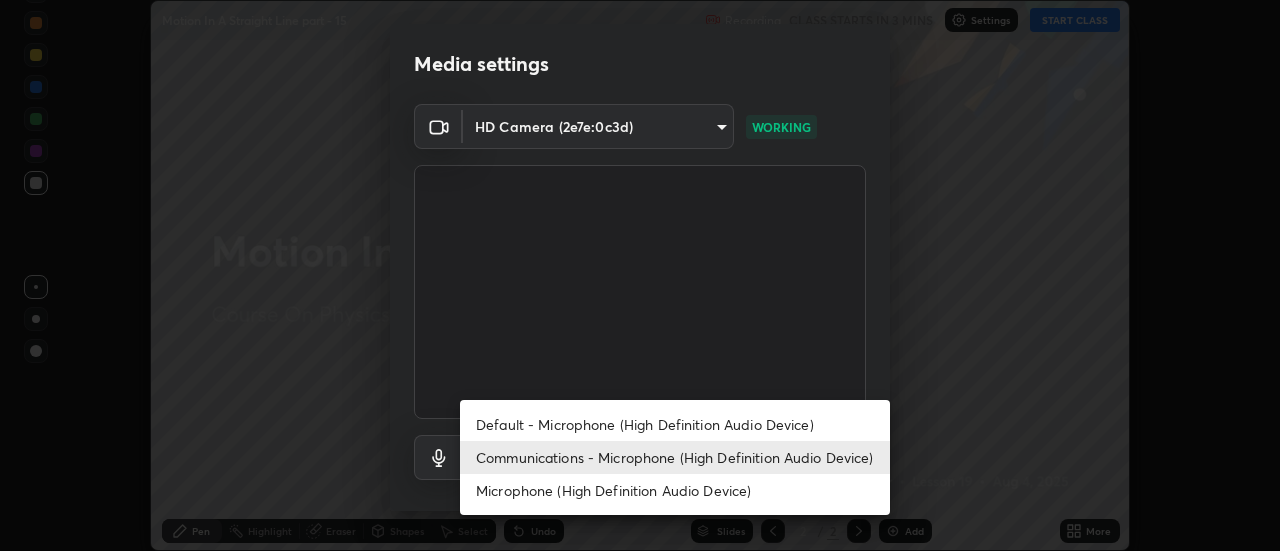 click on "Default - Microphone (High Definition Audio Device)" at bounding box center [675, 424] 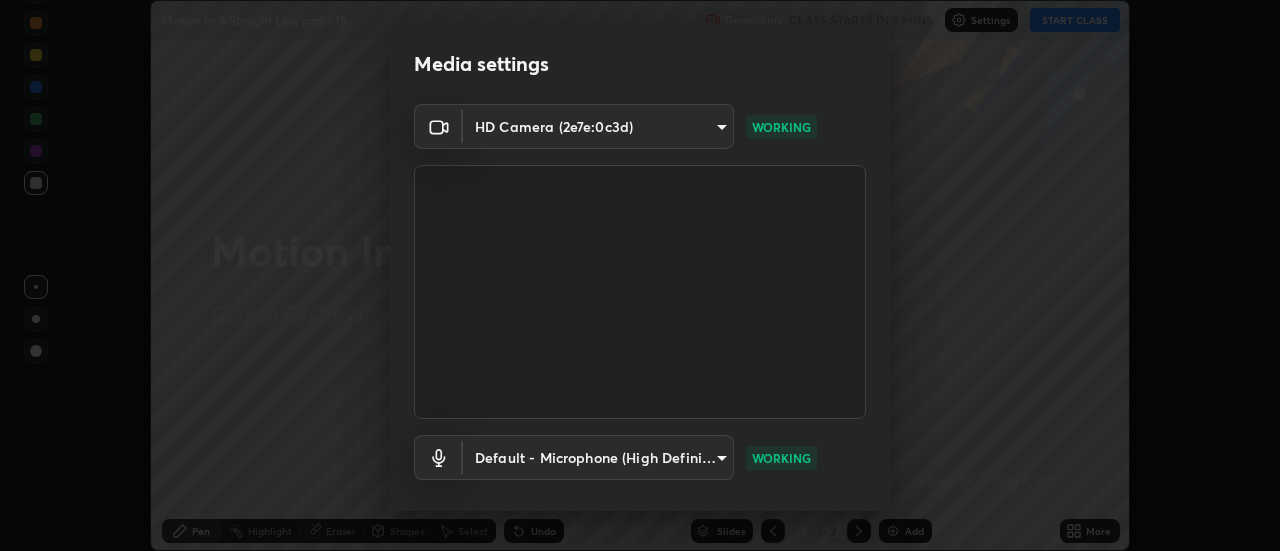 scroll, scrollTop: 105, scrollLeft: 0, axis: vertical 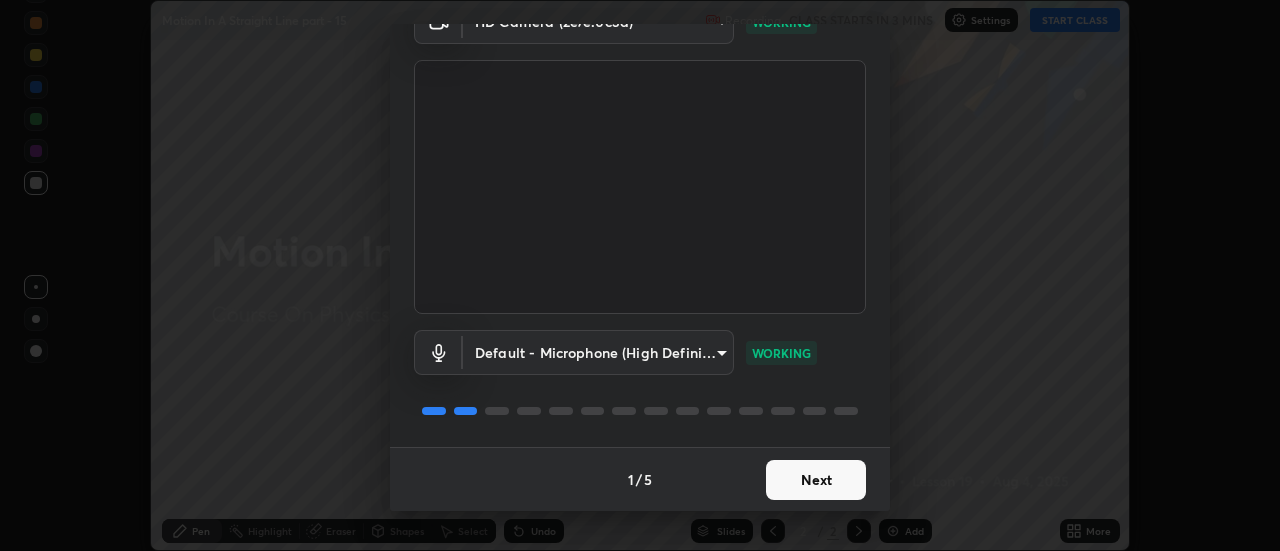 click on "Next" at bounding box center [816, 480] 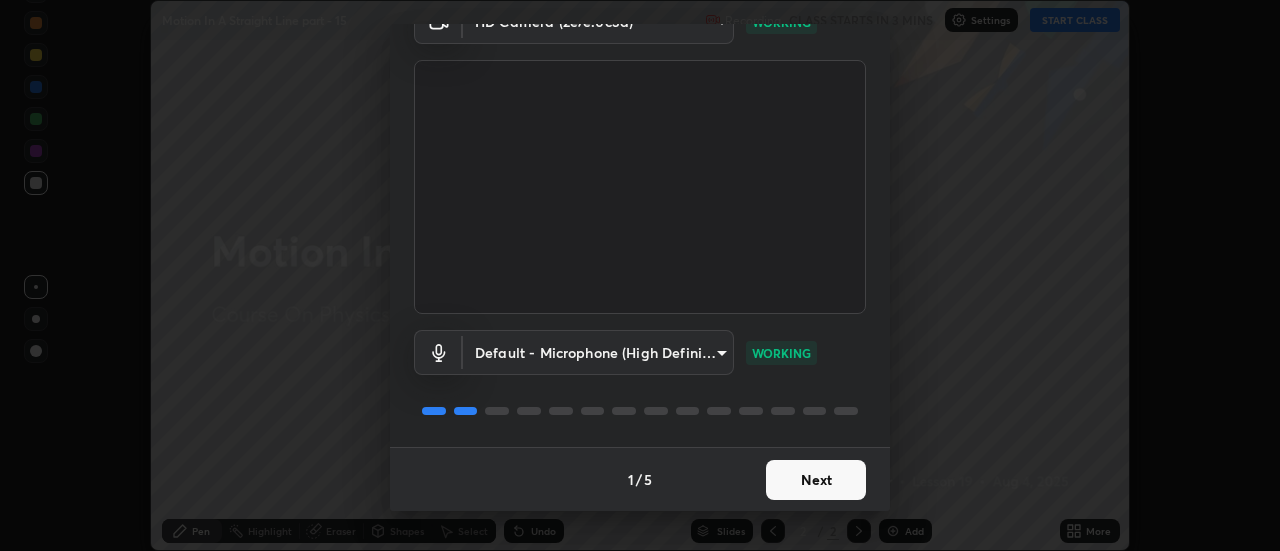scroll, scrollTop: 0, scrollLeft: 0, axis: both 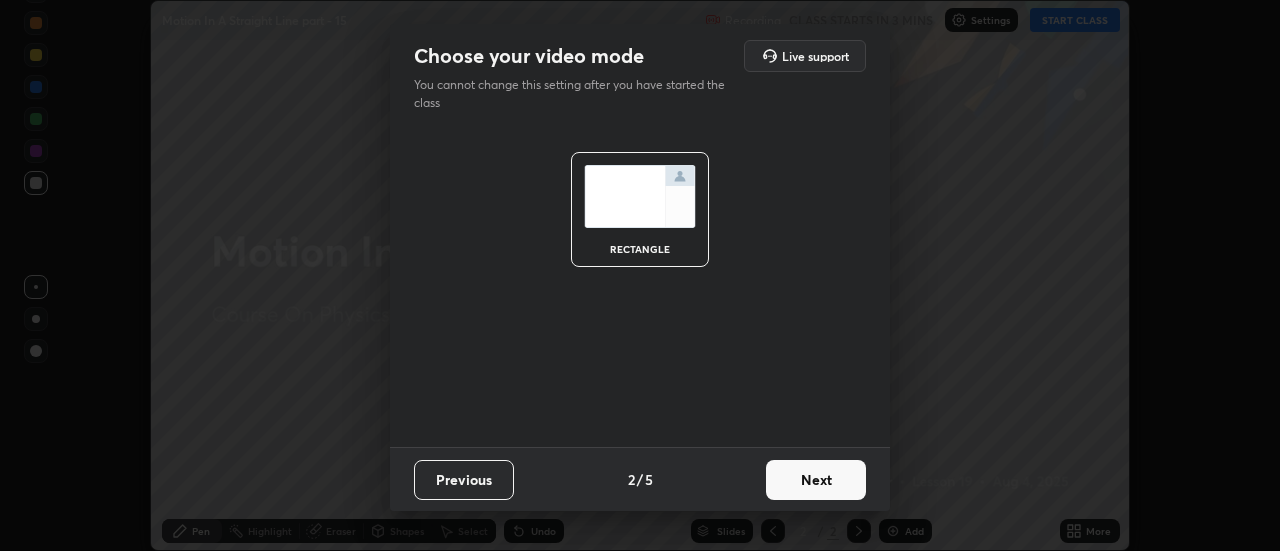 click on "Next" at bounding box center [816, 480] 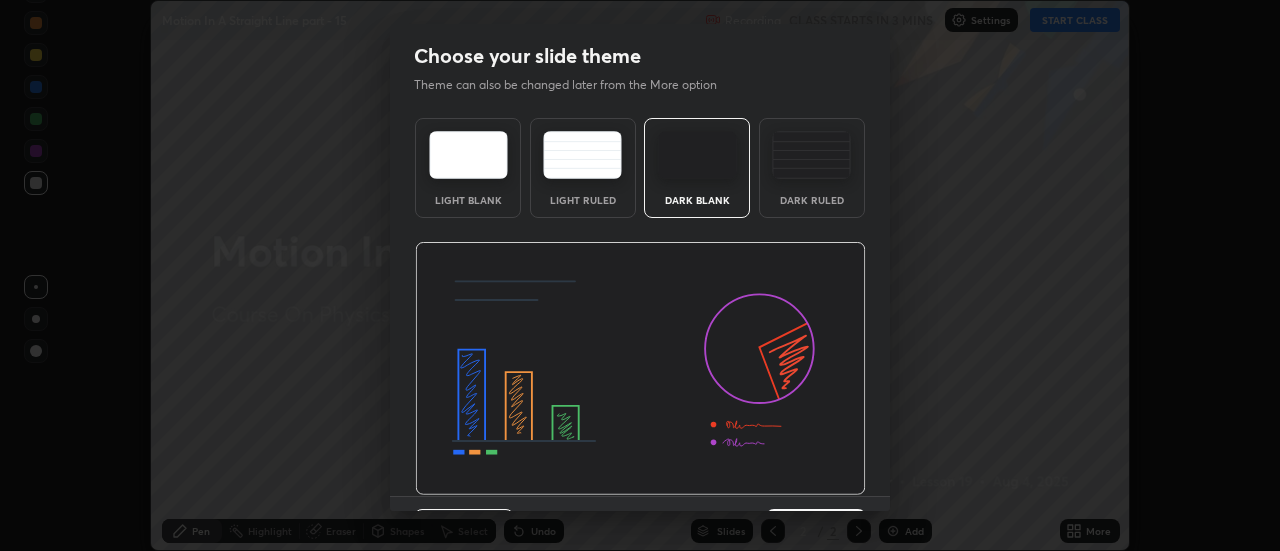 scroll, scrollTop: 49, scrollLeft: 0, axis: vertical 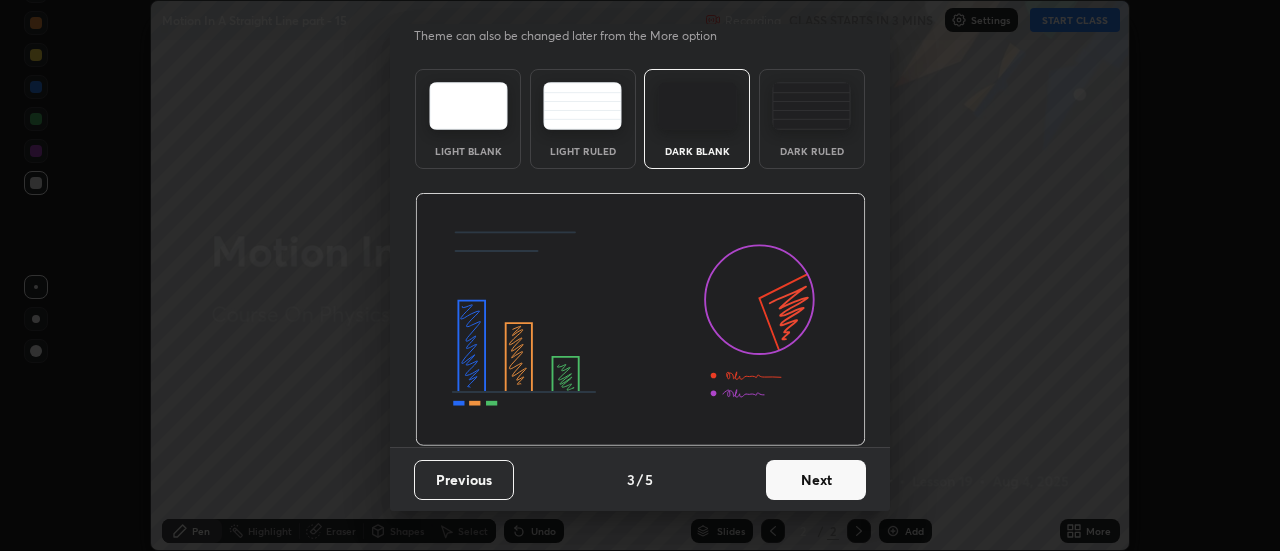click on "Next" at bounding box center (816, 480) 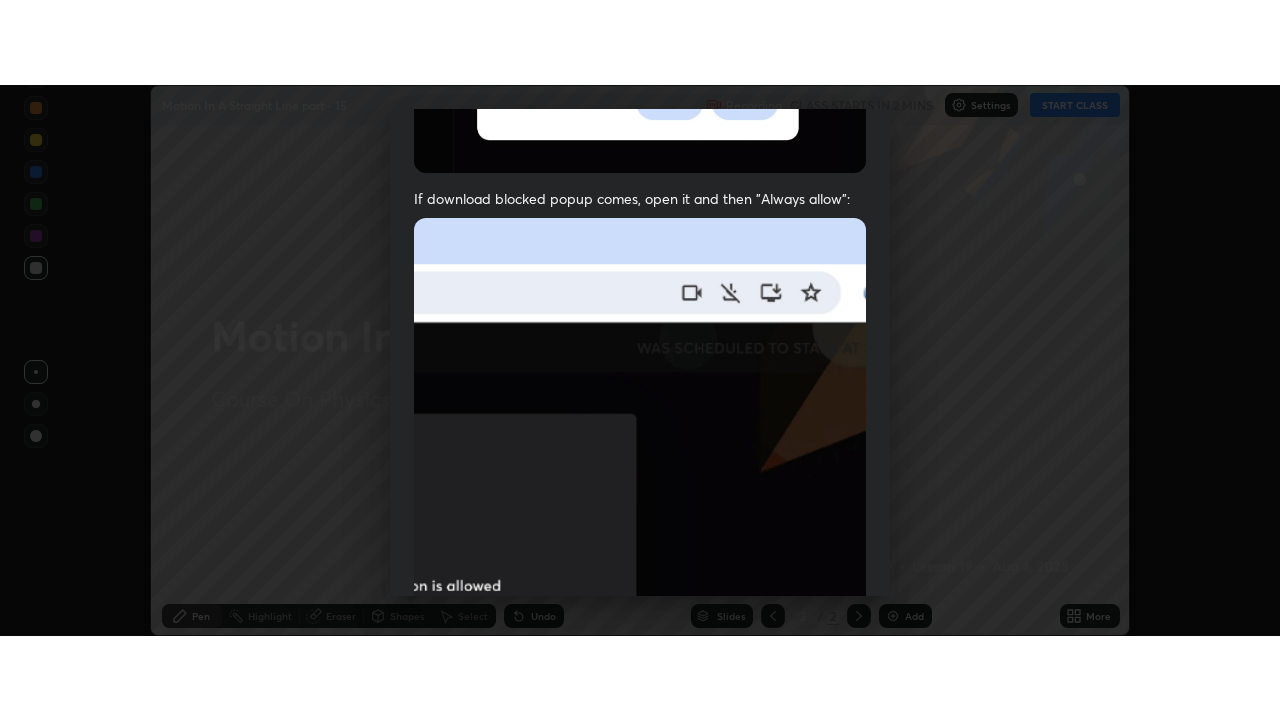 scroll, scrollTop: 513, scrollLeft: 0, axis: vertical 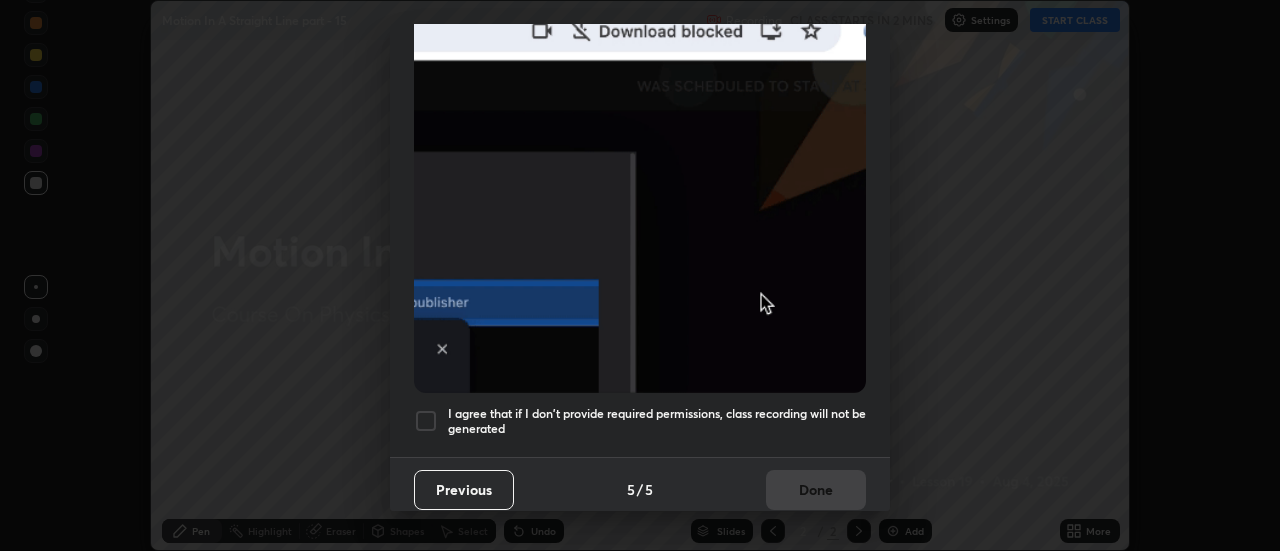 click on "I agree that if I don't provide required permissions, class recording will not be generated" at bounding box center (657, 421) 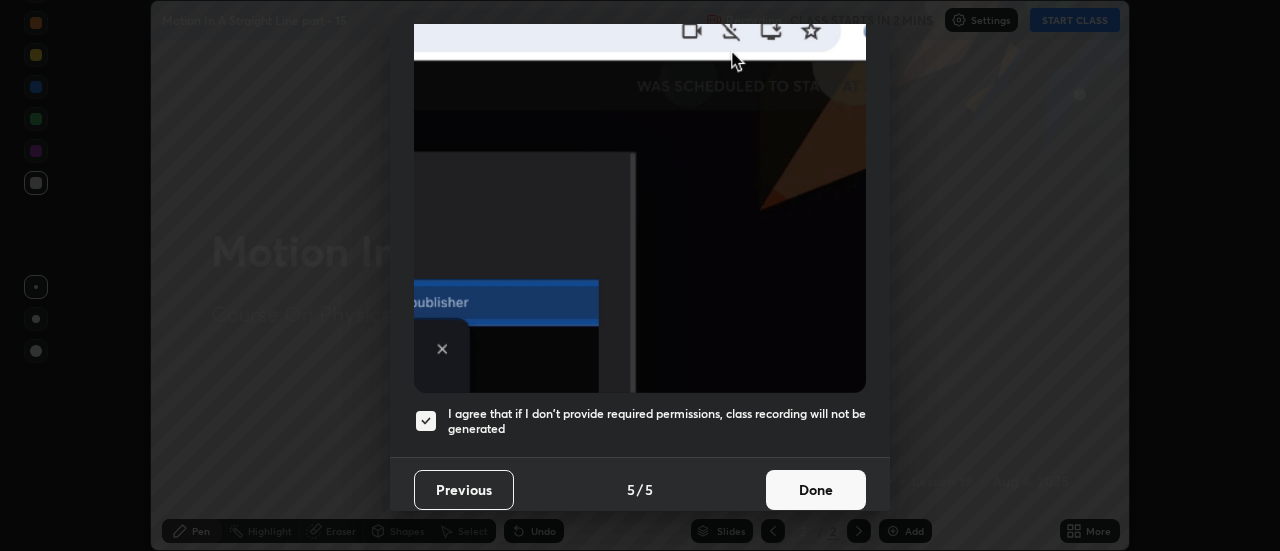 click on "Done" at bounding box center [816, 490] 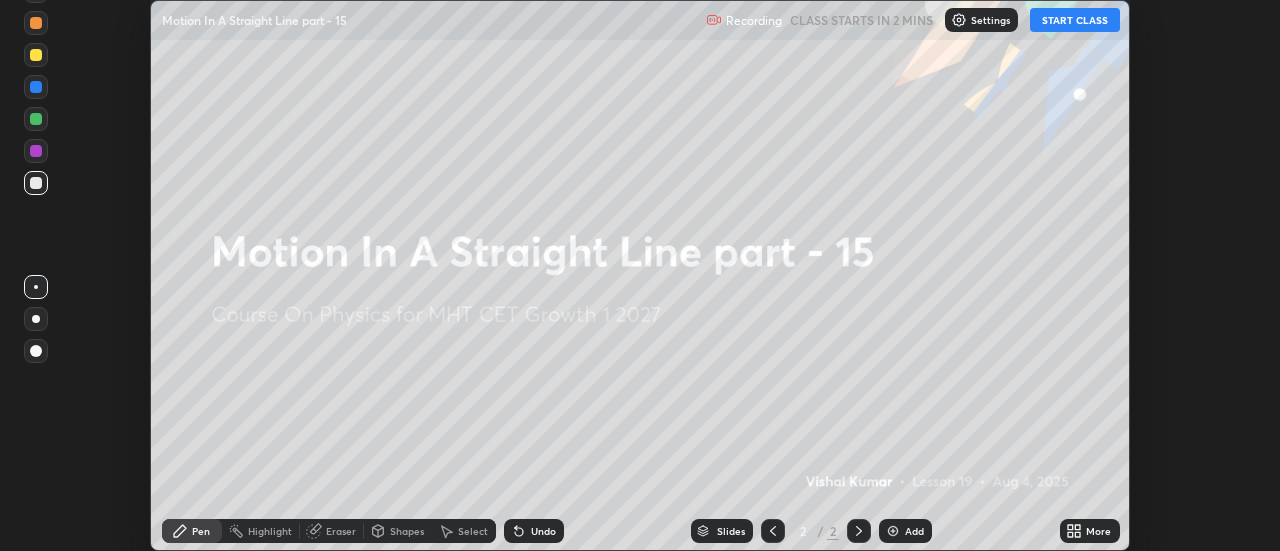 click 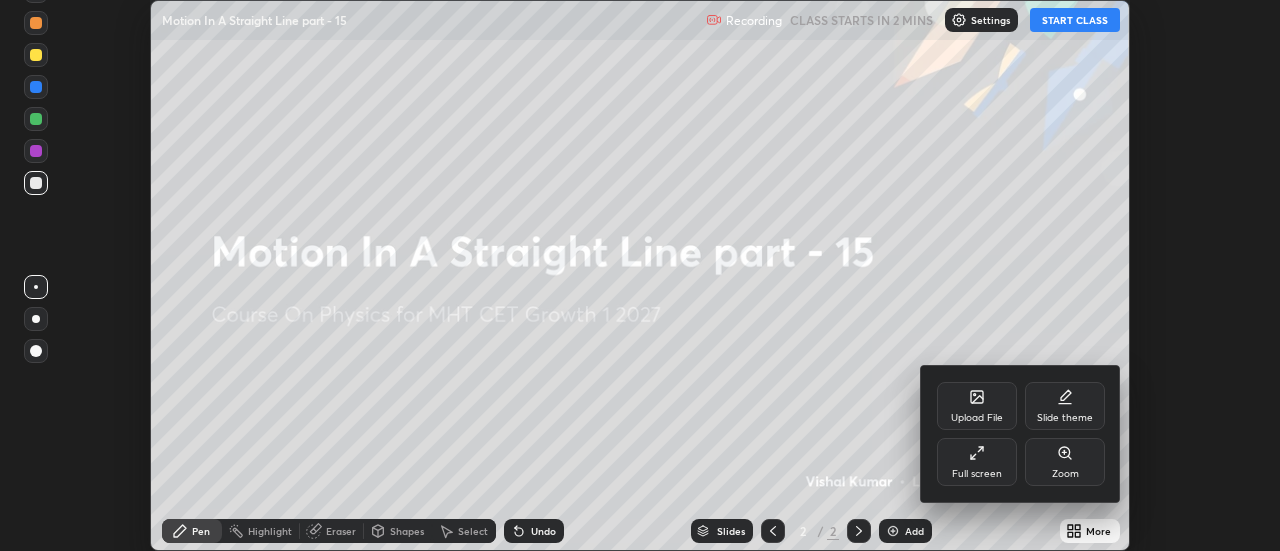 click on "Full screen" at bounding box center (977, 474) 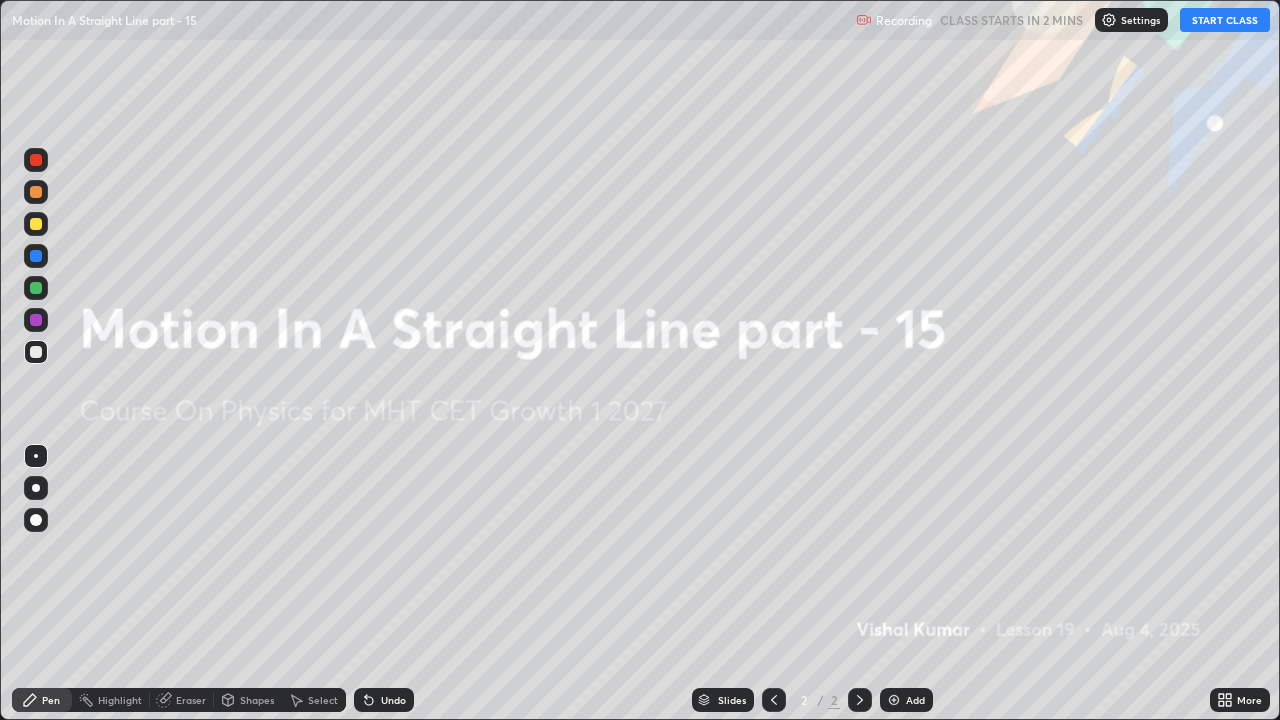 scroll, scrollTop: 99280, scrollLeft: 98720, axis: both 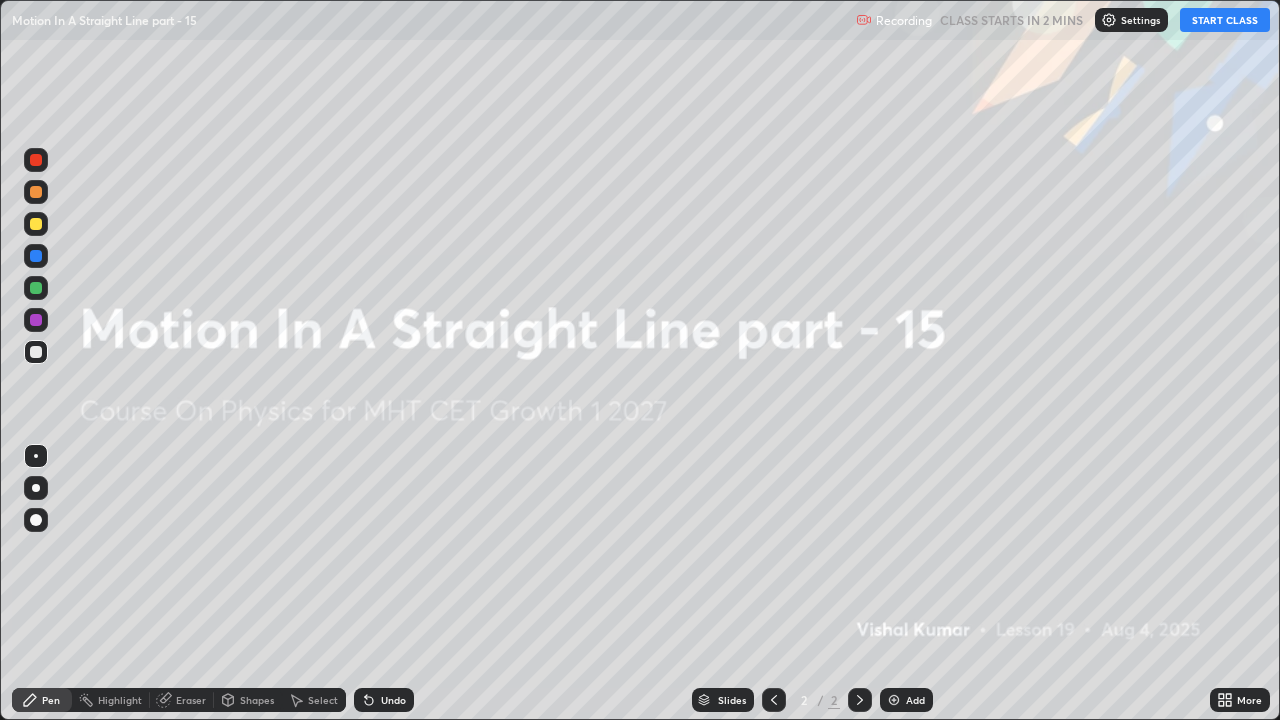 click on "START CLASS" at bounding box center [1225, 20] 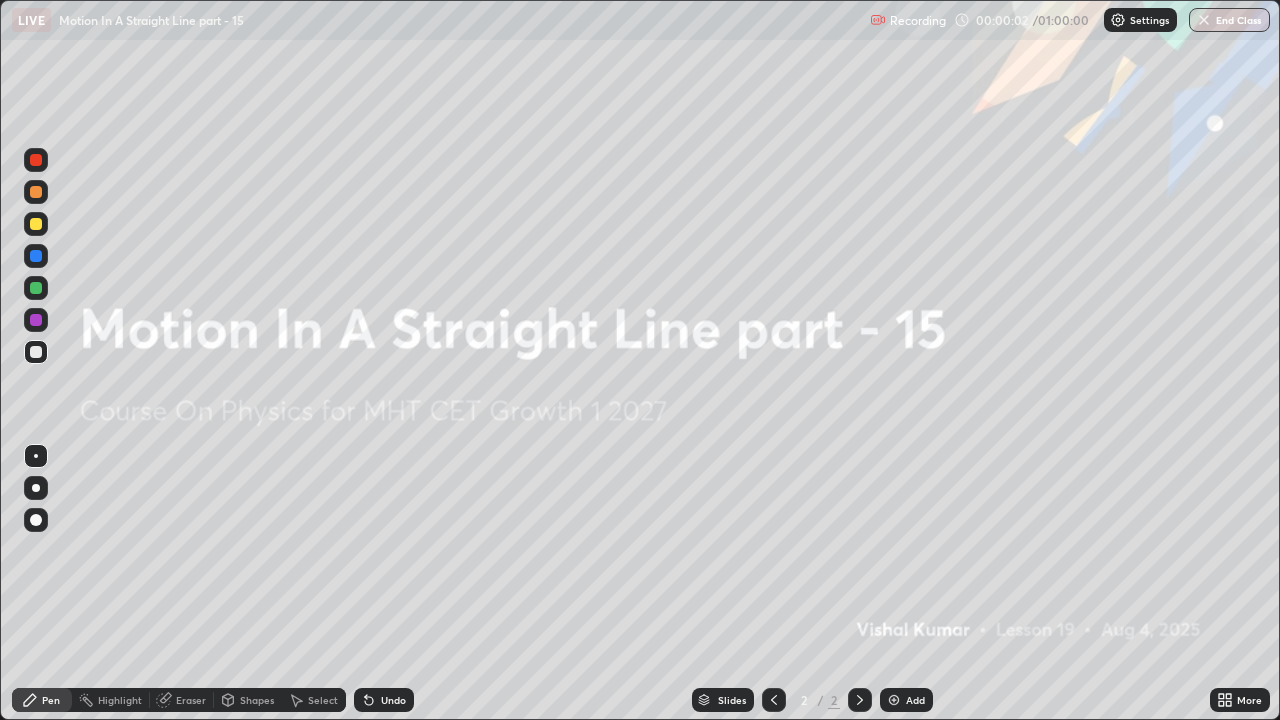 click on "Add" at bounding box center (915, 700) 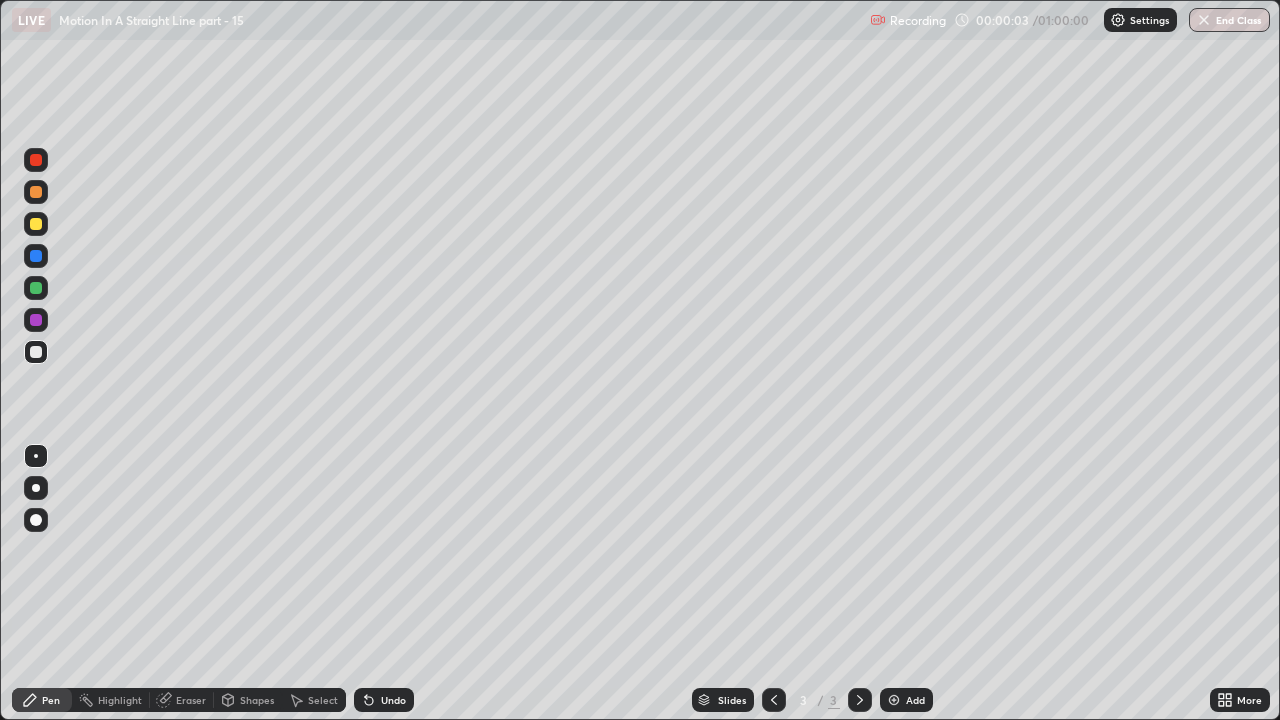 click at bounding box center [36, 488] 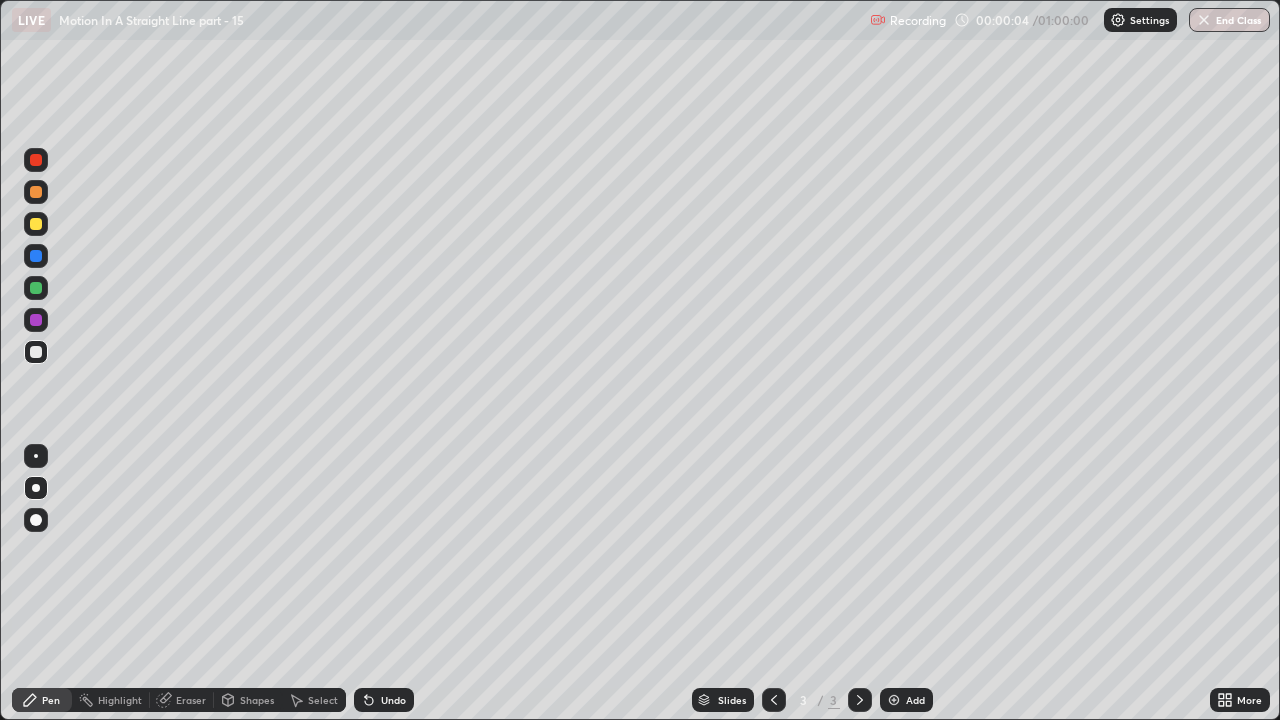 click at bounding box center (36, 224) 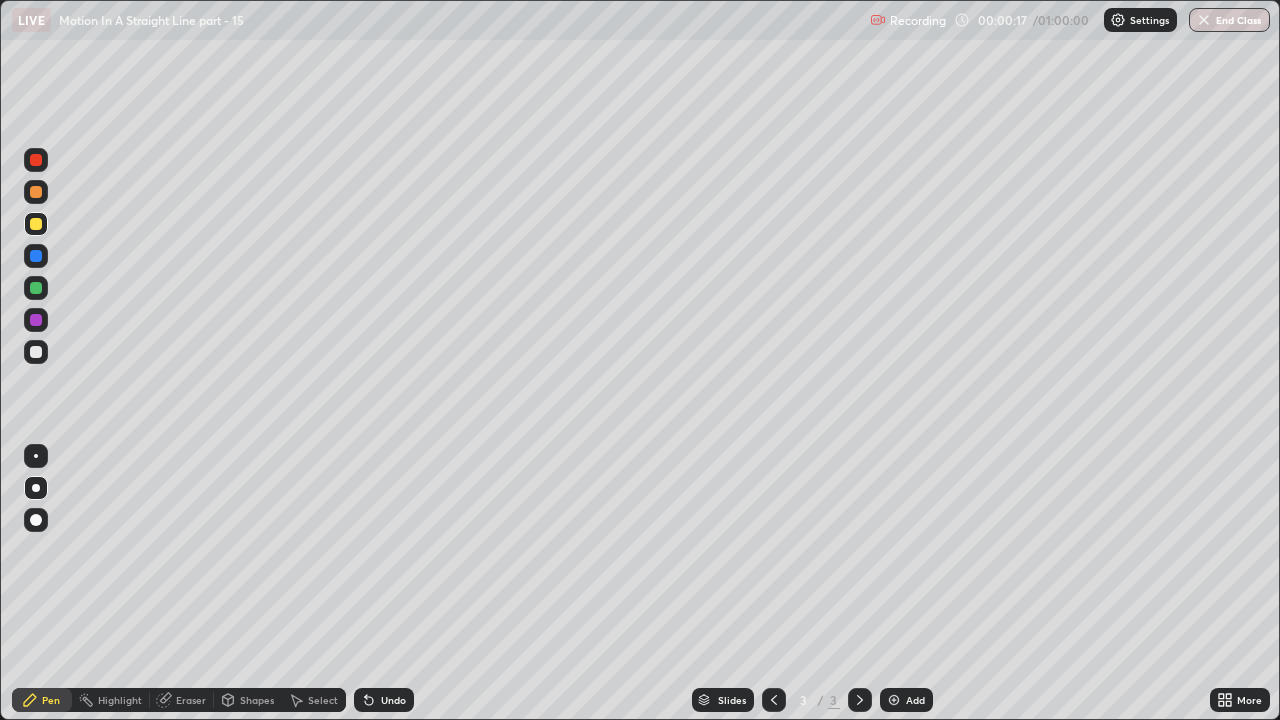 click on "Undo" at bounding box center [384, 700] 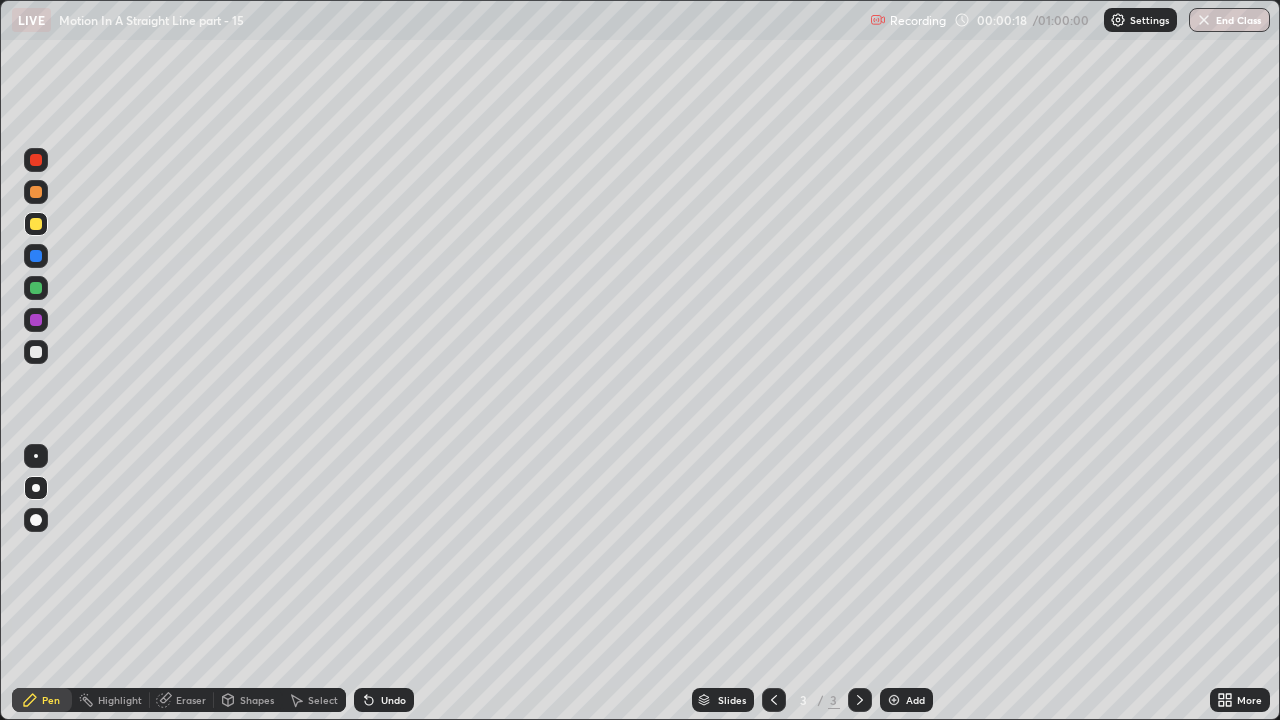 click on "Undo" at bounding box center (384, 700) 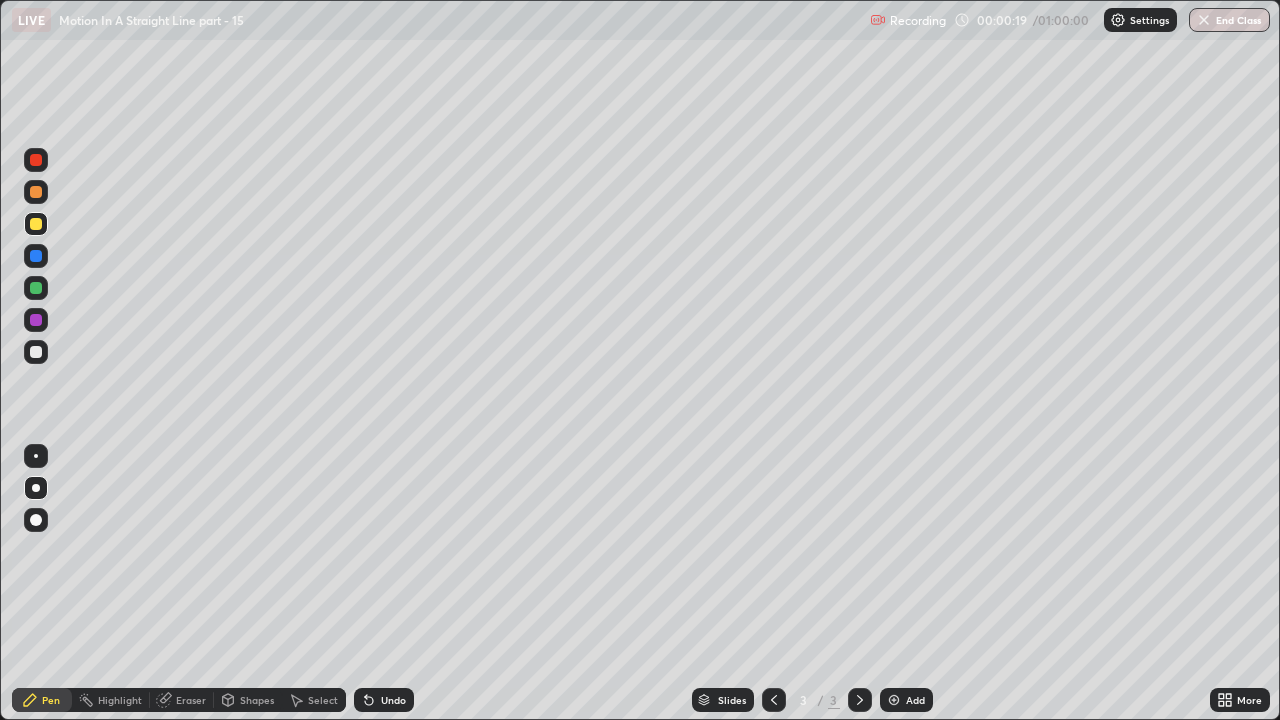 click on "Undo" at bounding box center [393, 700] 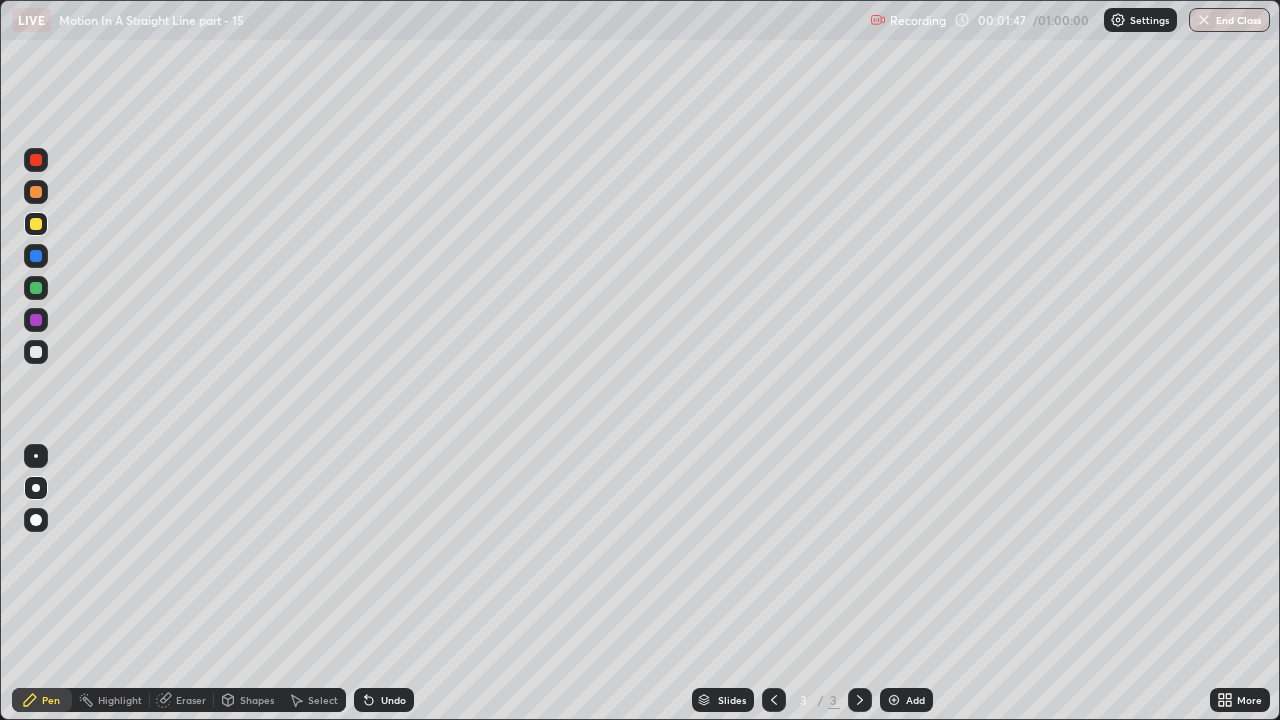 click on "Shapes" at bounding box center [257, 700] 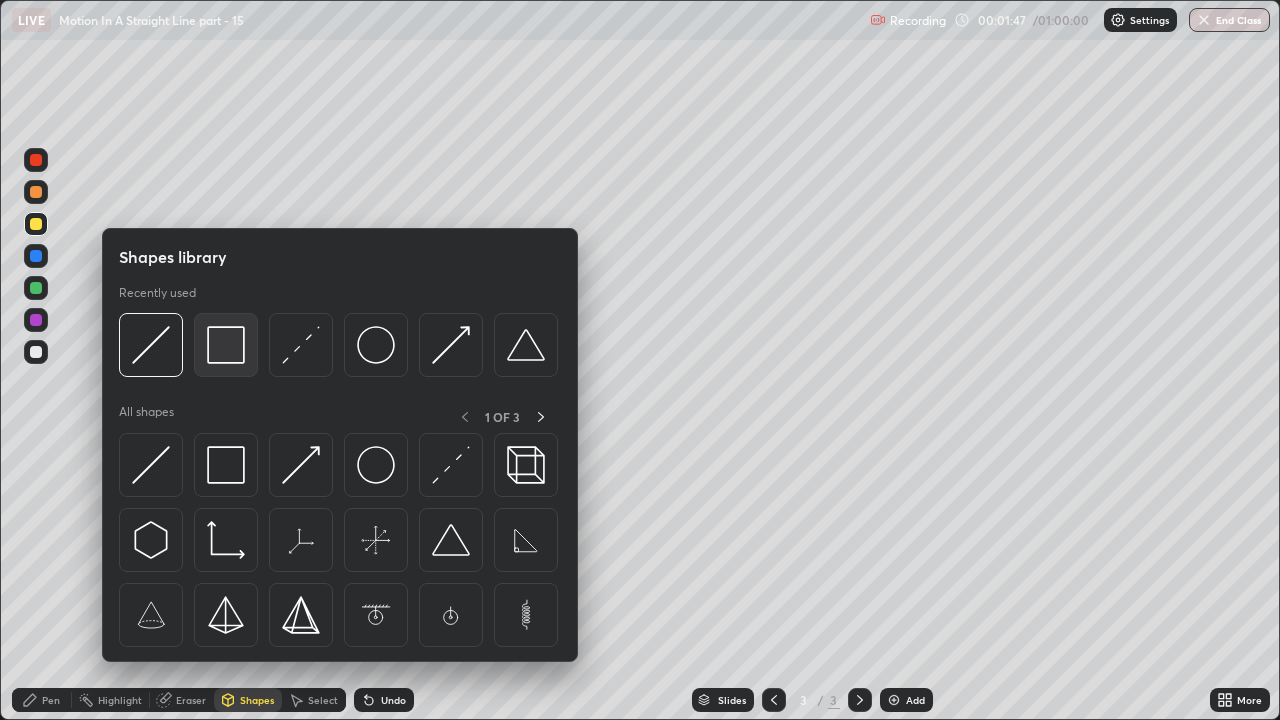 click at bounding box center [226, 345] 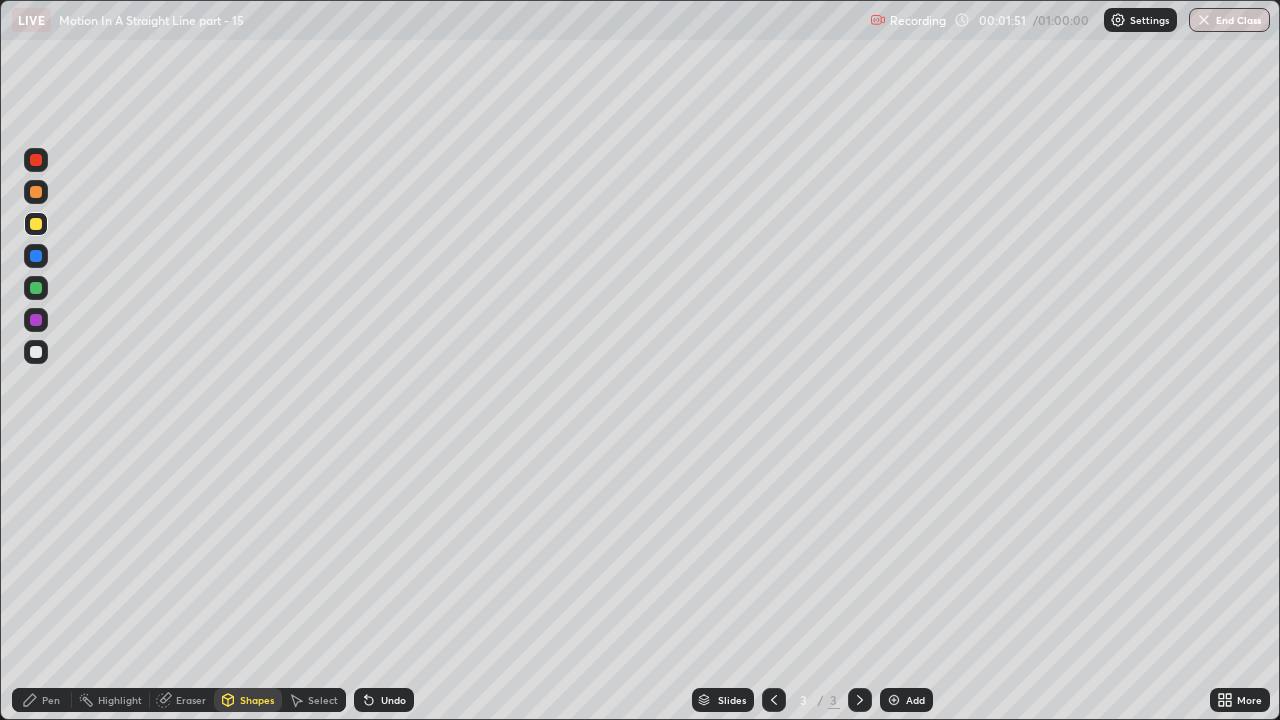 click at bounding box center [36, 352] 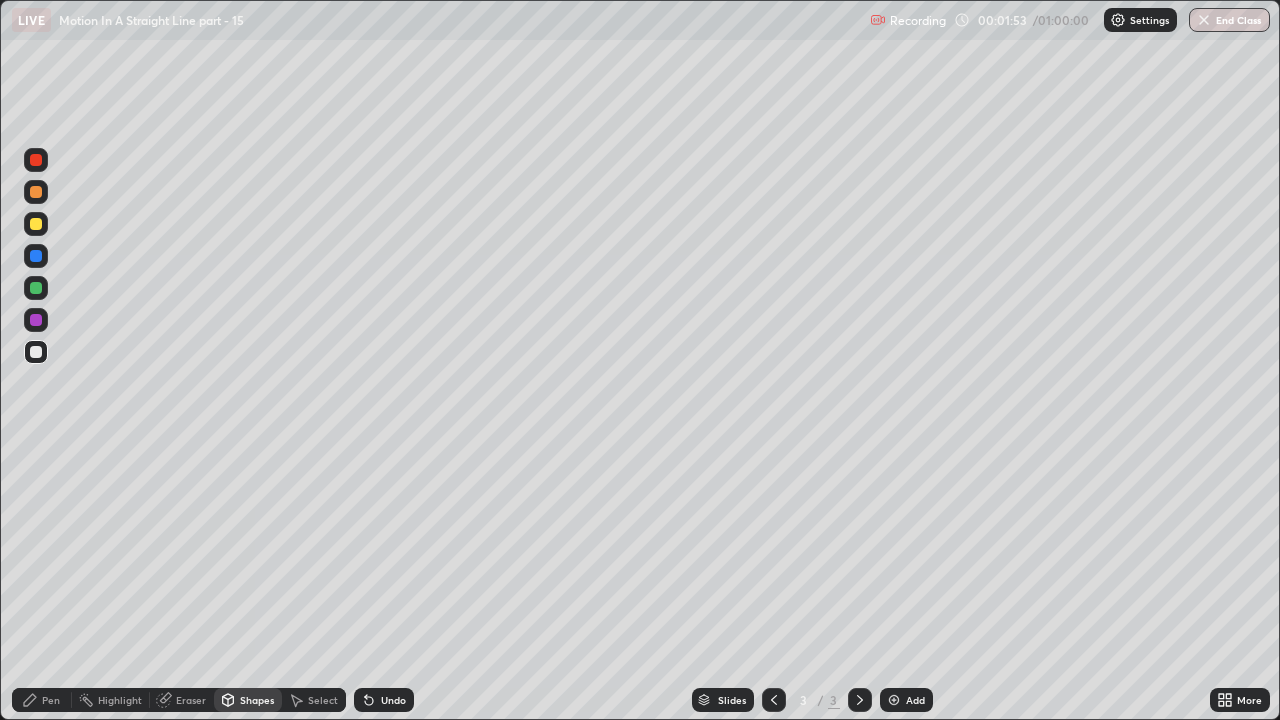 click on "Undo" at bounding box center (393, 700) 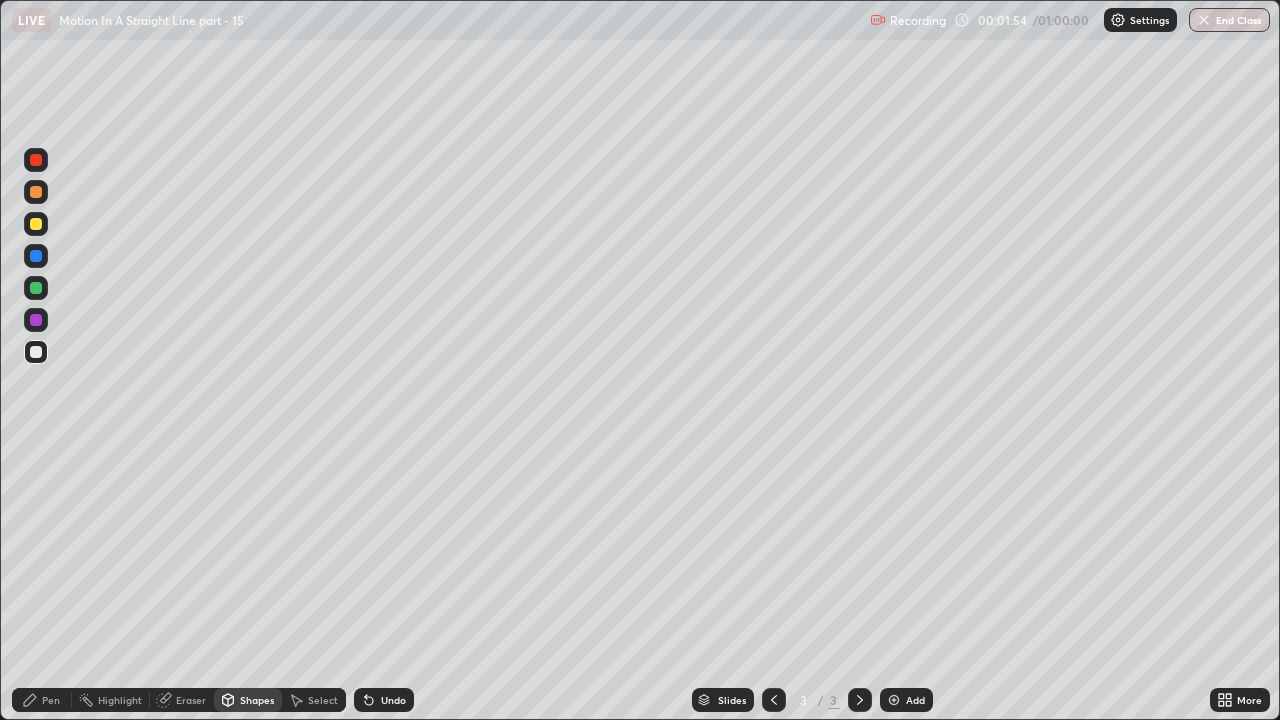 click on "Shapes" at bounding box center [257, 700] 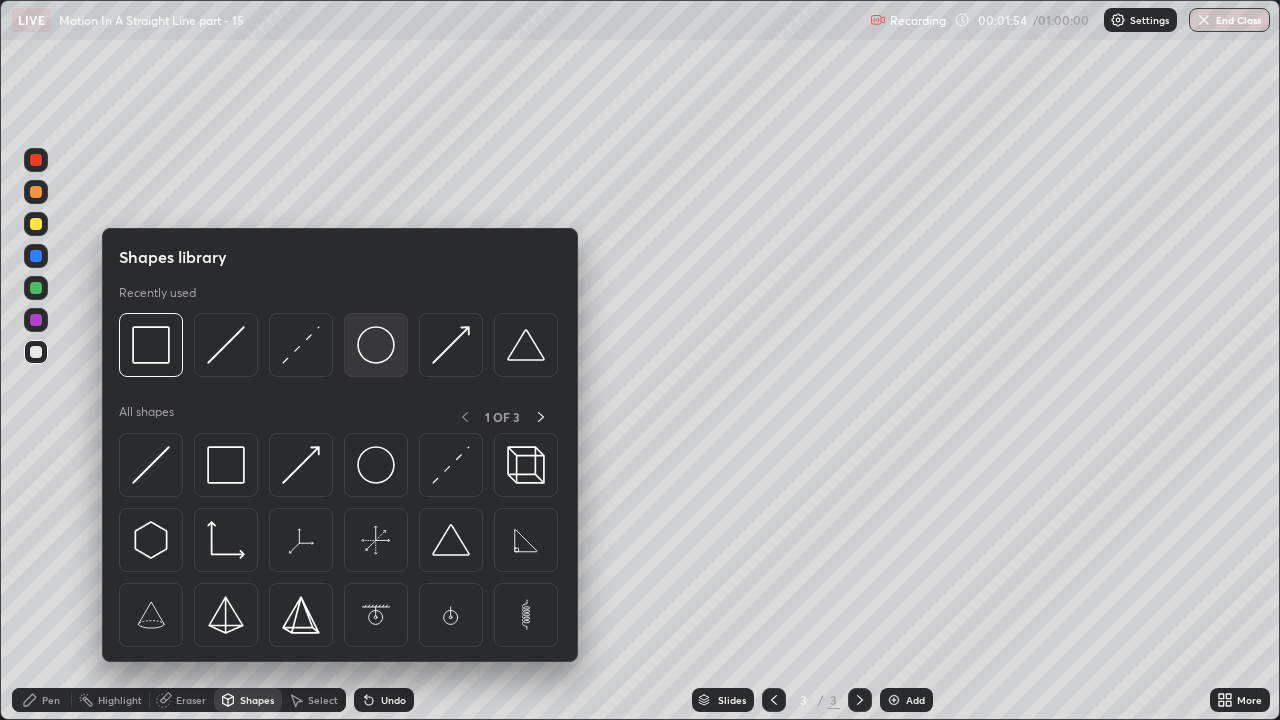 click at bounding box center [376, 345] 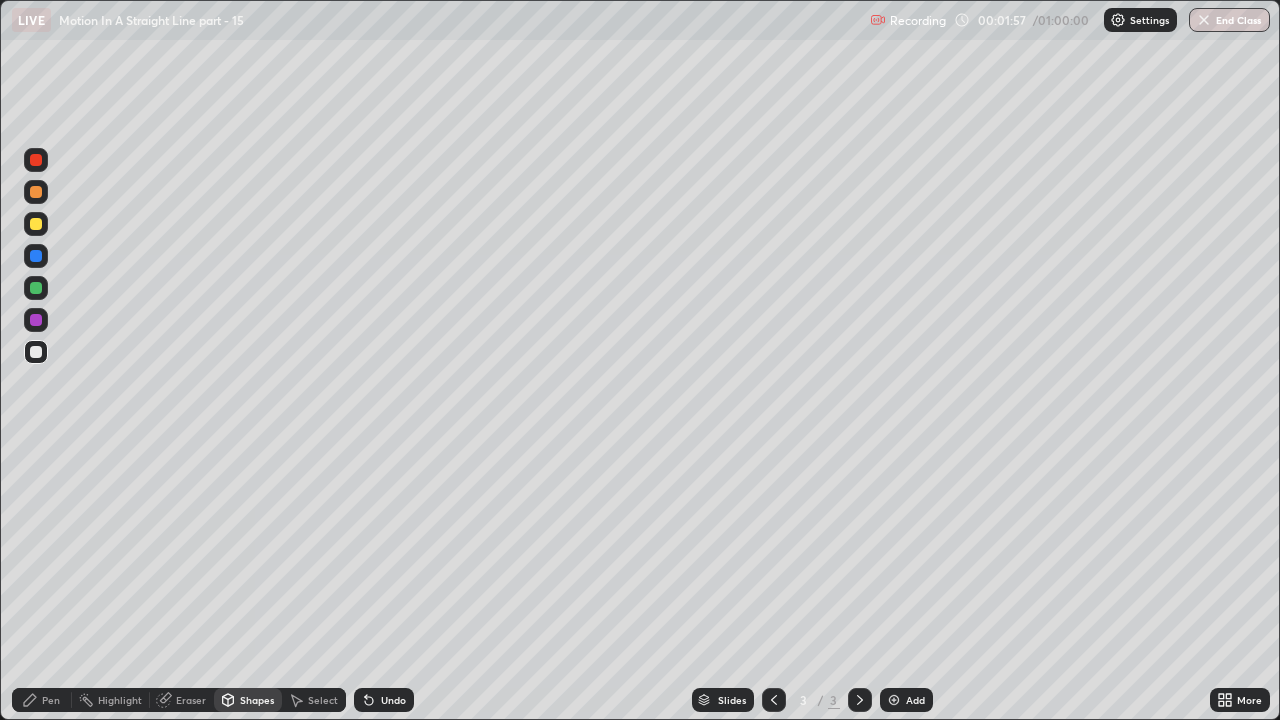 click on "Pen" at bounding box center (42, 700) 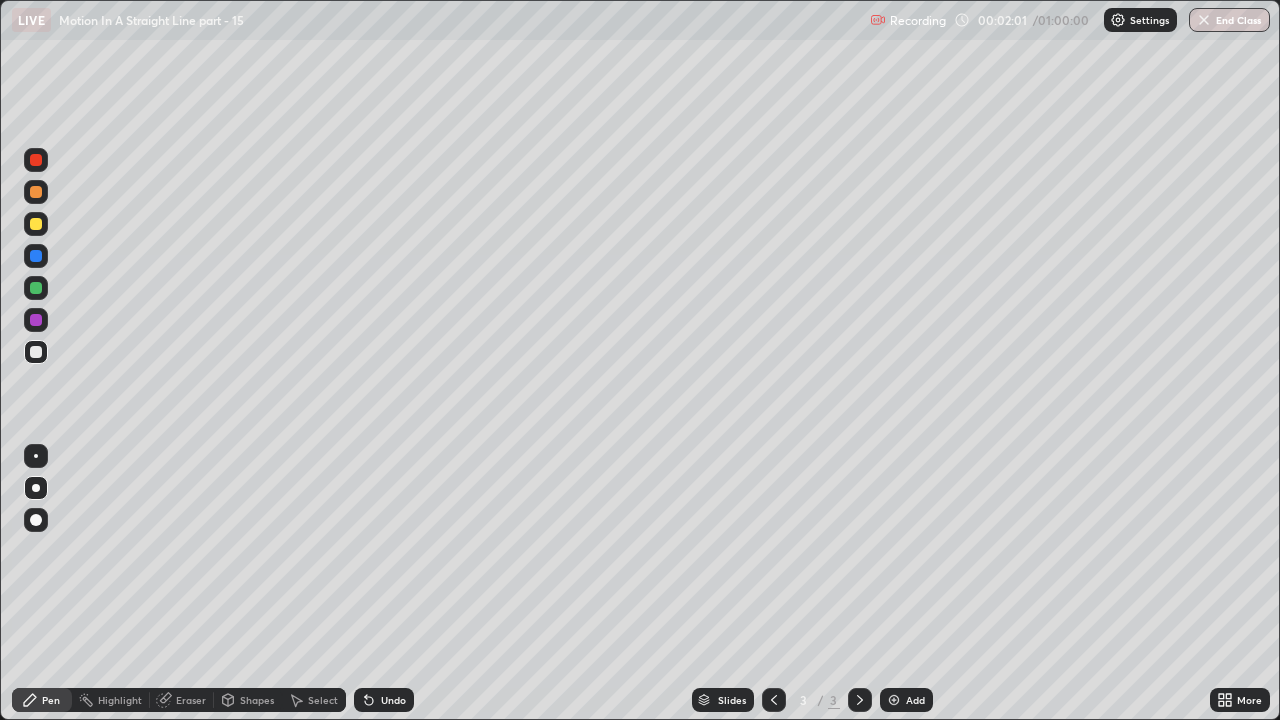 click 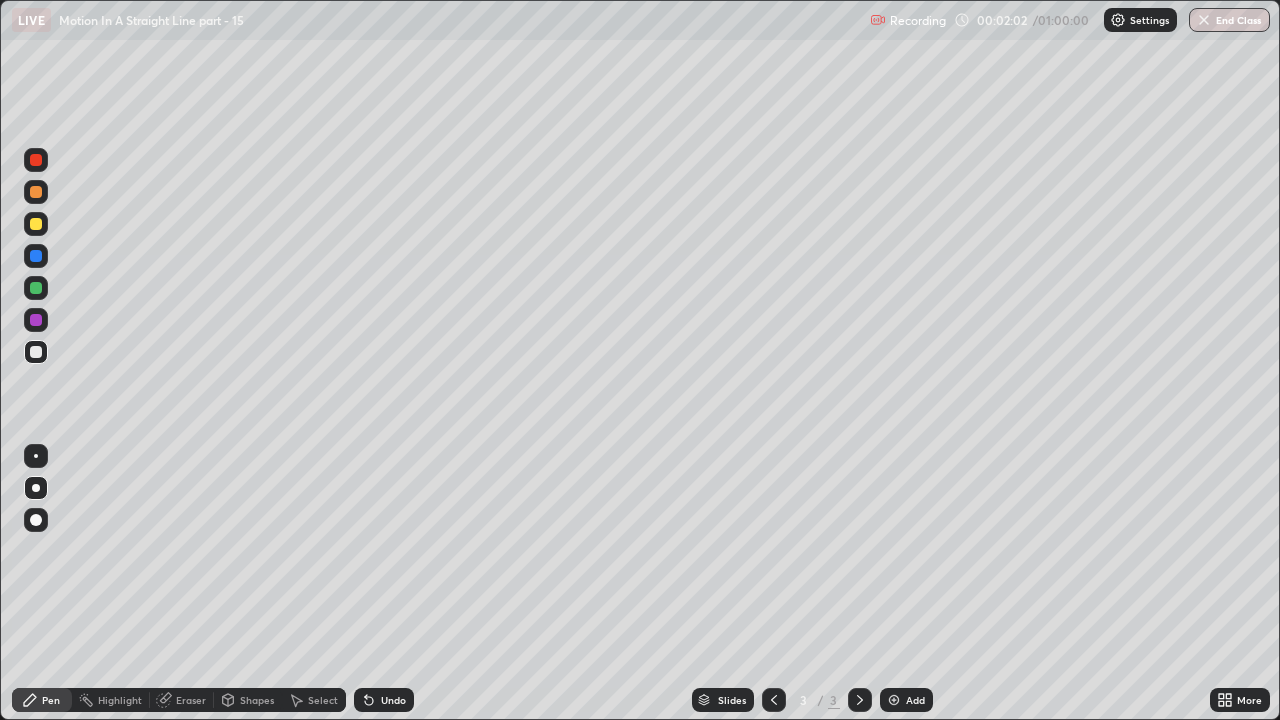 click 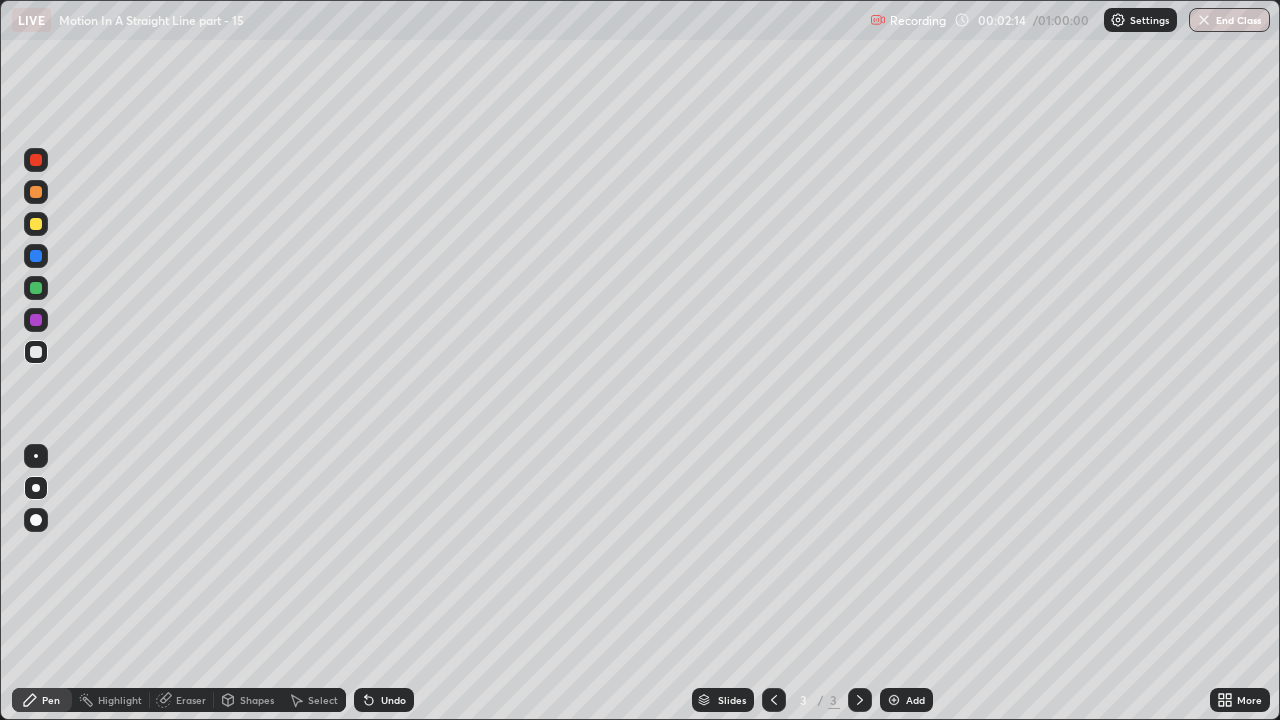 click on "Shapes" at bounding box center (257, 700) 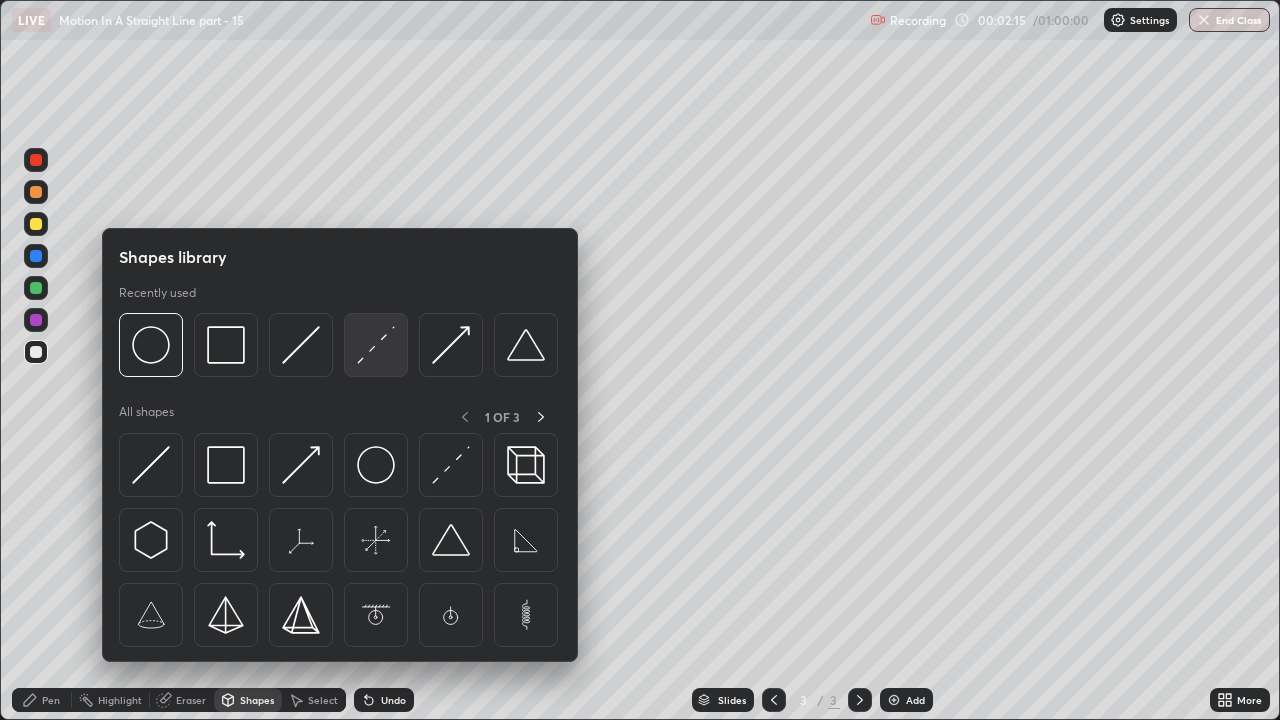 click at bounding box center (376, 345) 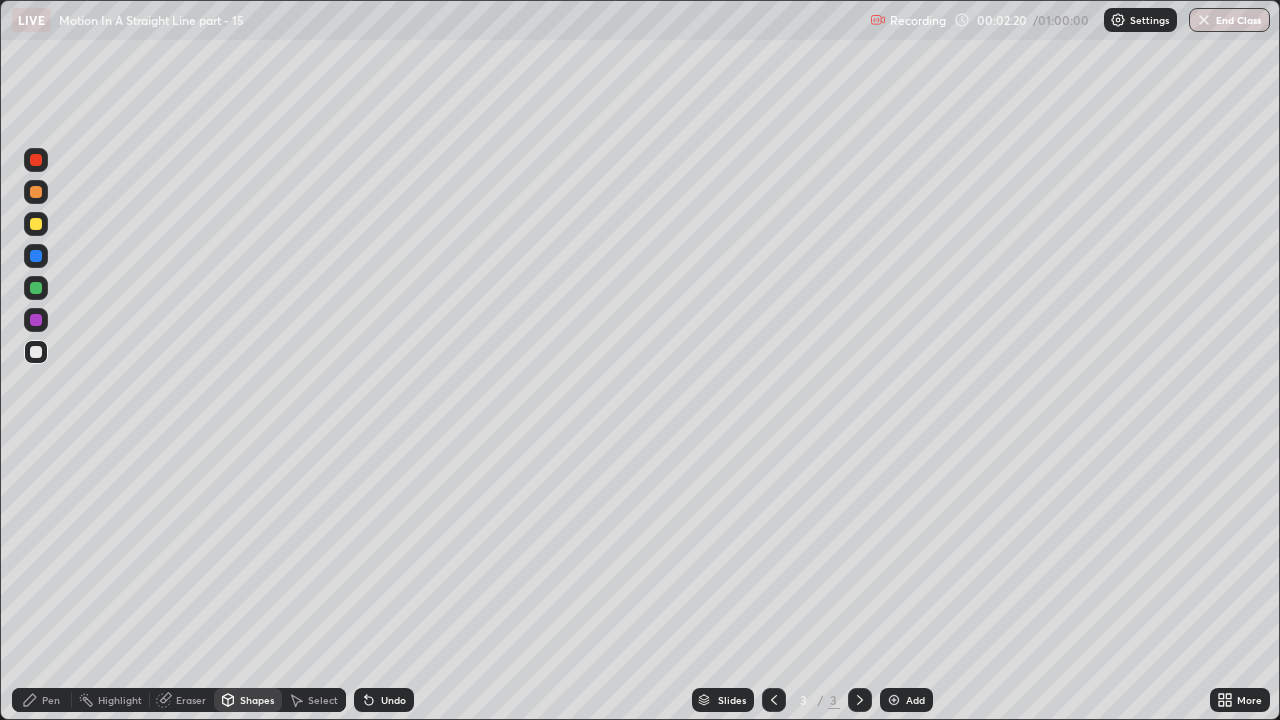 click on "Pen" at bounding box center [51, 700] 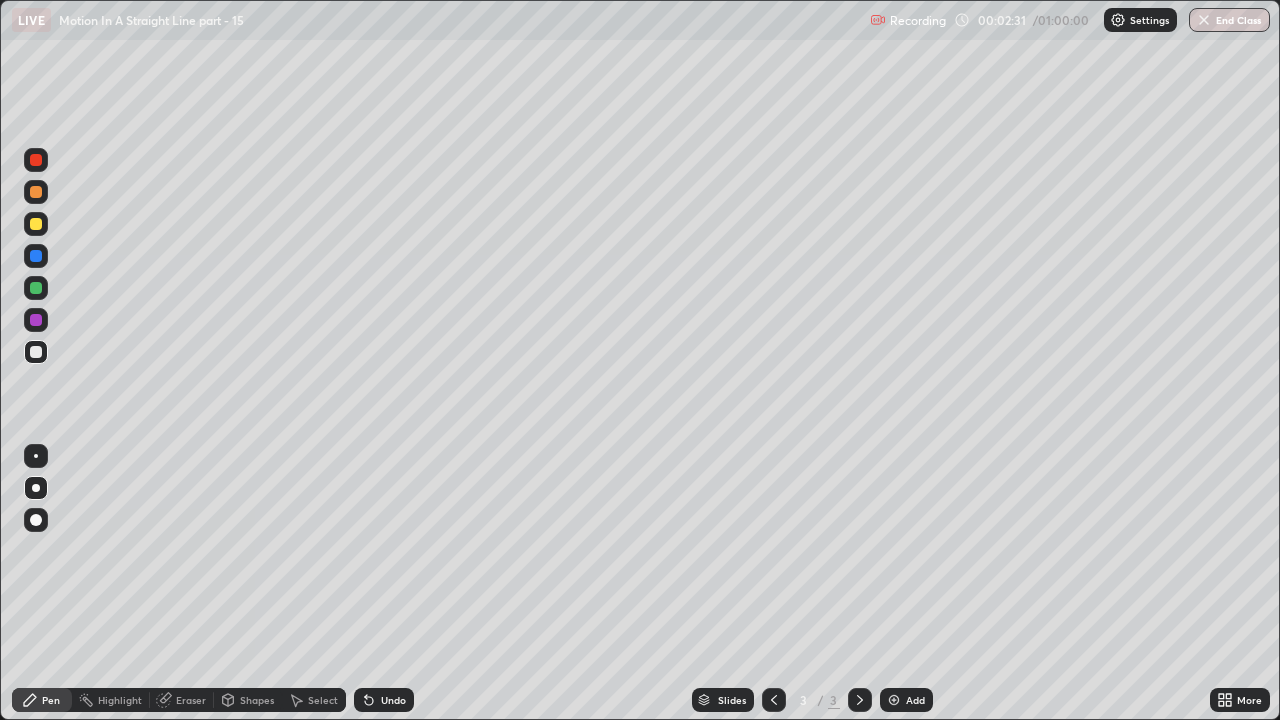 click on "Shapes" at bounding box center (257, 700) 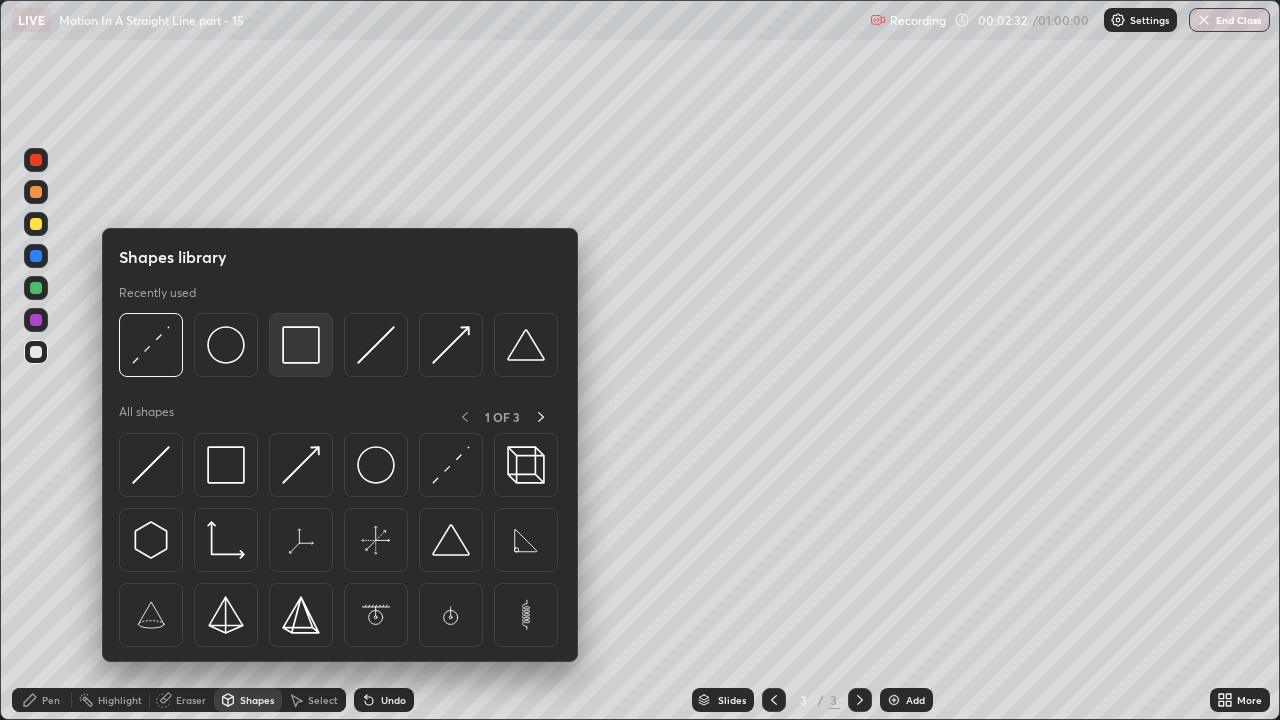 click at bounding box center [301, 345] 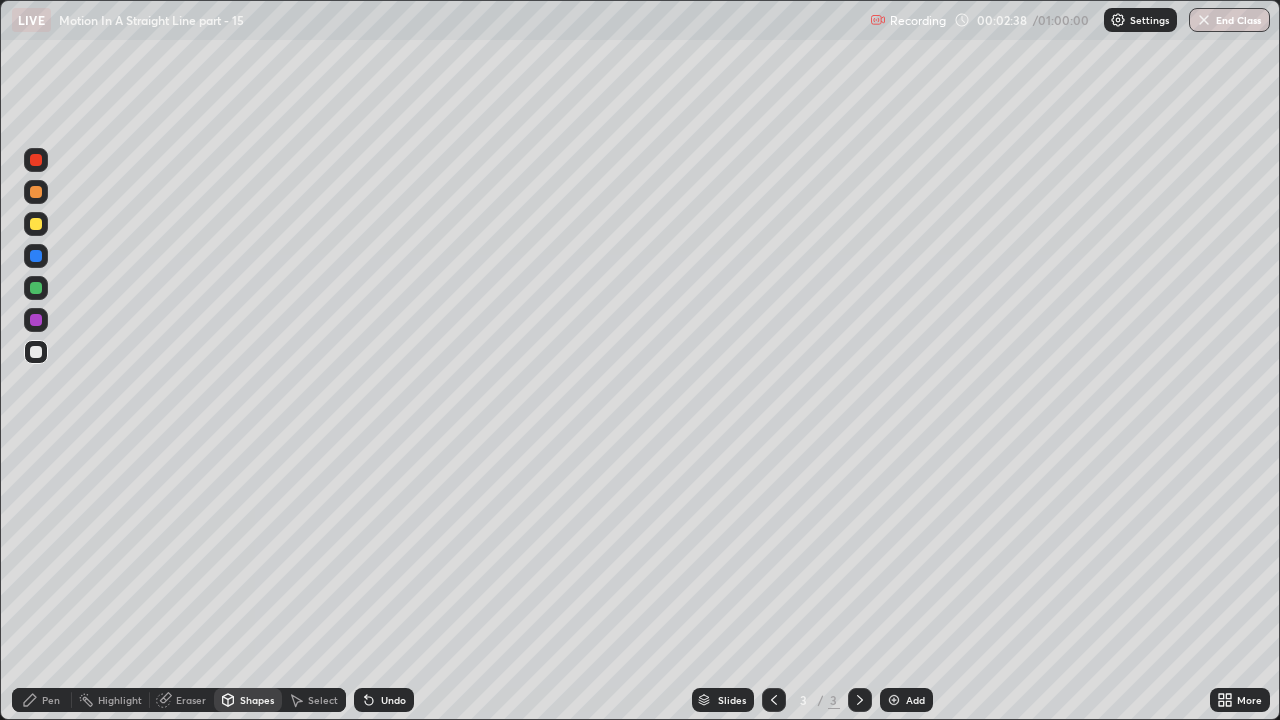 click at bounding box center [36, 224] 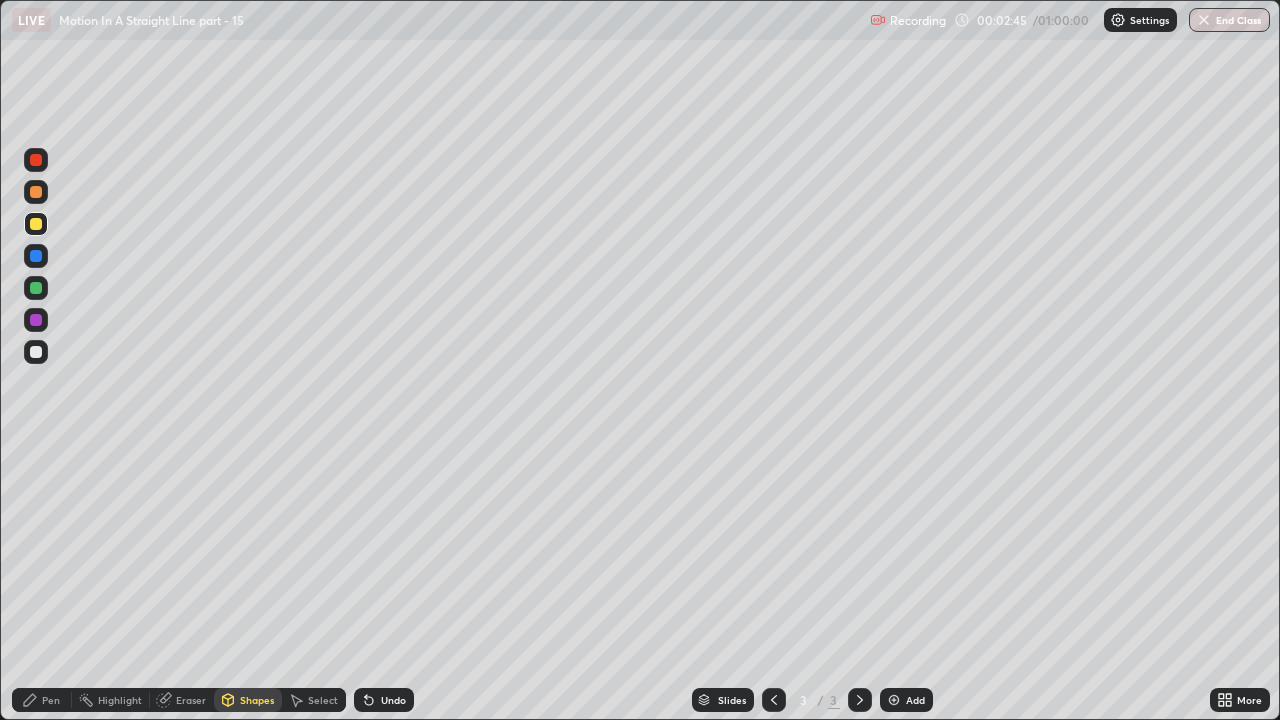 click on "Undo" at bounding box center [393, 700] 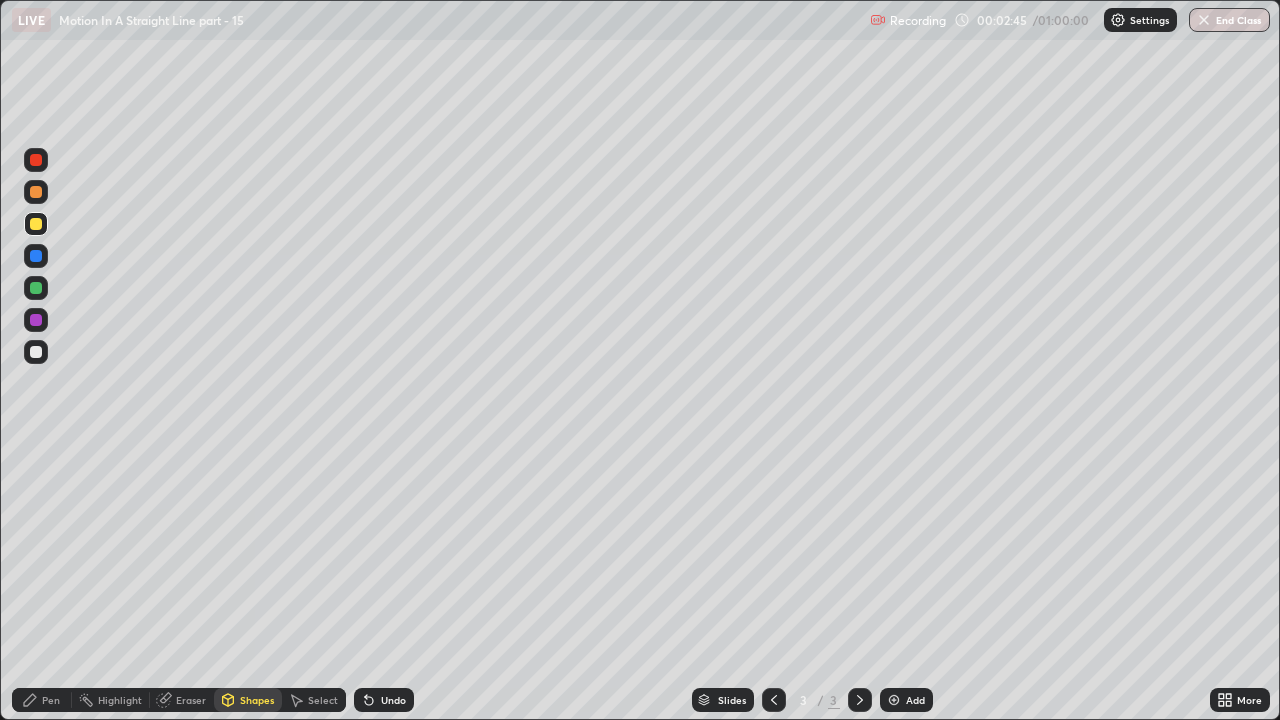 click on "Undo" at bounding box center (393, 700) 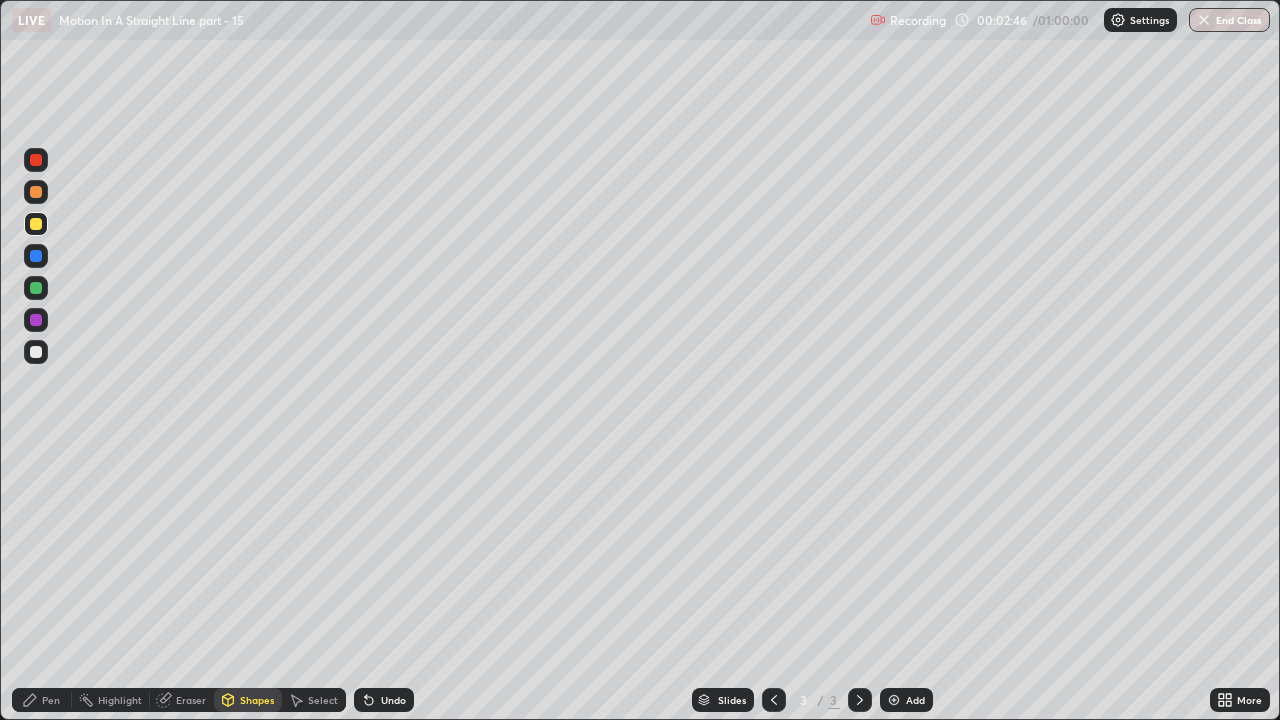 click on "Pen" at bounding box center [51, 700] 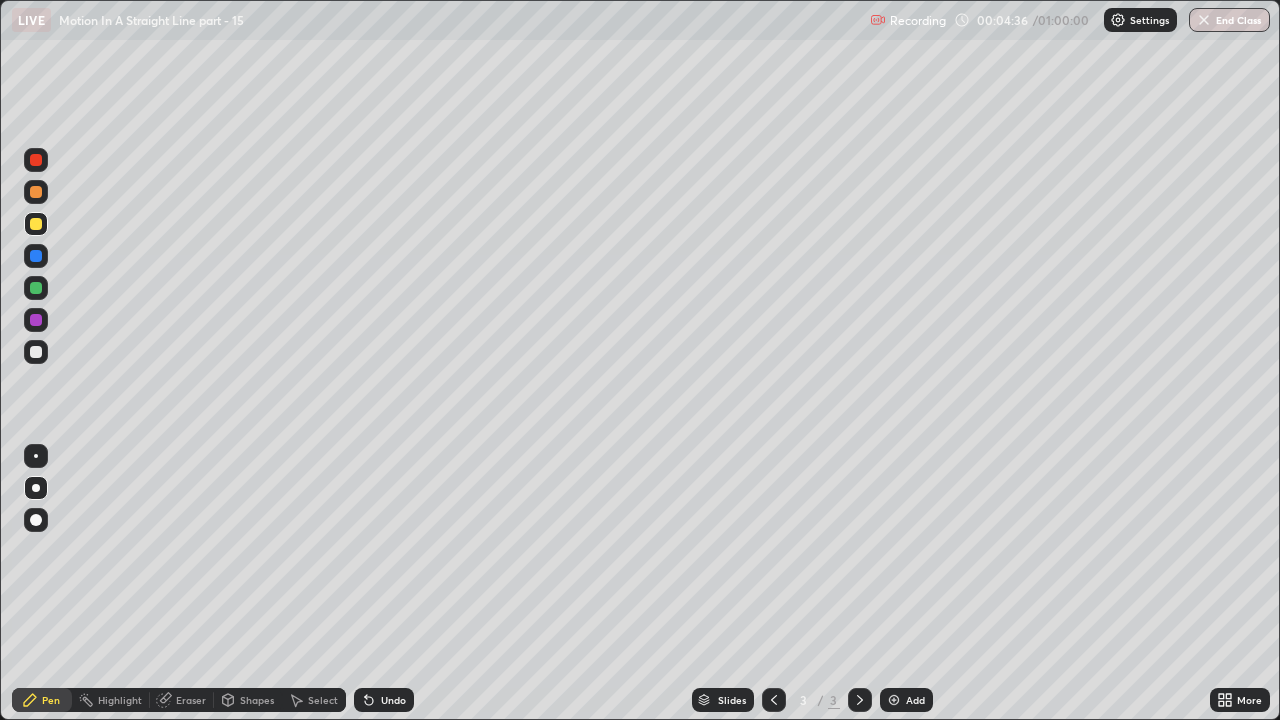 click at bounding box center [36, 192] 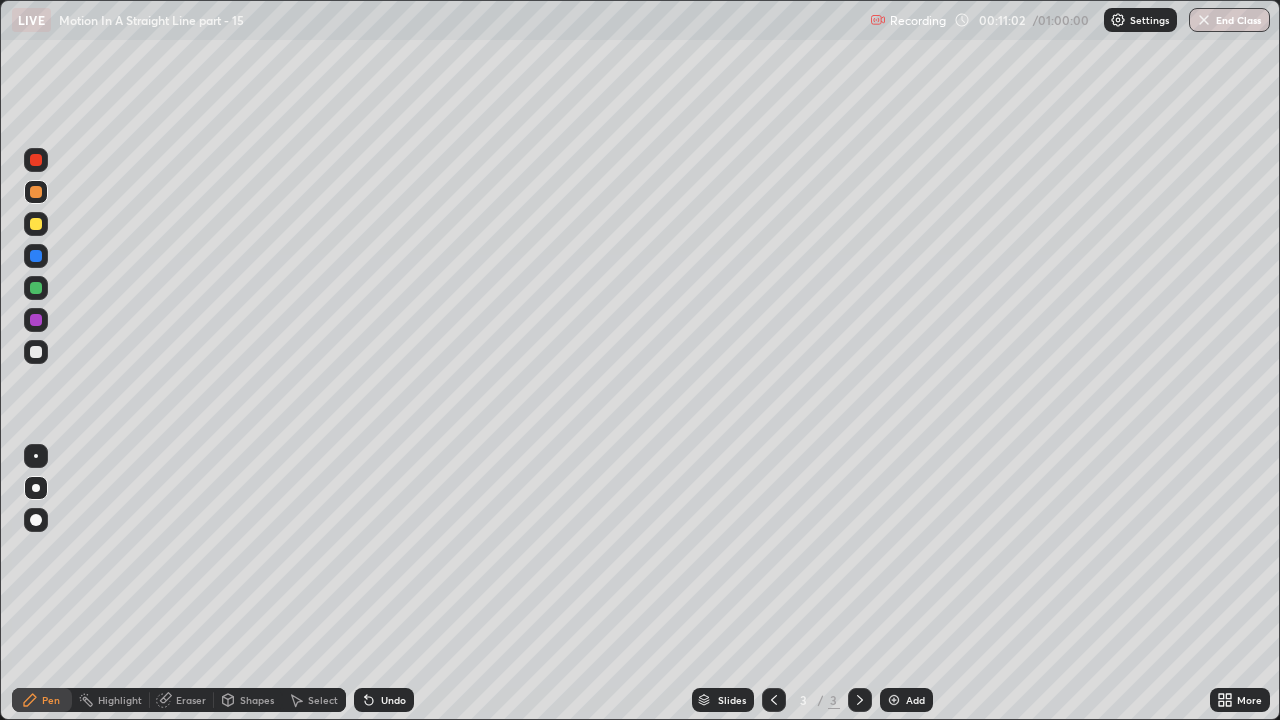 click on "Add" at bounding box center [915, 700] 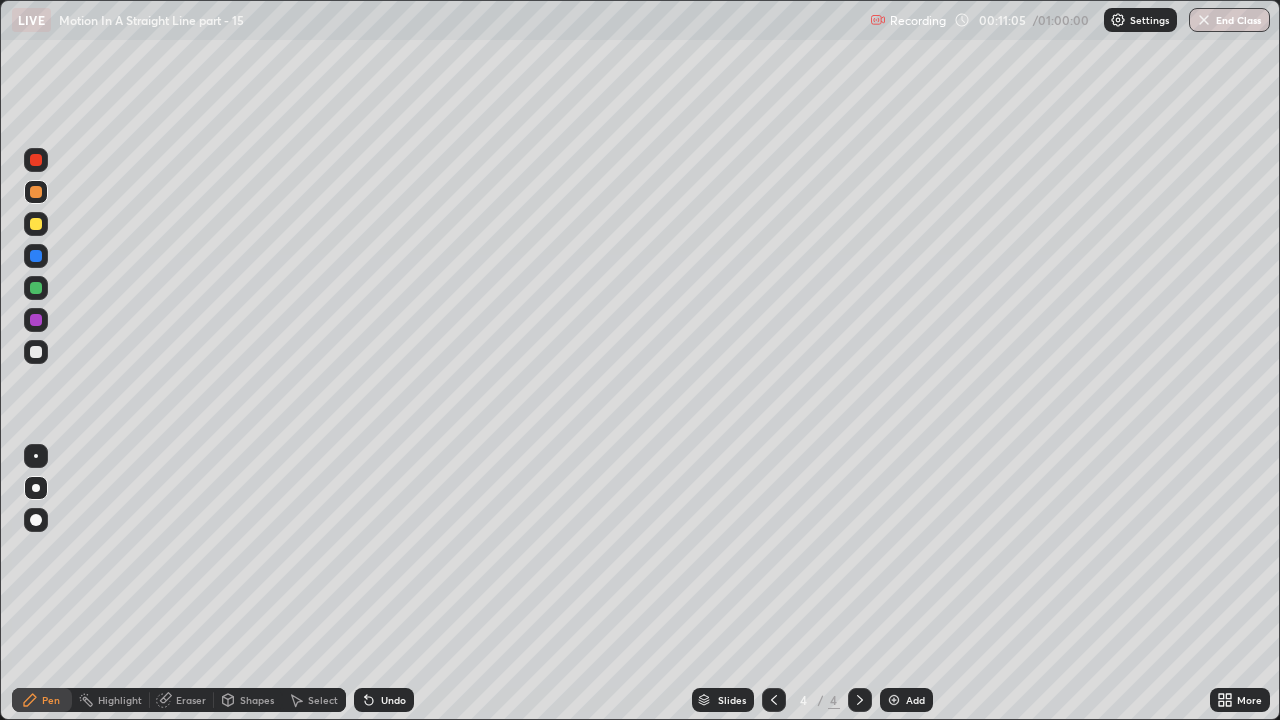 click at bounding box center [36, 224] 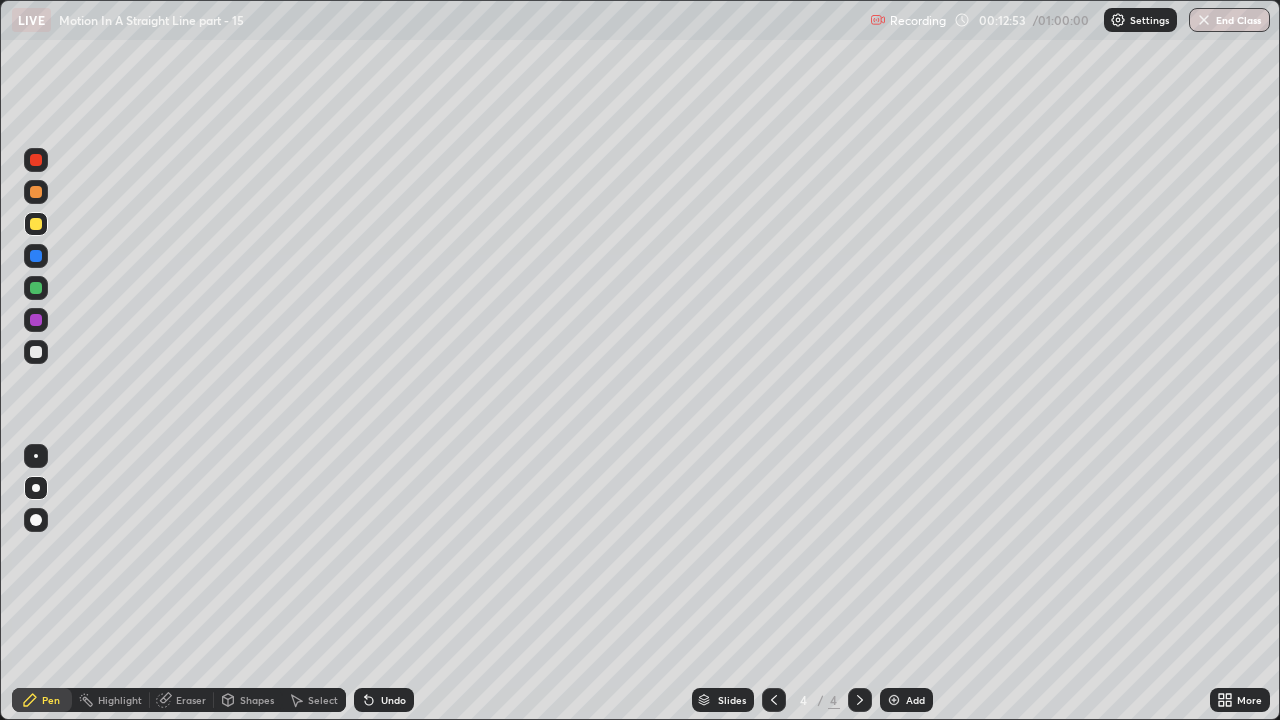click on "Shapes" at bounding box center [257, 700] 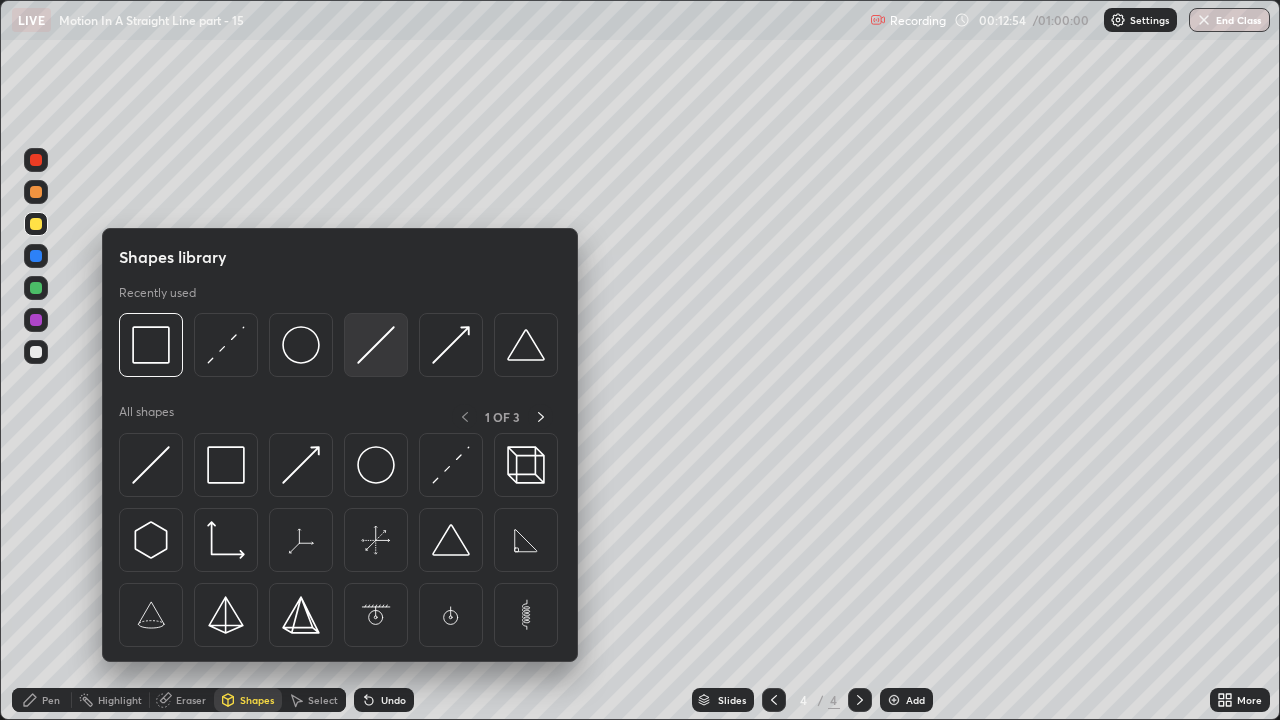 click at bounding box center [376, 345] 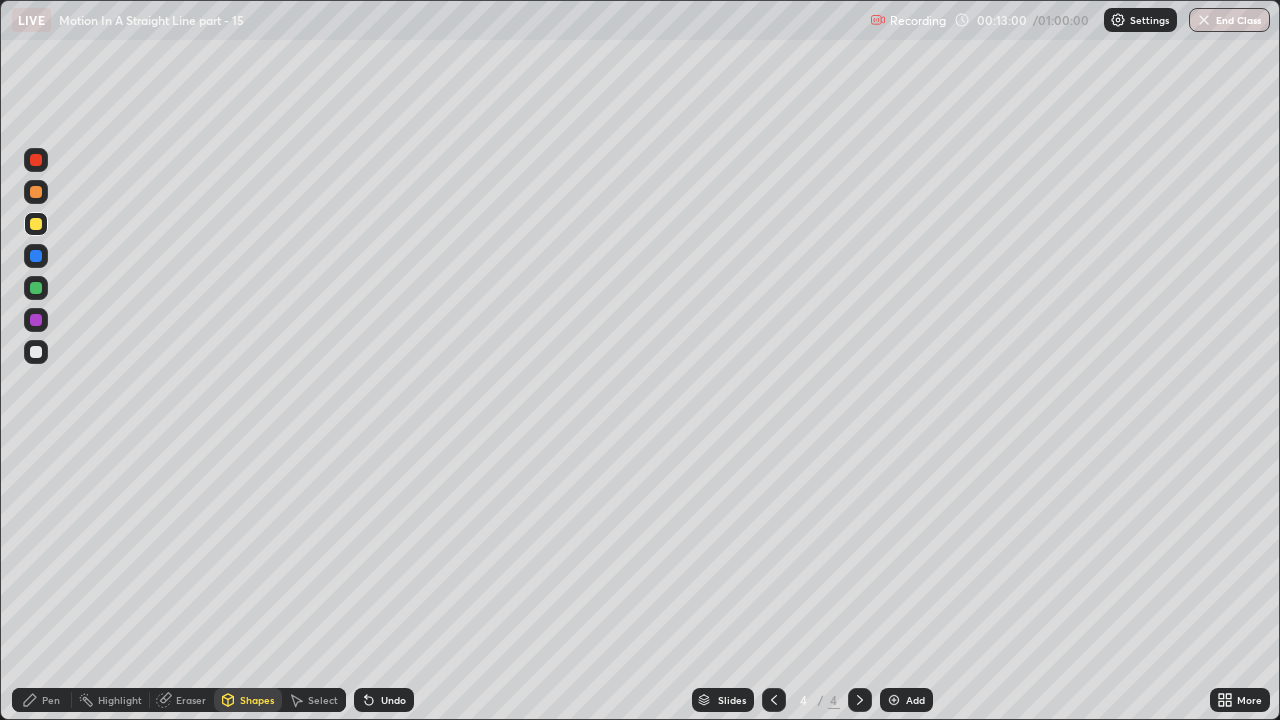 click on "Pen" at bounding box center [42, 700] 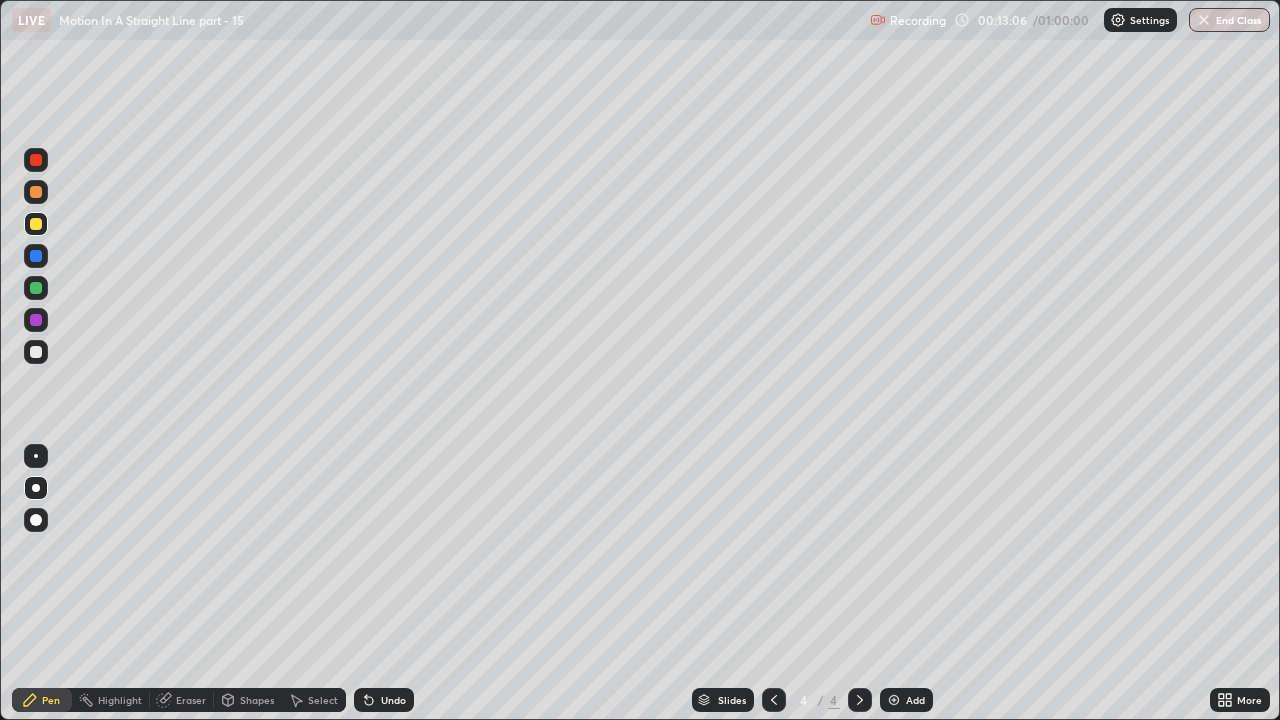 click on "Shapes" at bounding box center (257, 700) 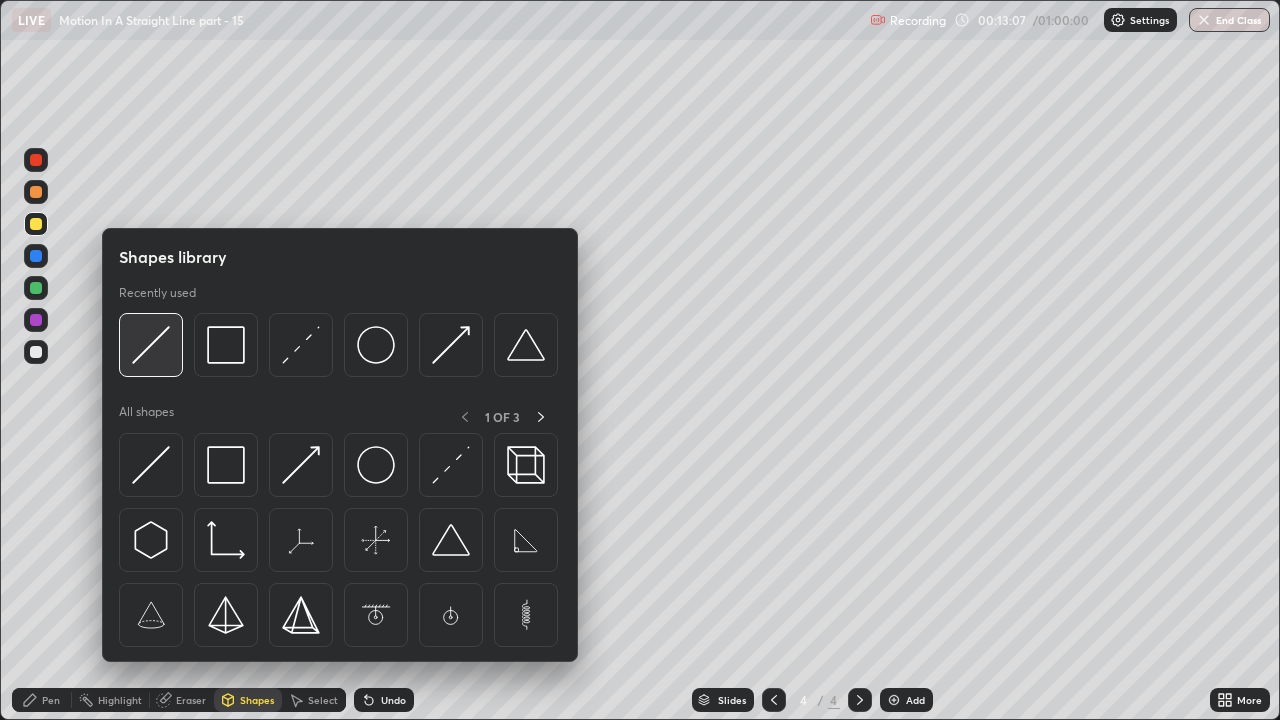 click at bounding box center [151, 345] 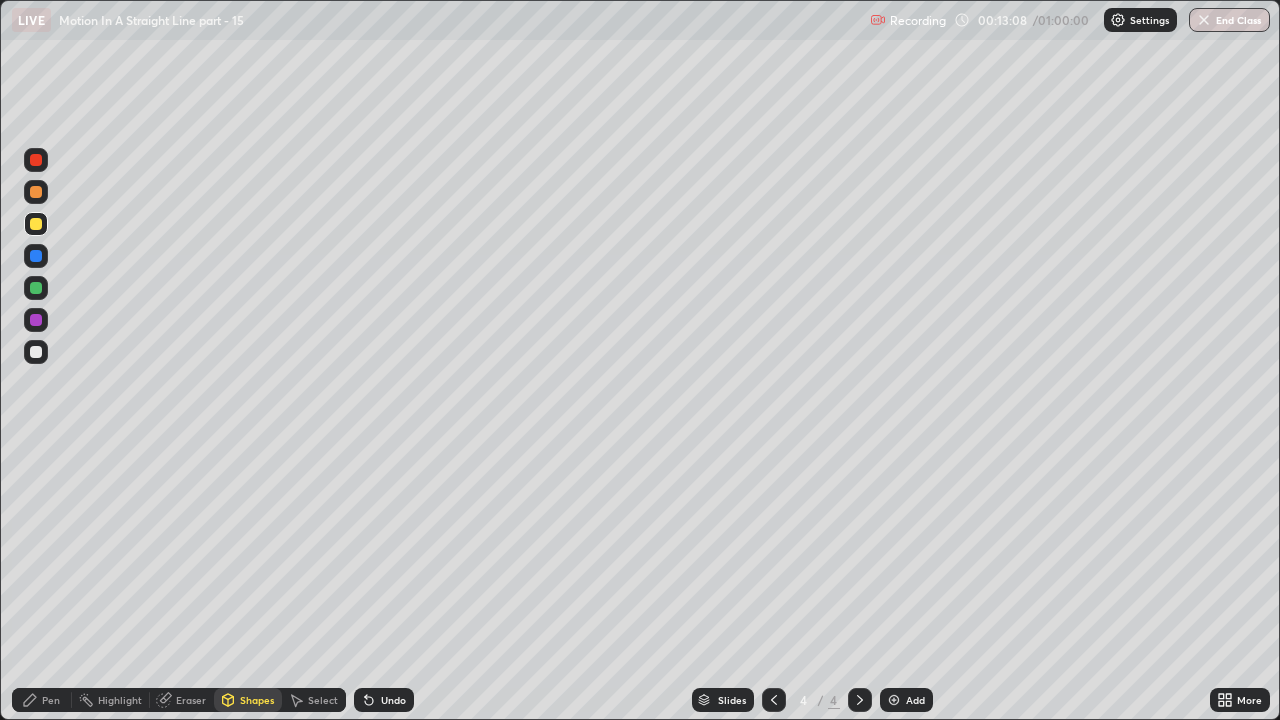 click at bounding box center (36, 320) 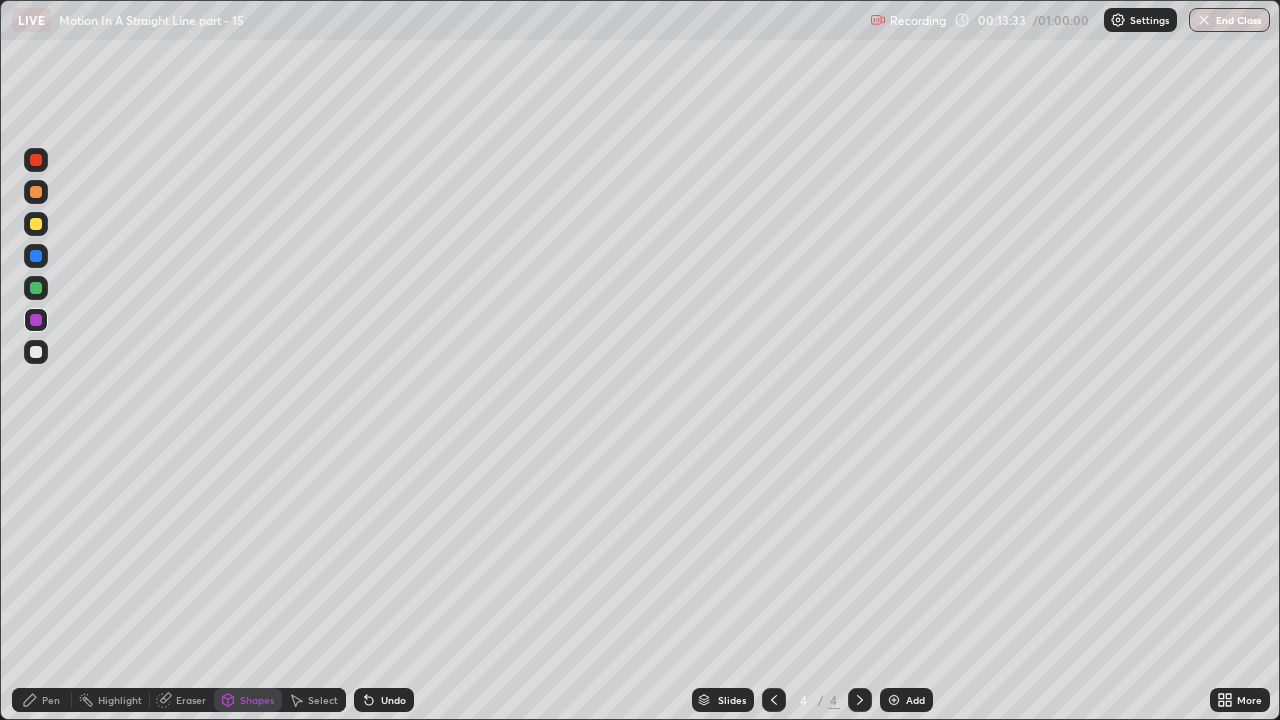 click on "Undo" at bounding box center [393, 700] 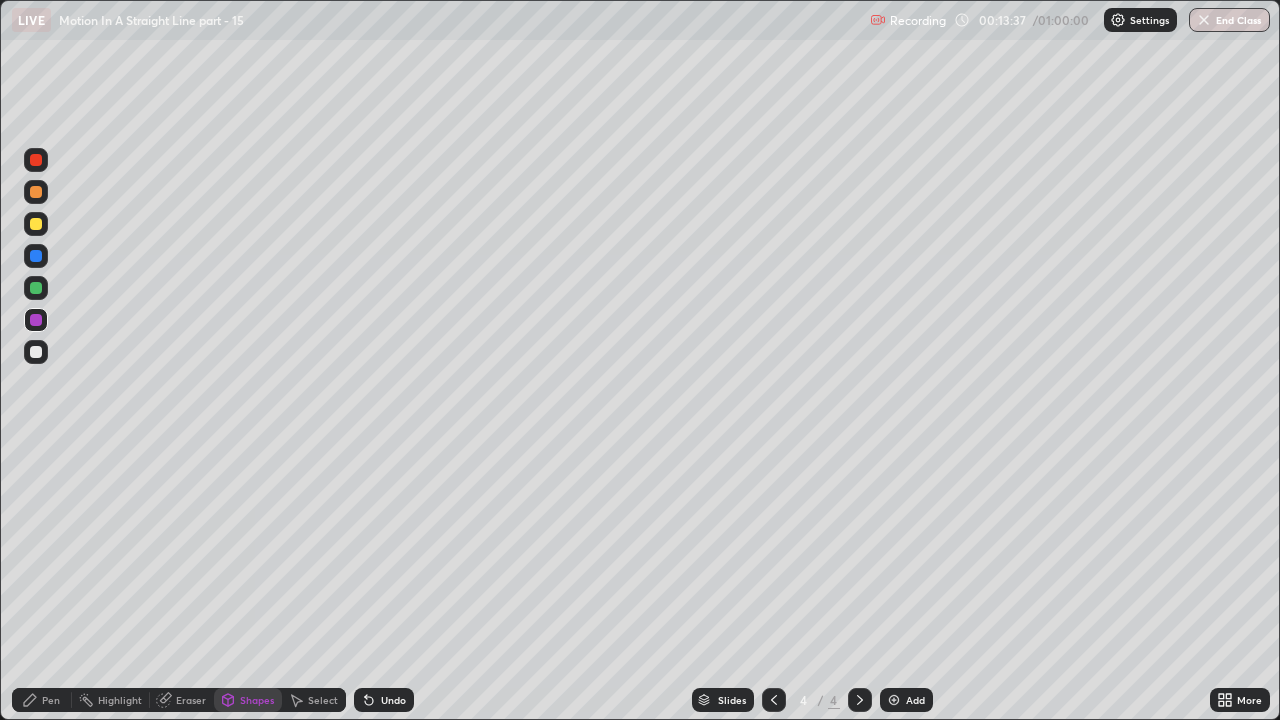 click at bounding box center (36, 288) 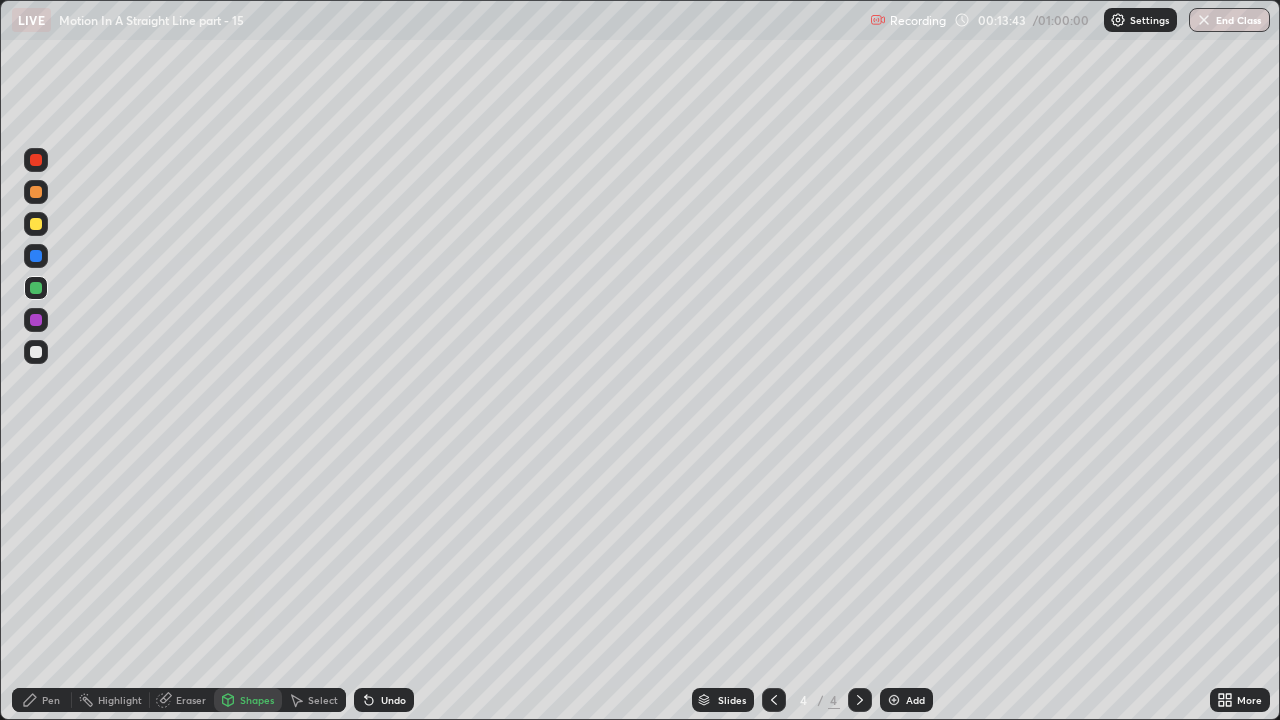 click on "Undo" at bounding box center (393, 700) 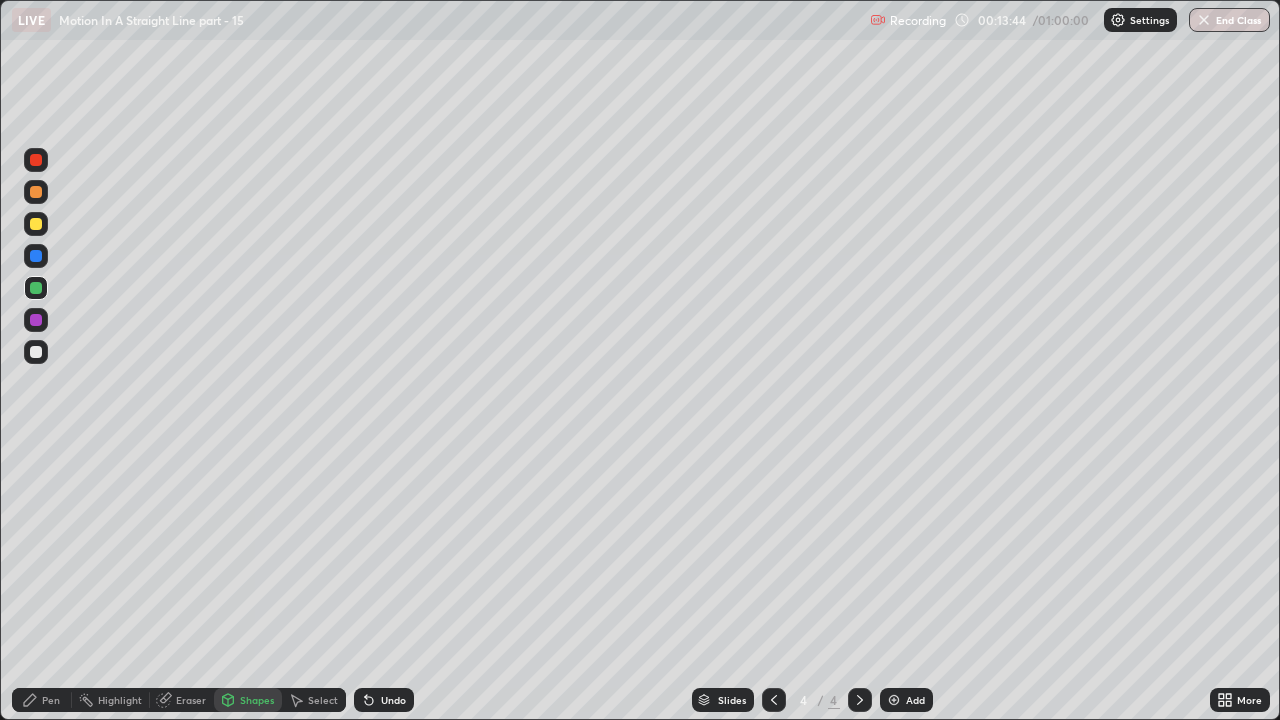 click on "Pen" at bounding box center [42, 700] 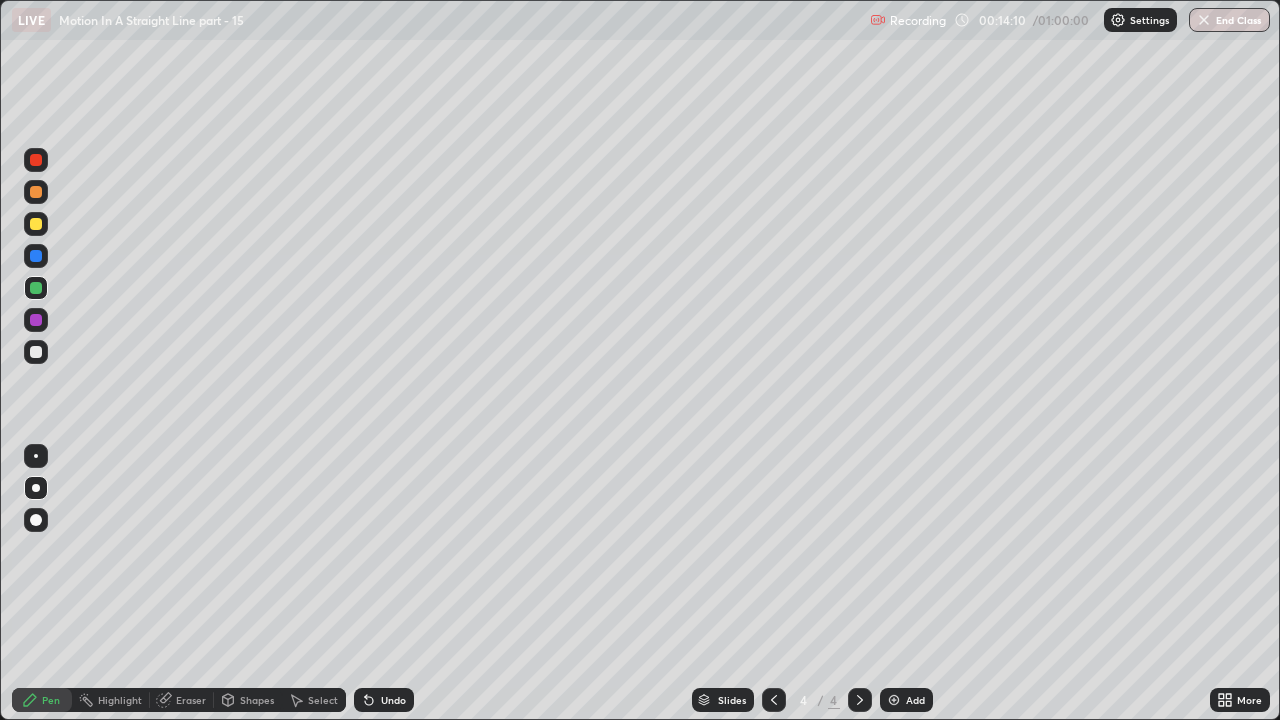 click at bounding box center [36, 352] 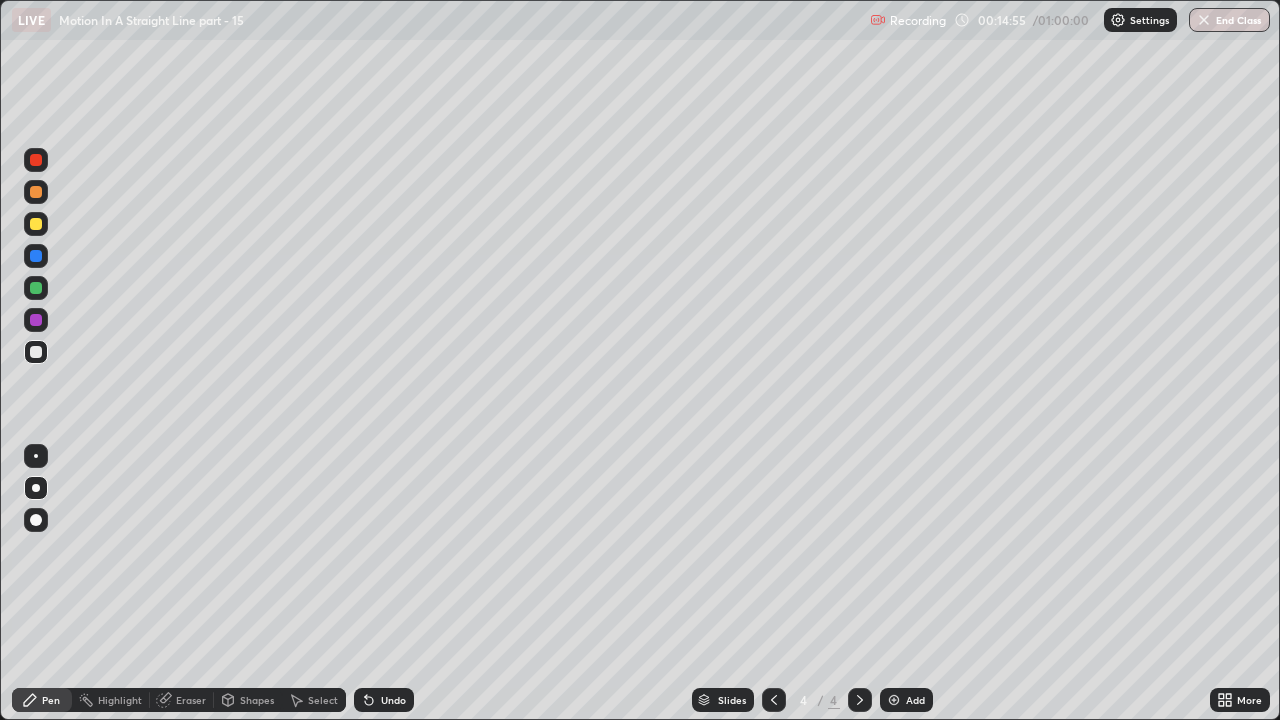 click 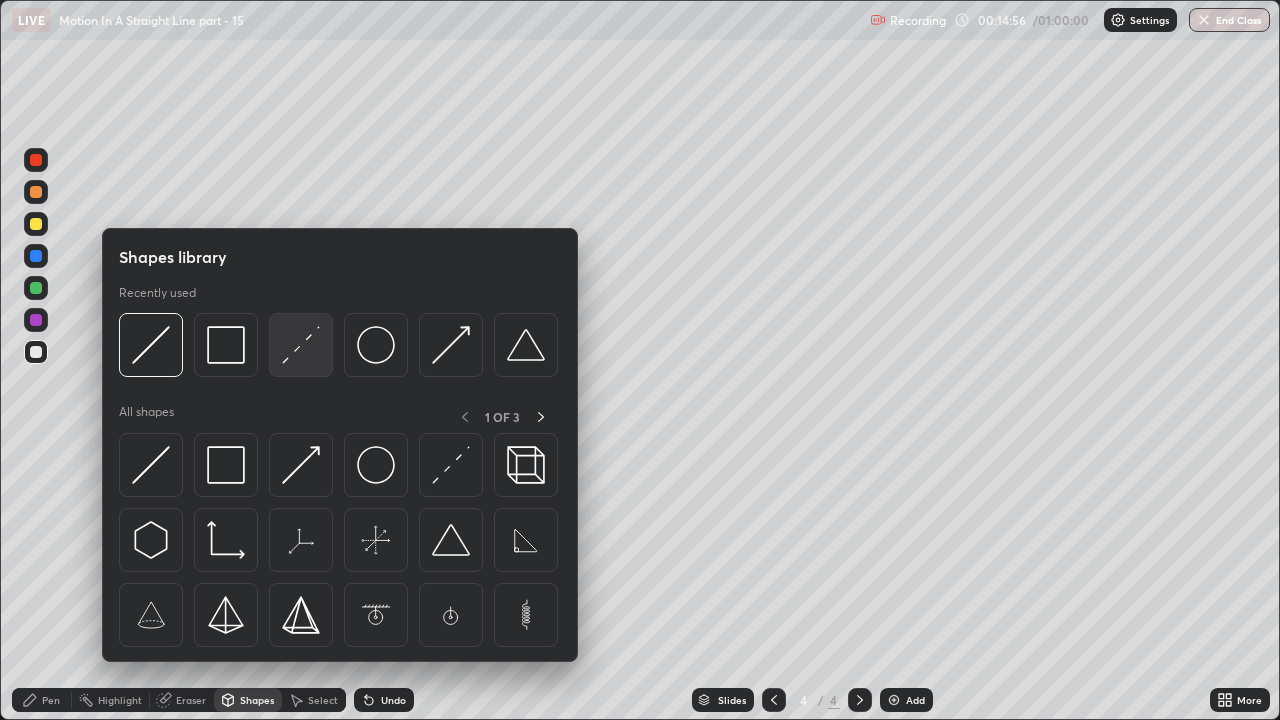click at bounding box center [301, 345] 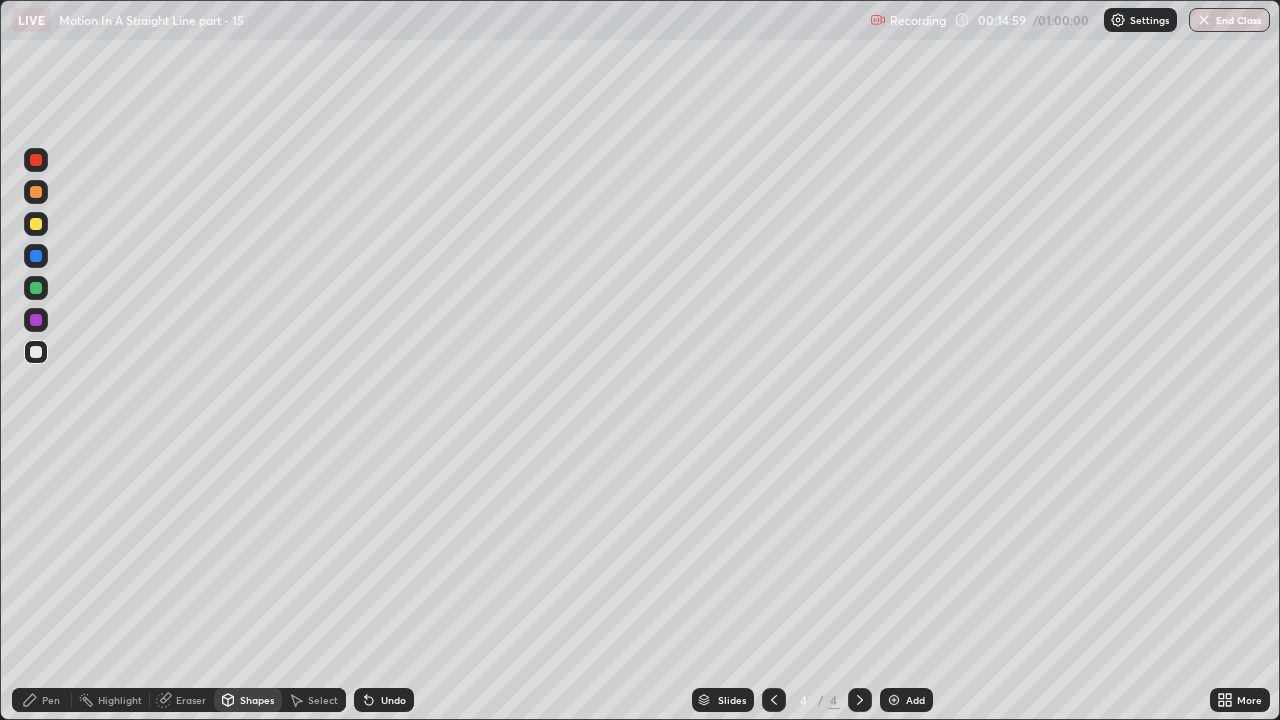click on "Pen" at bounding box center [42, 700] 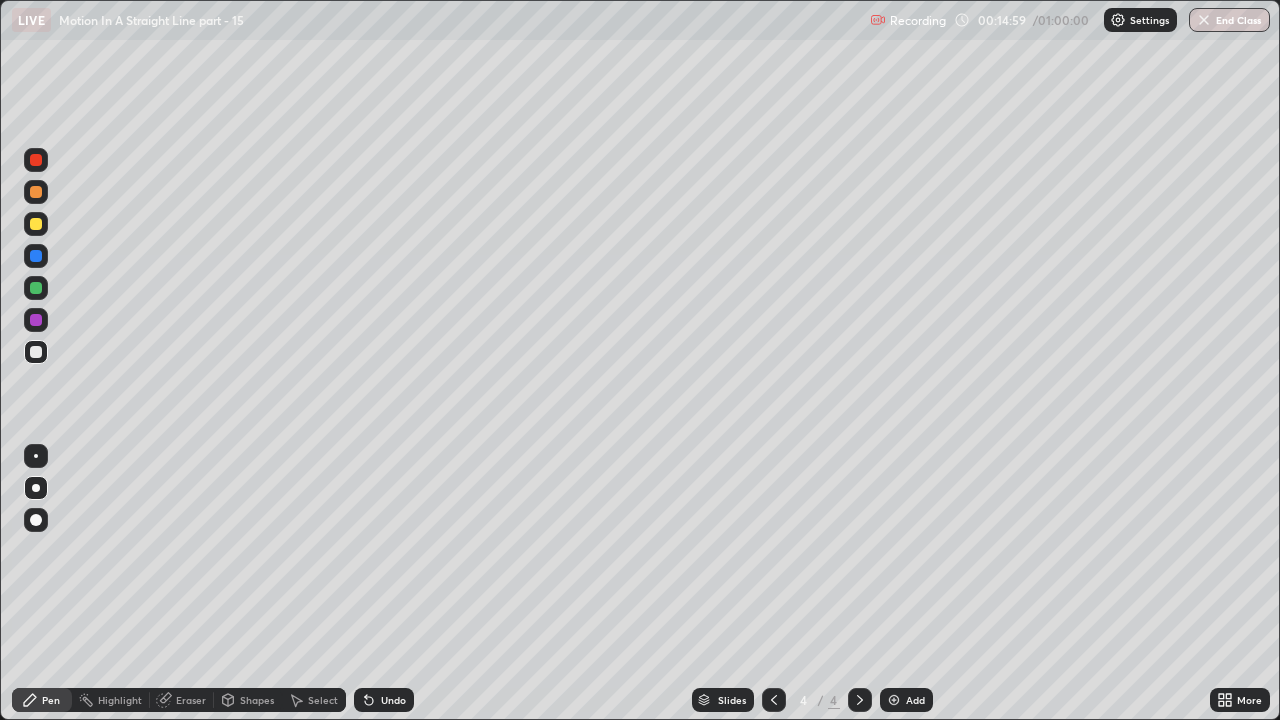 click on "Pen" at bounding box center (42, 700) 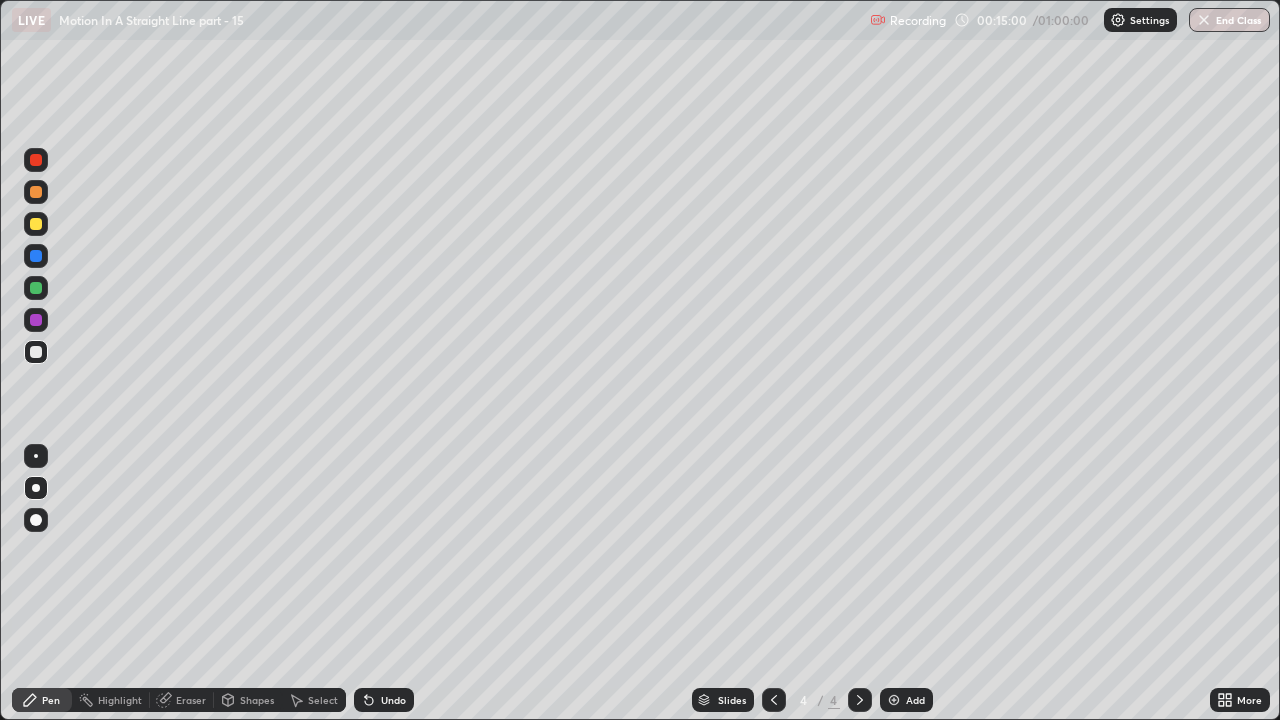 click on "Shapes" at bounding box center [257, 700] 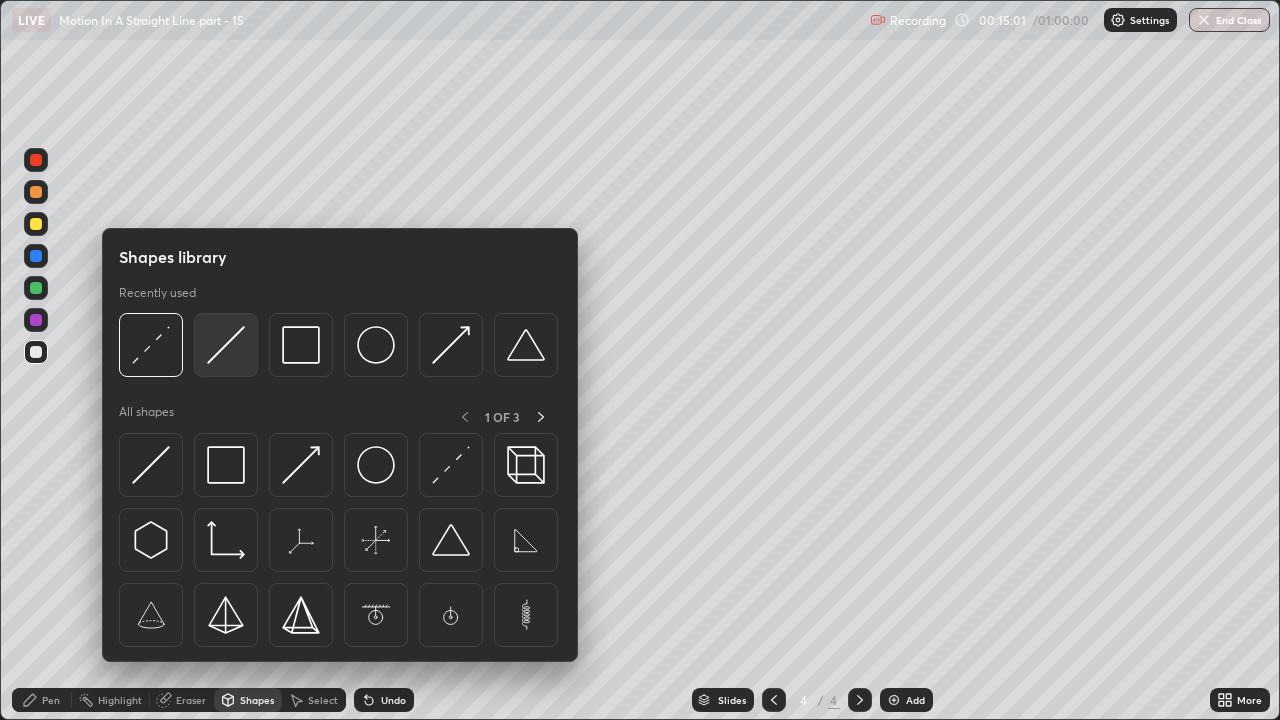click at bounding box center (226, 345) 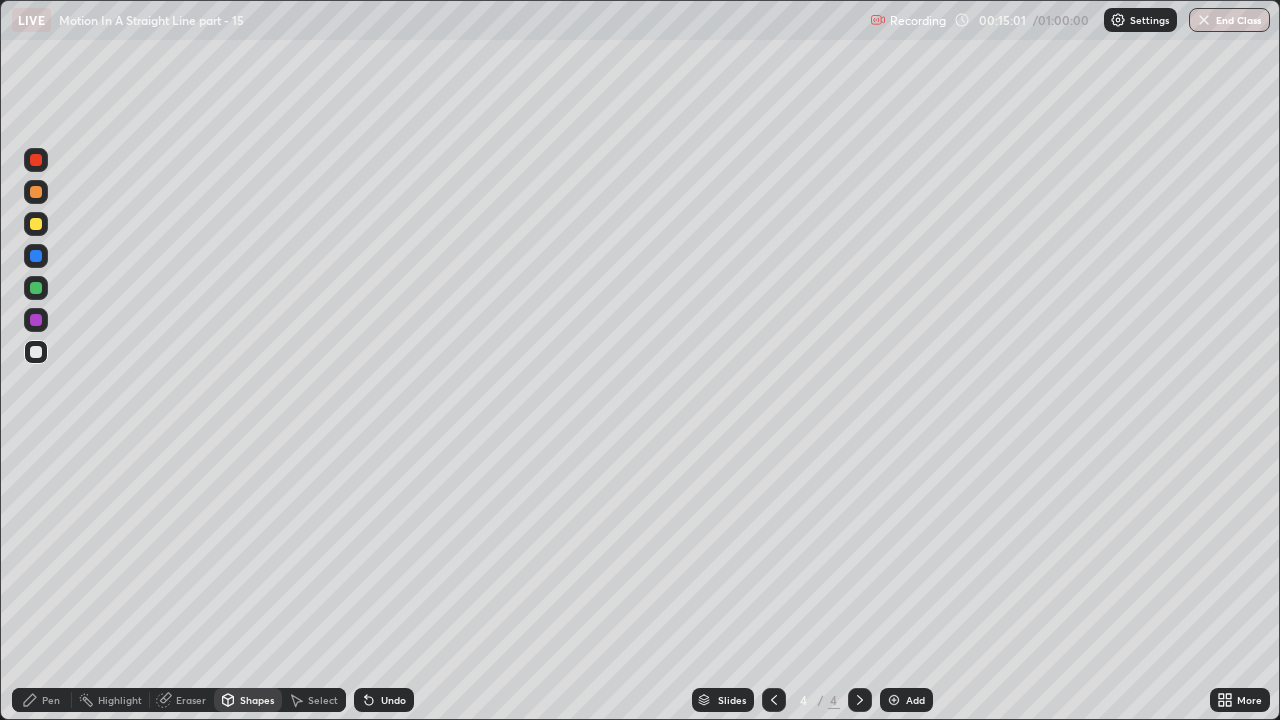 click at bounding box center (36, 224) 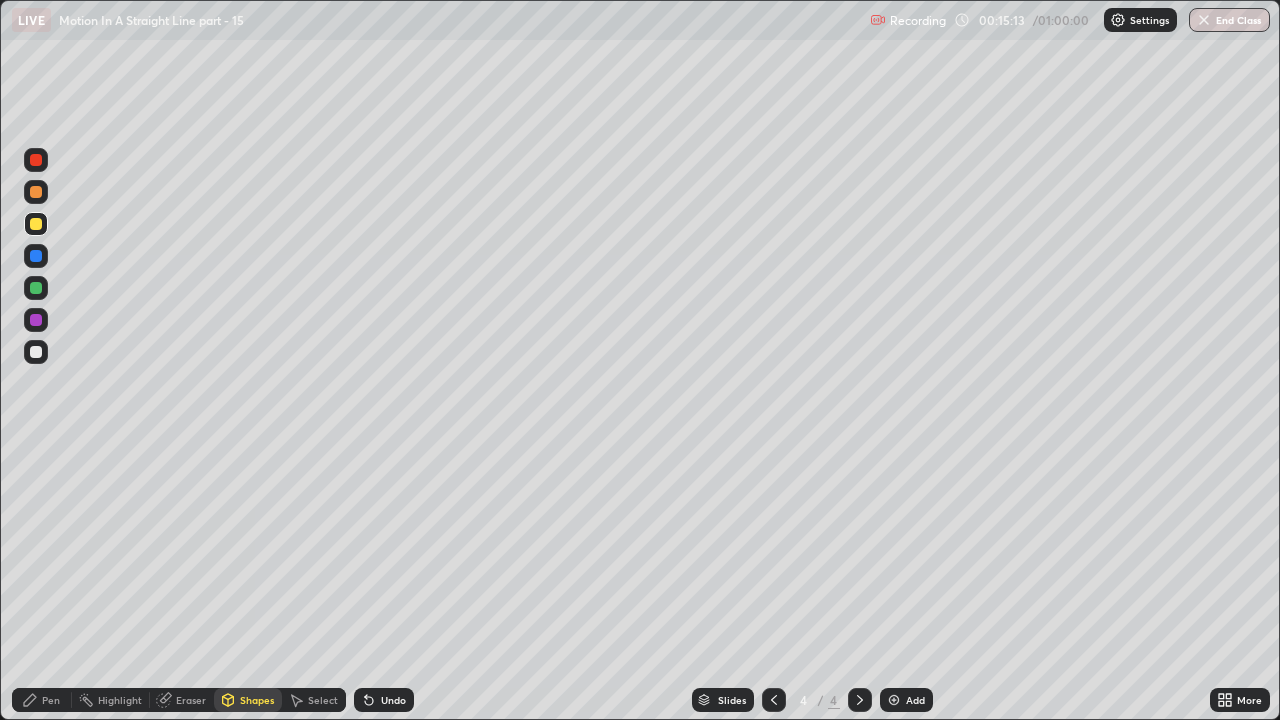 click at bounding box center (36, 288) 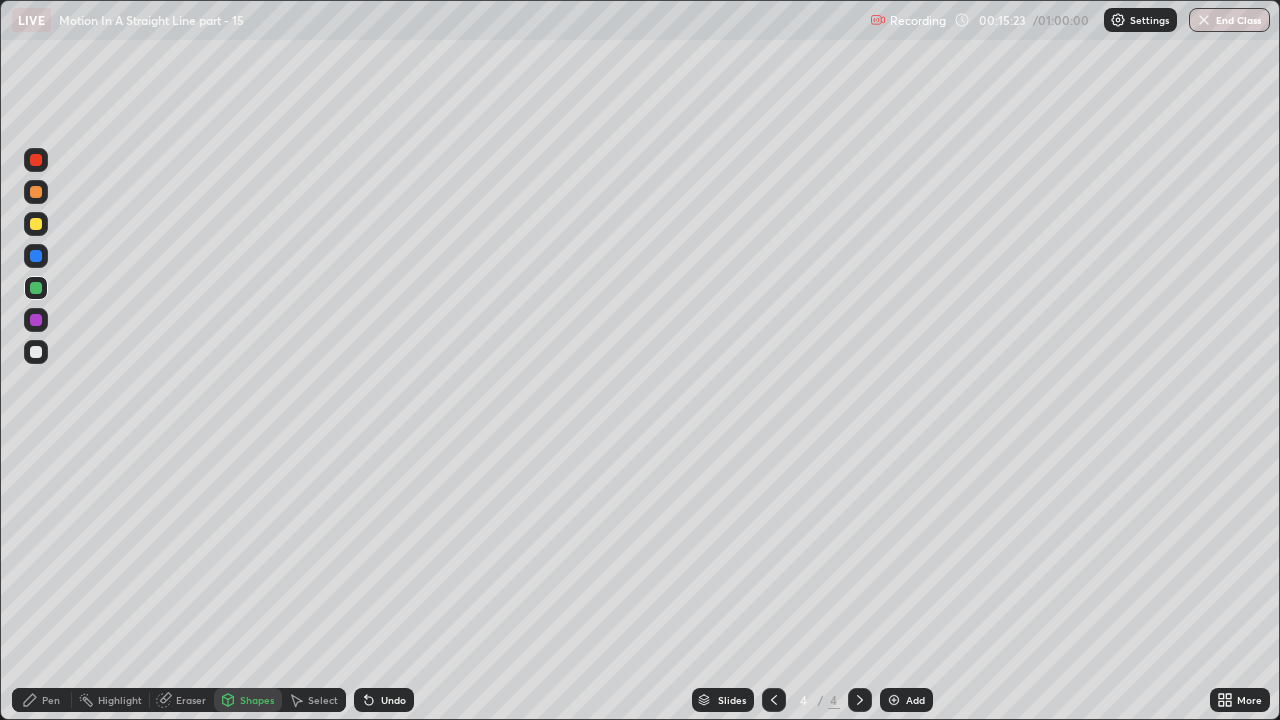 click on "Pen" at bounding box center [42, 700] 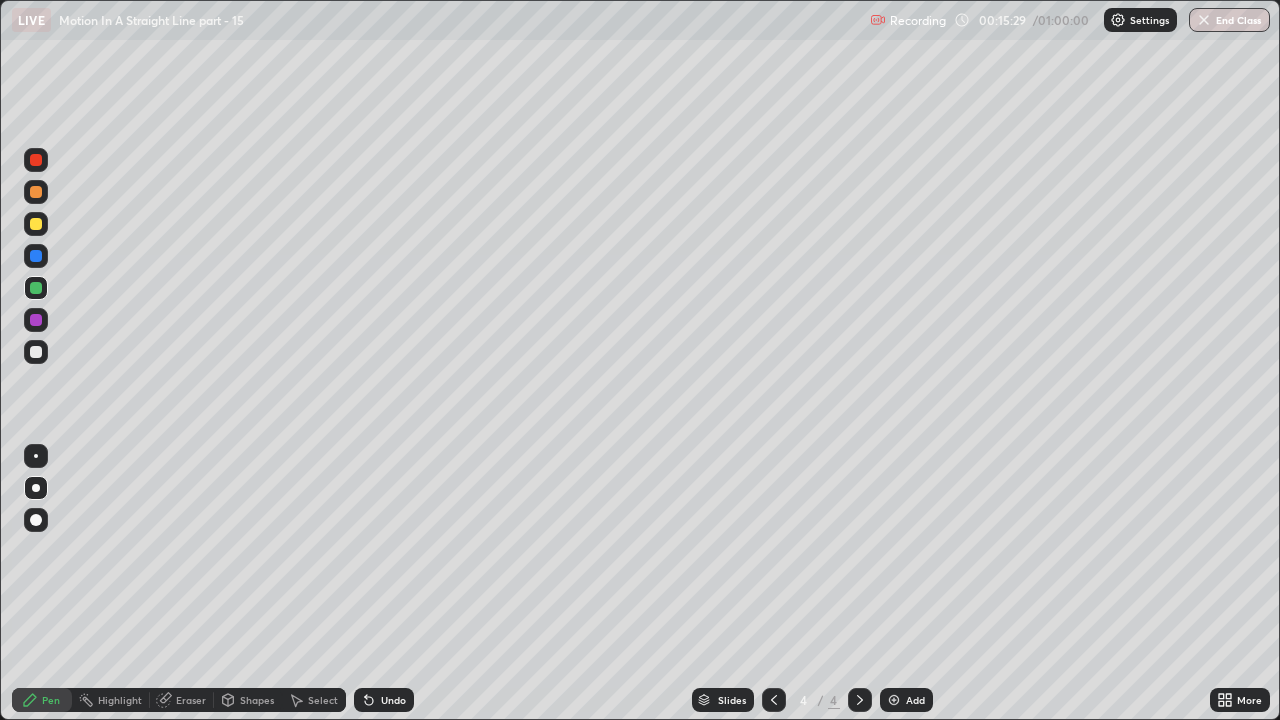 click at bounding box center [36, 352] 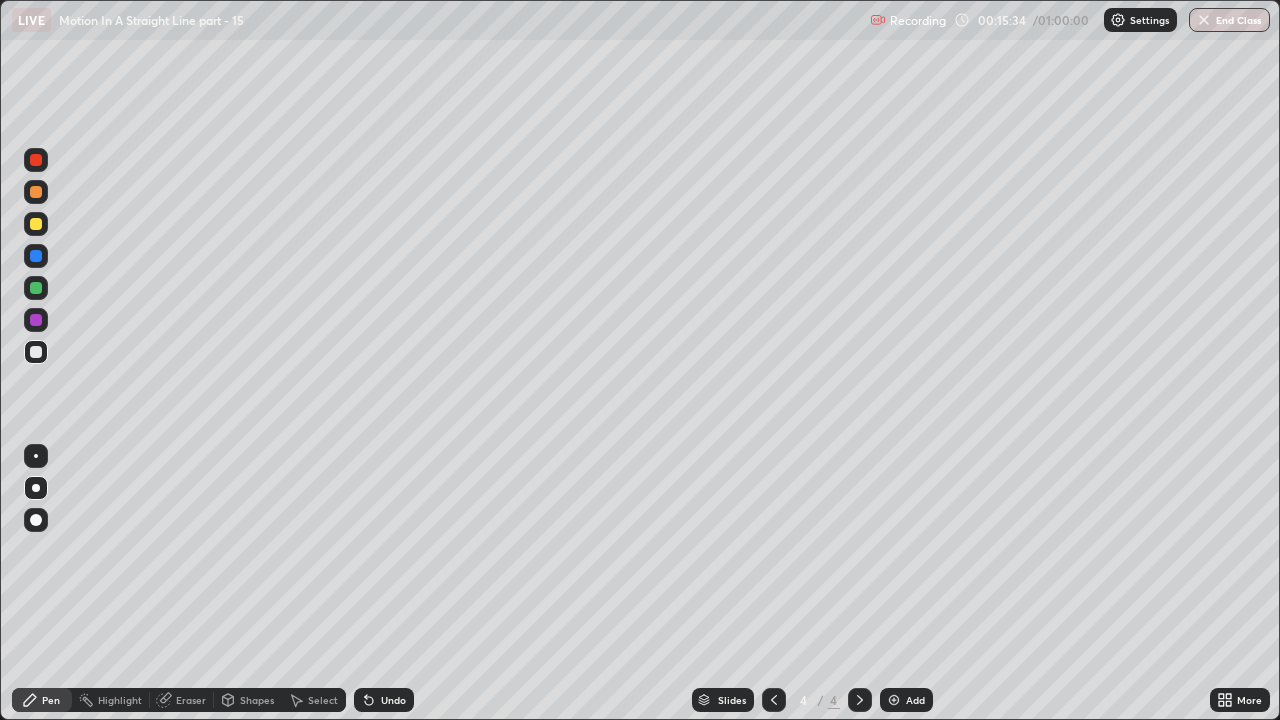 click at bounding box center (36, 320) 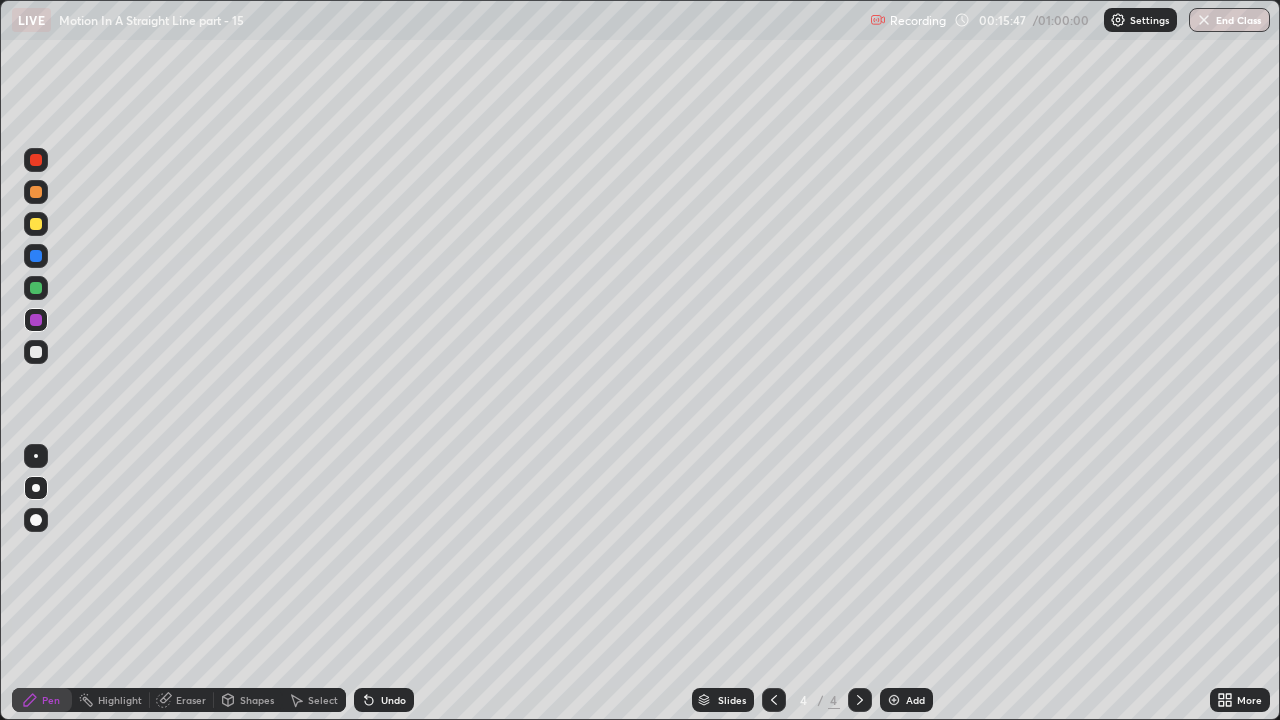 click on "Eraser" at bounding box center [191, 700] 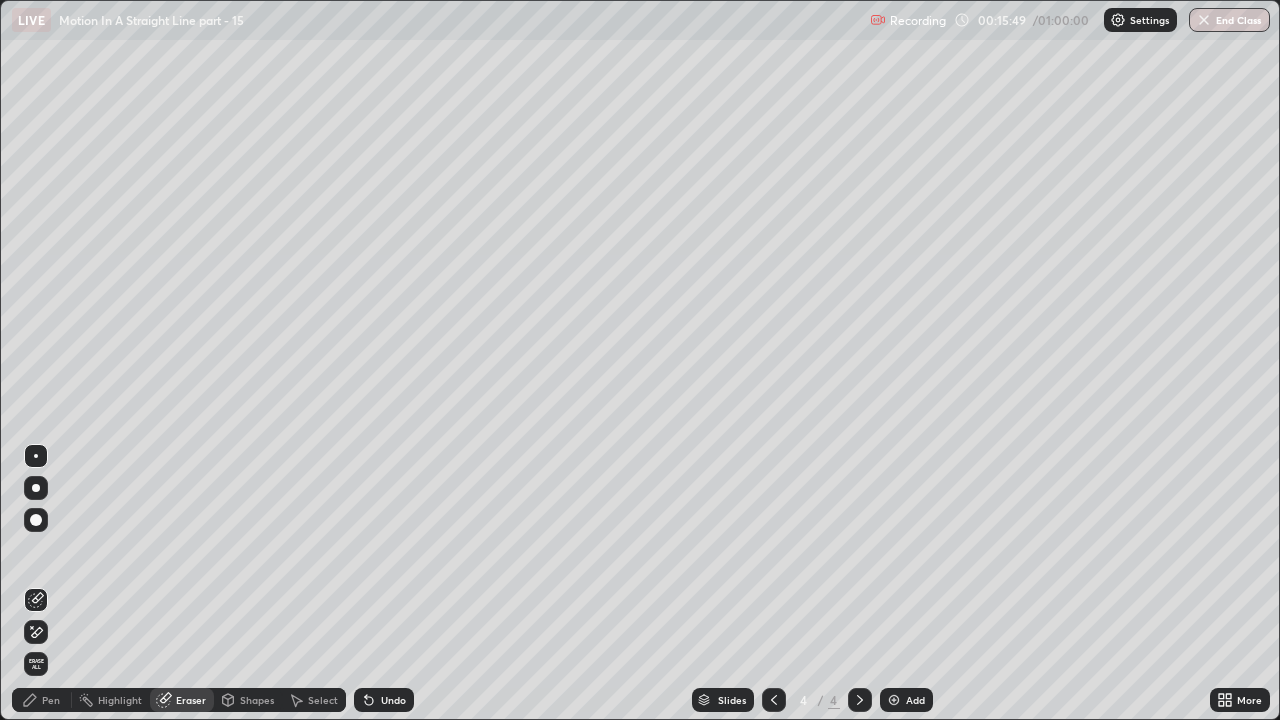 click 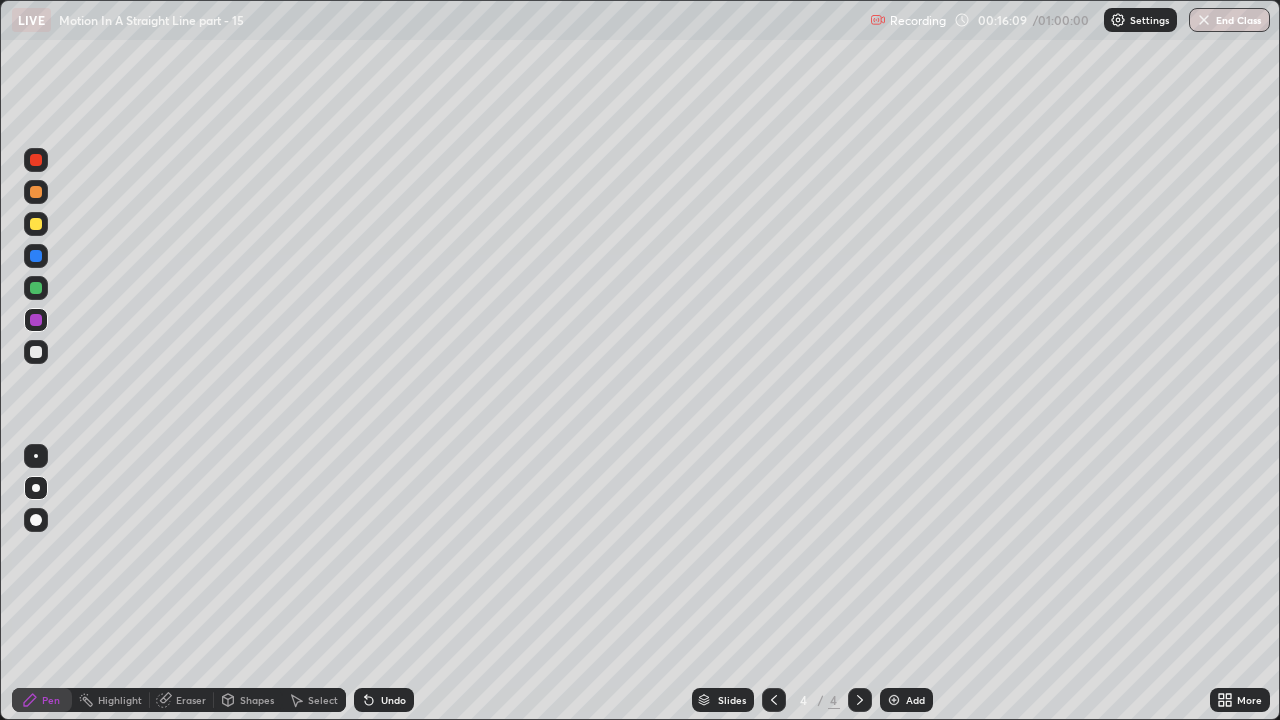 click at bounding box center [36, 224] 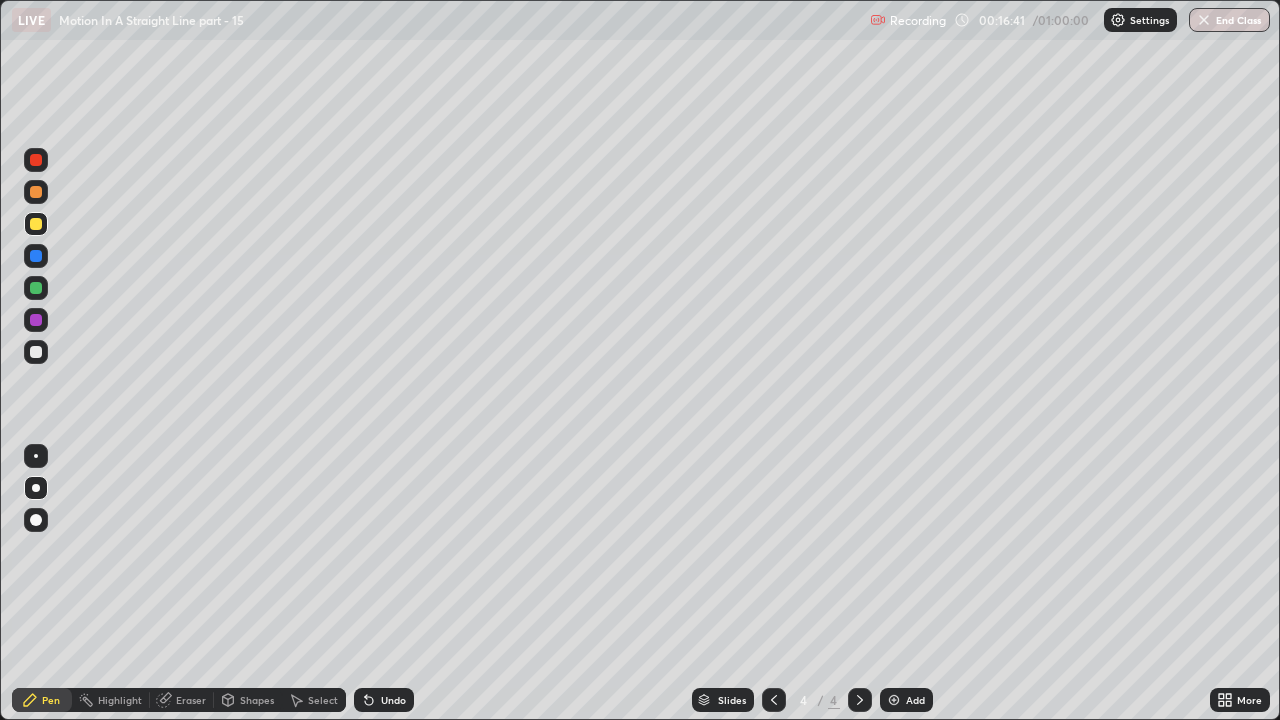 click on "Add" at bounding box center [915, 700] 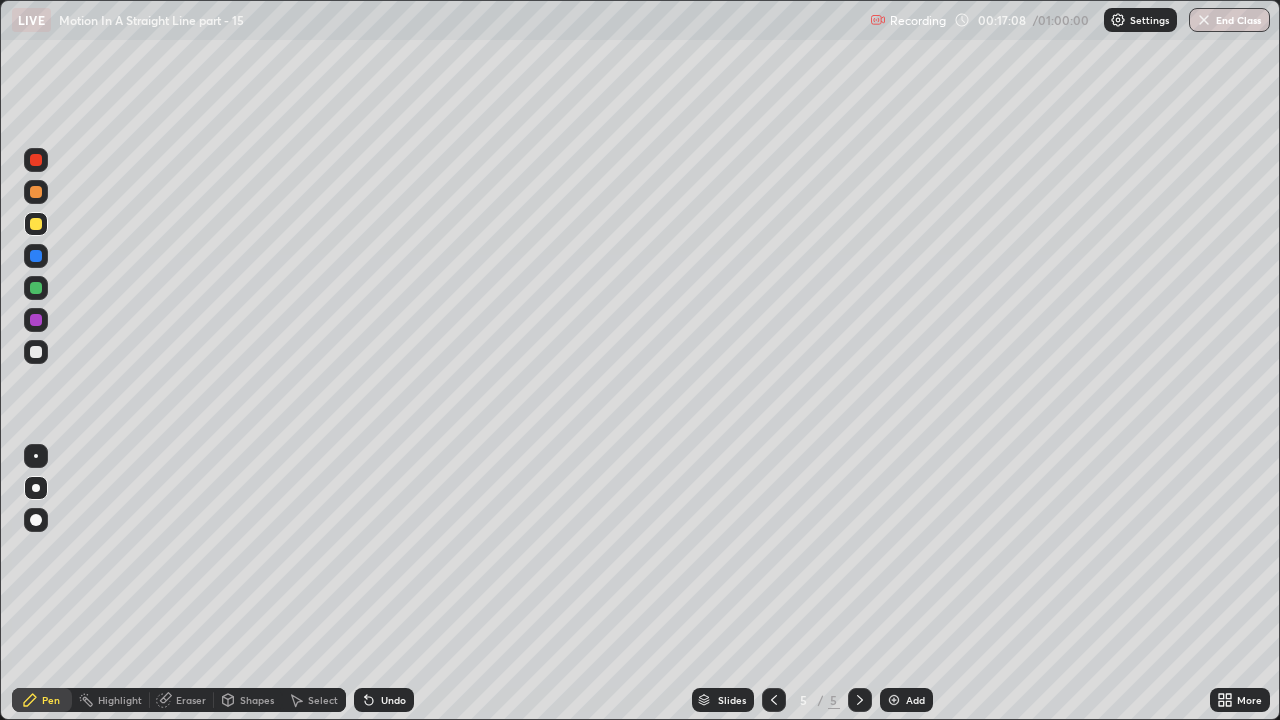 click on "Undo" at bounding box center [384, 700] 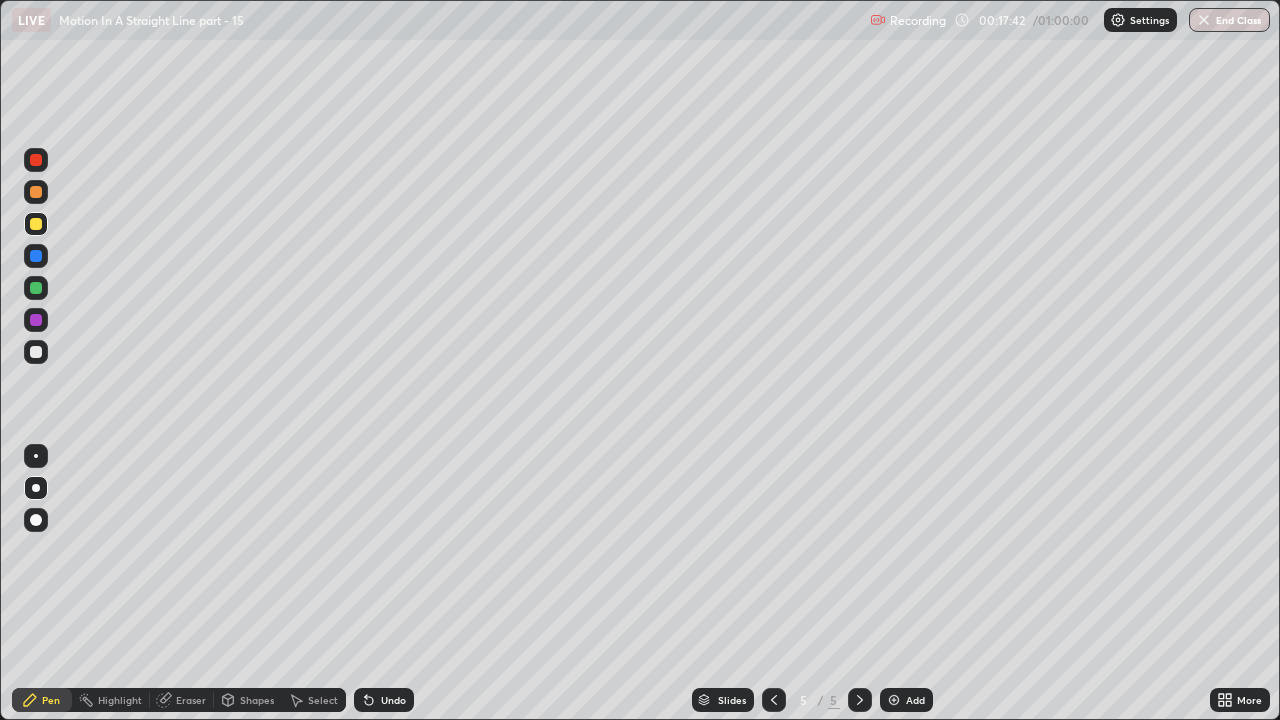 click on "Undo" at bounding box center (393, 700) 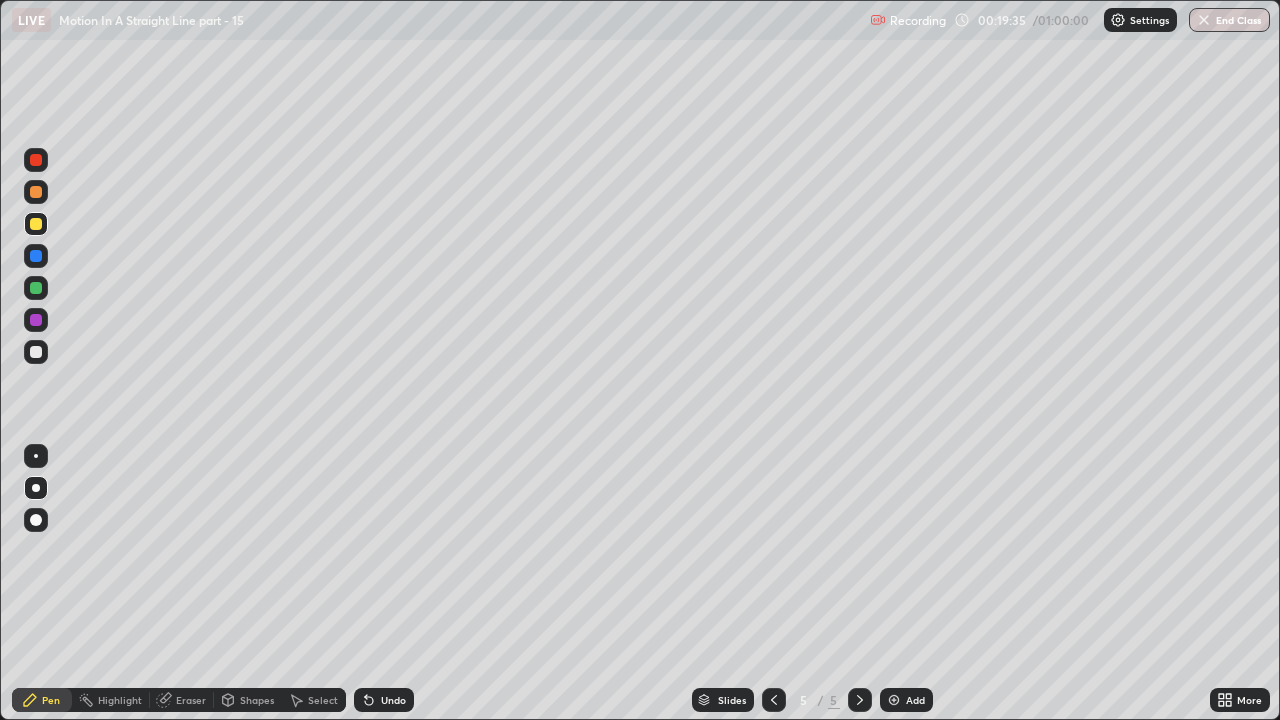 click at bounding box center [36, 224] 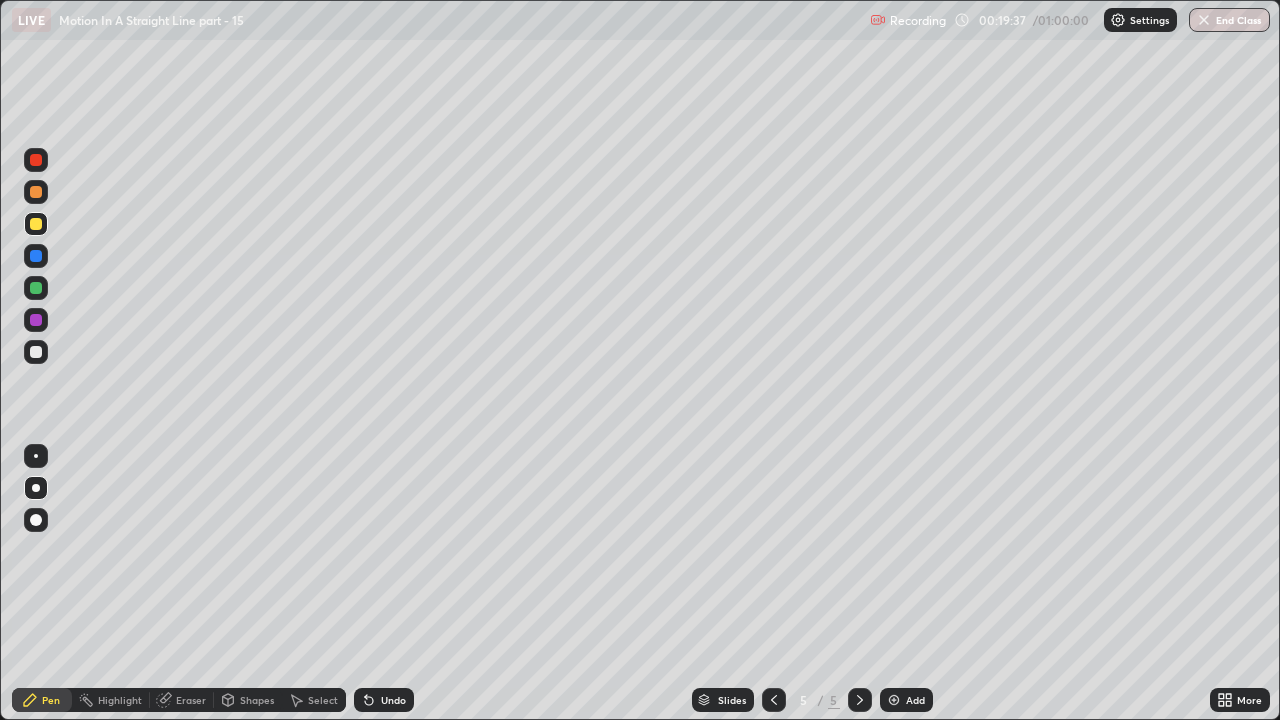 click 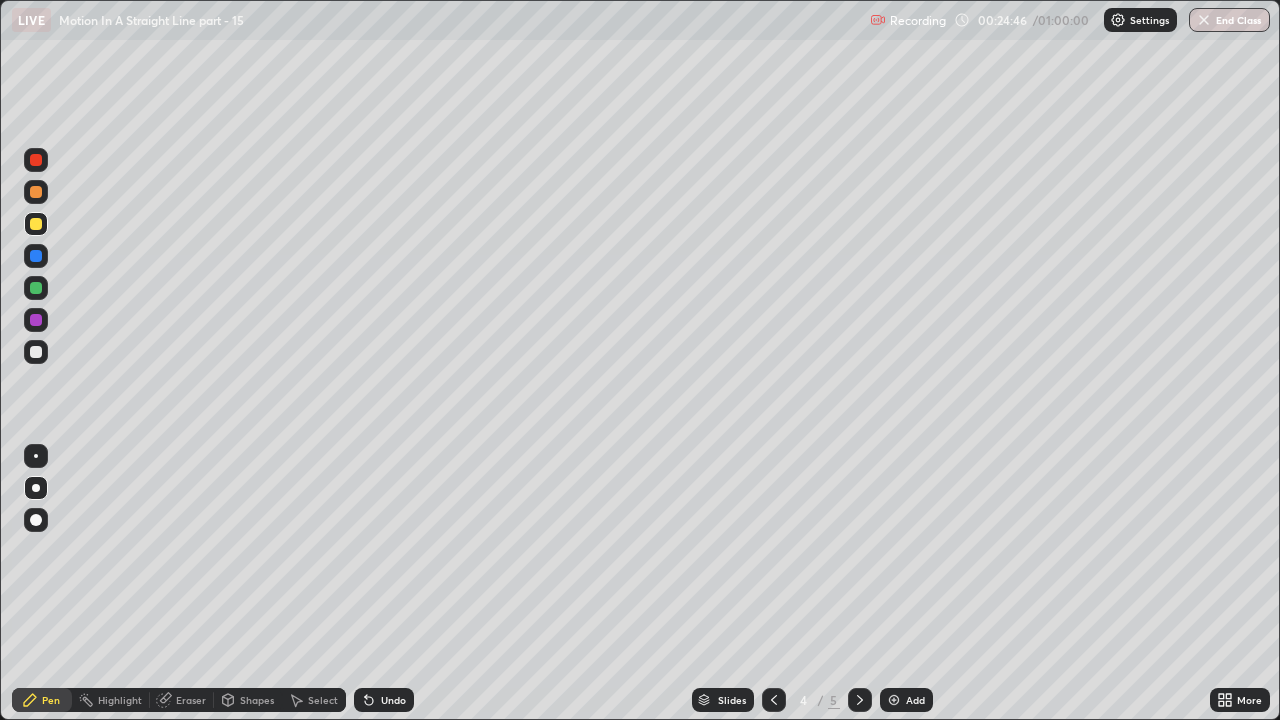 click 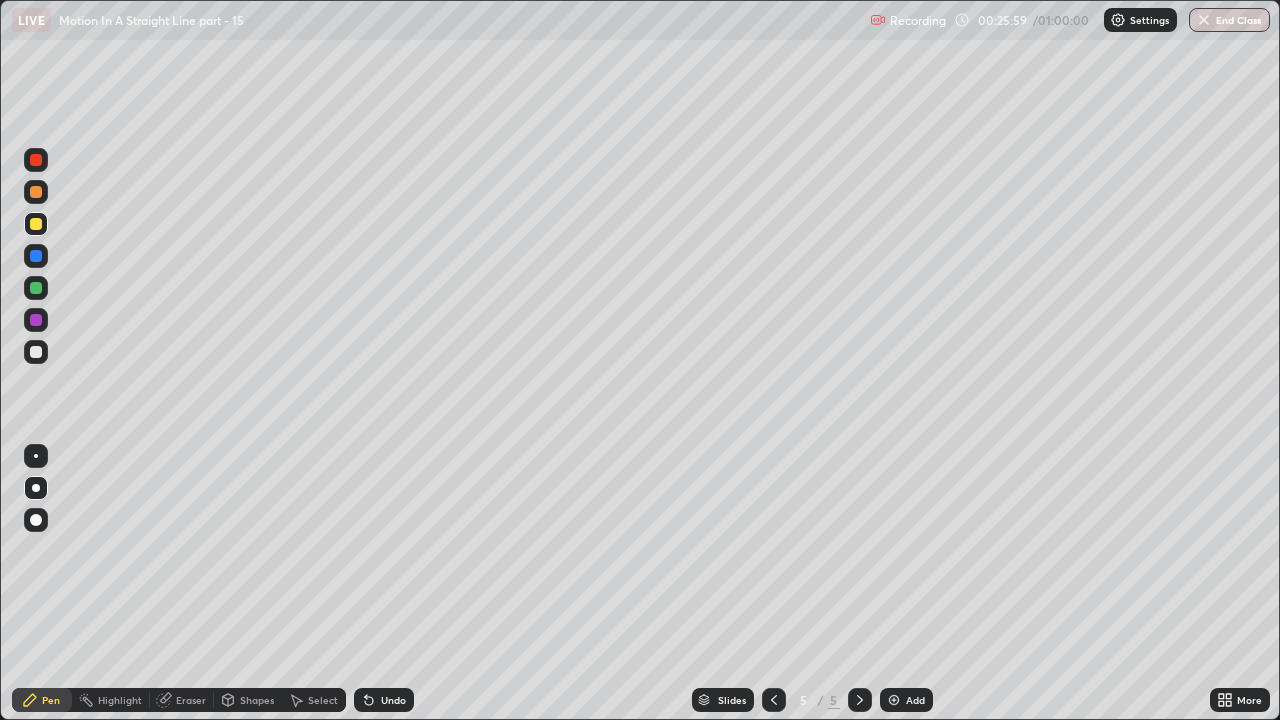click at bounding box center (36, 224) 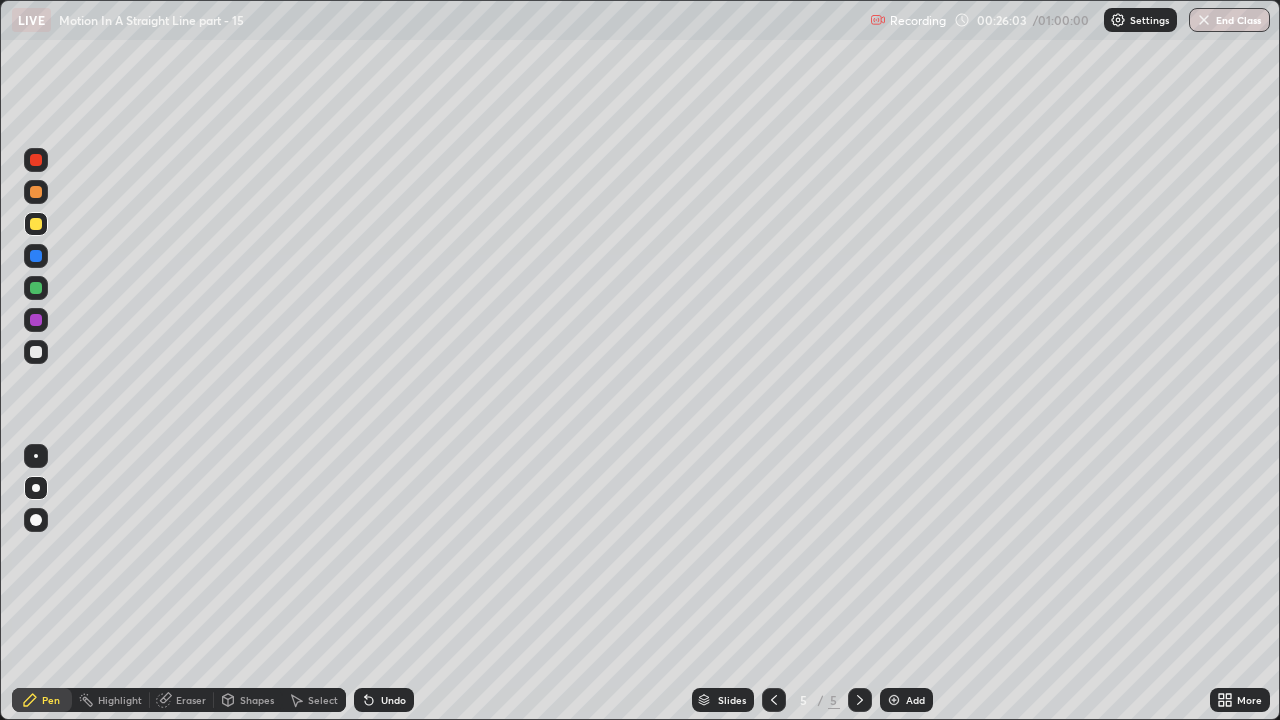 click at bounding box center (36, 192) 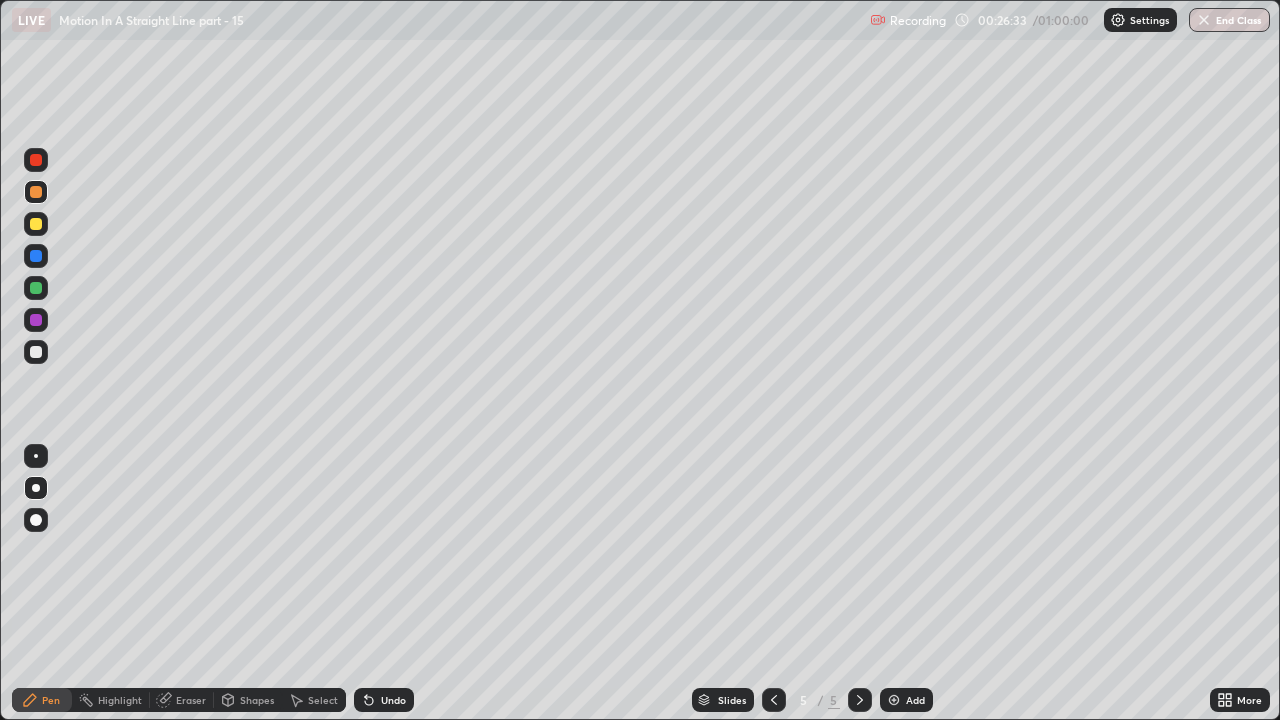 click at bounding box center (36, 224) 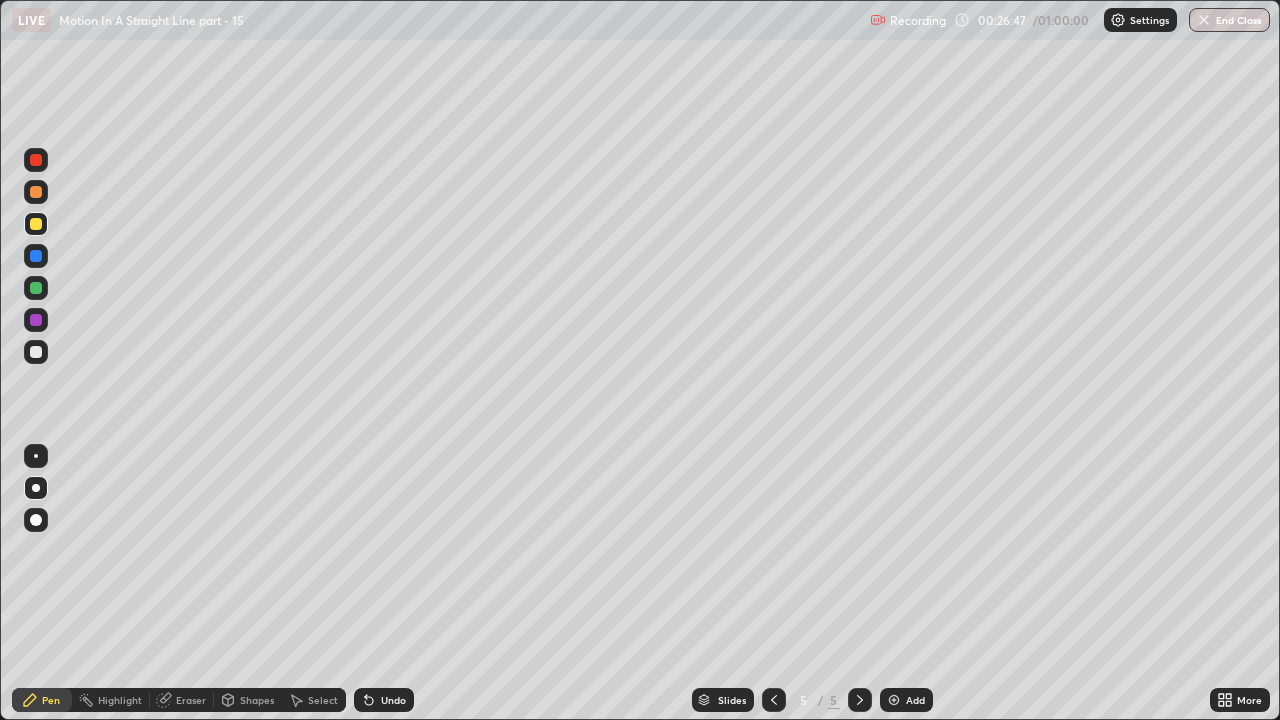 click at bounding box center (36, 288) 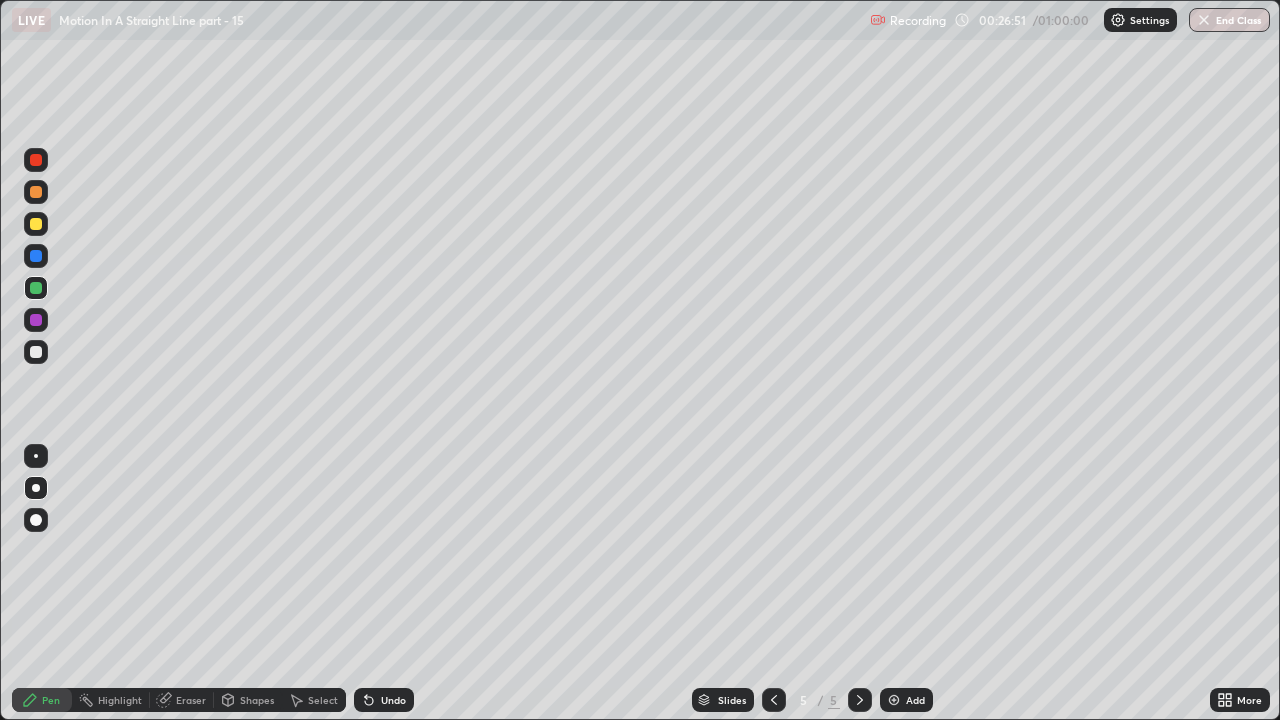 click at bounding box center (36, 224) 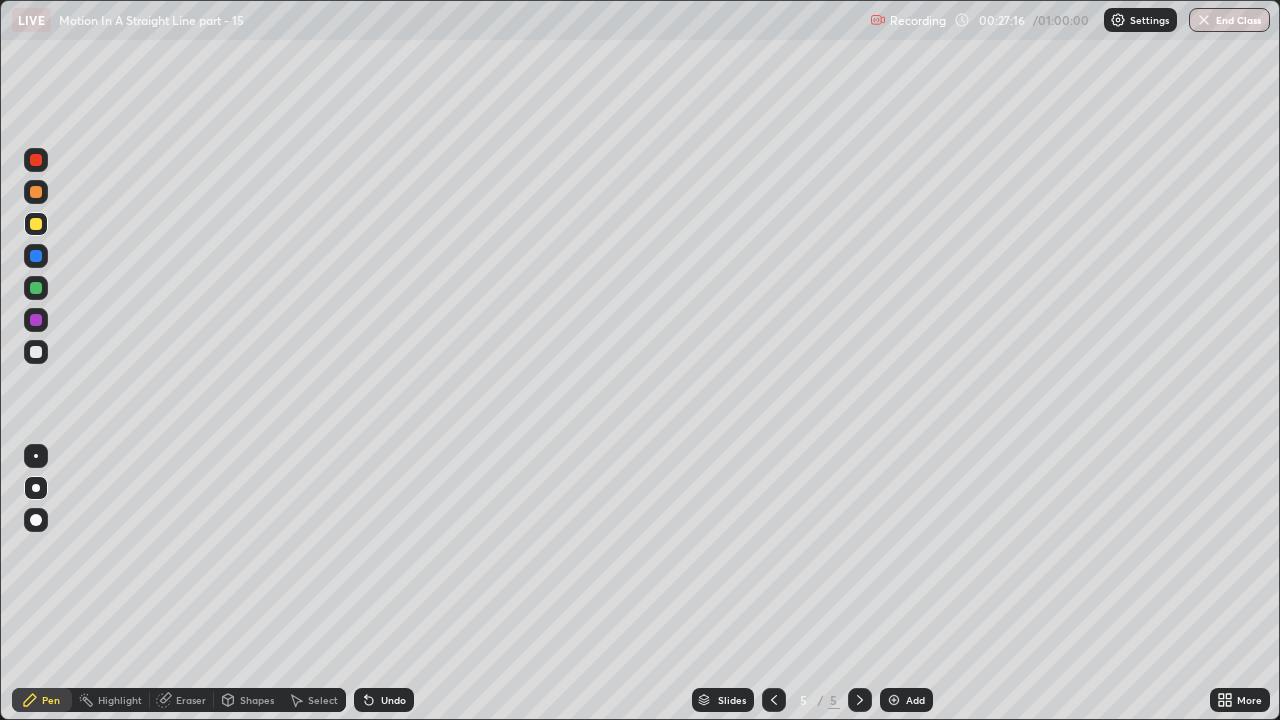 click on "Undo" at bounding box center [384, 700] 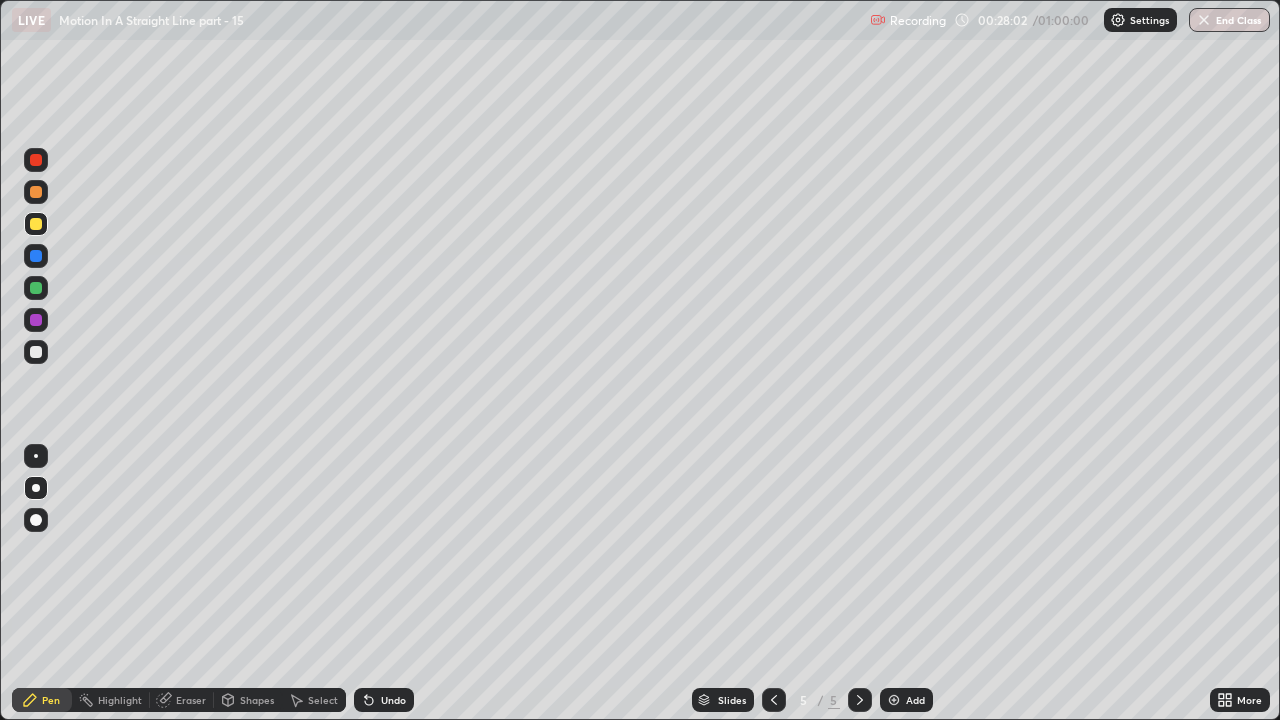 click at bounding box center [894, 700] 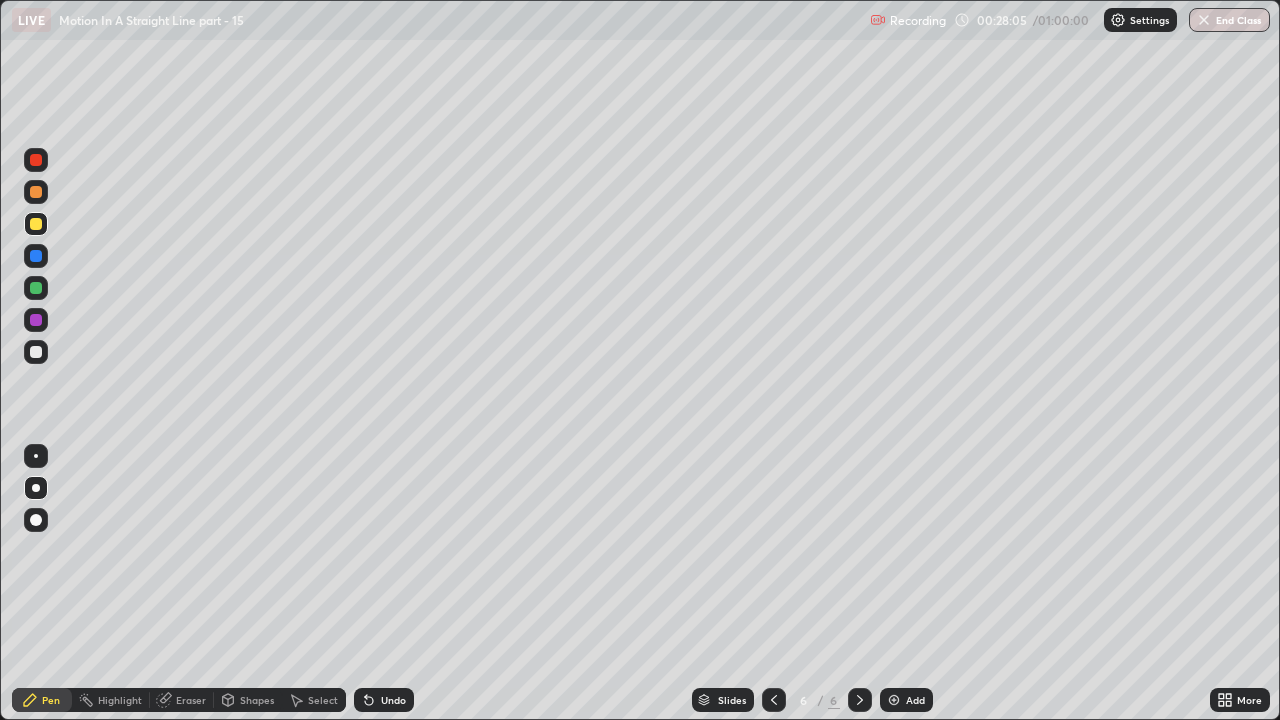 click at bounding box center [36, 224] 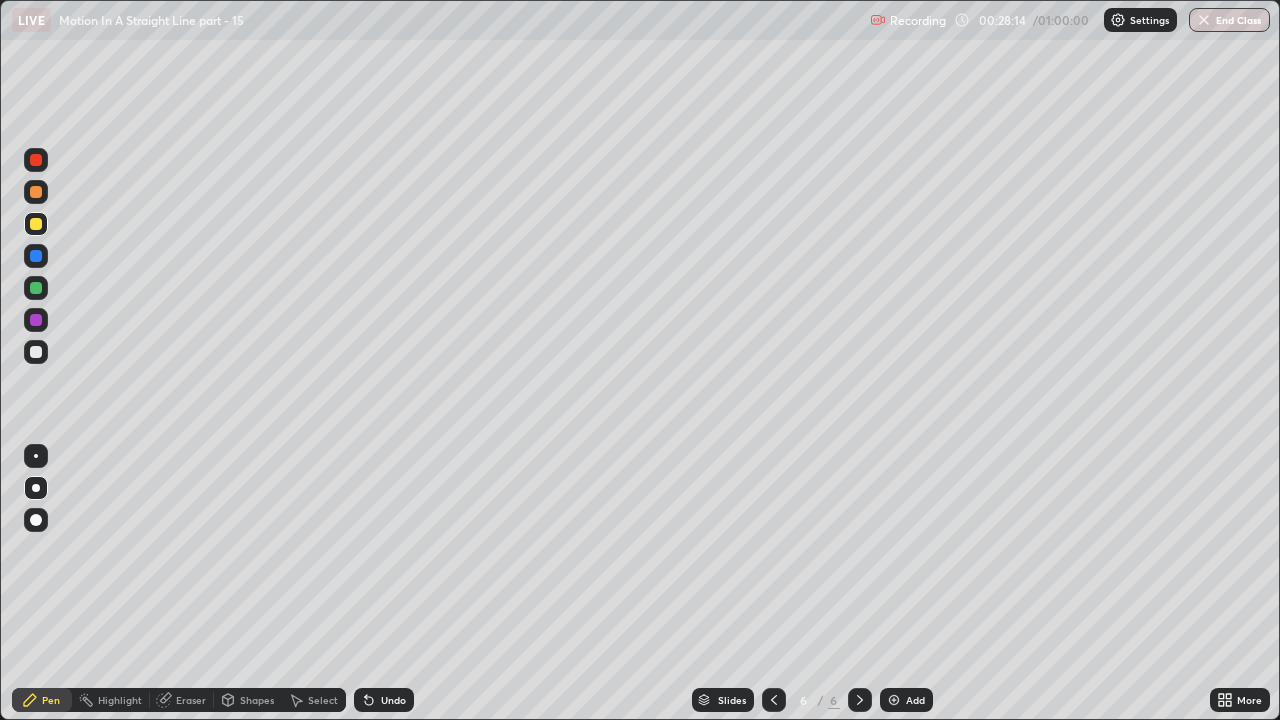 click at bounding box center [36, 288] 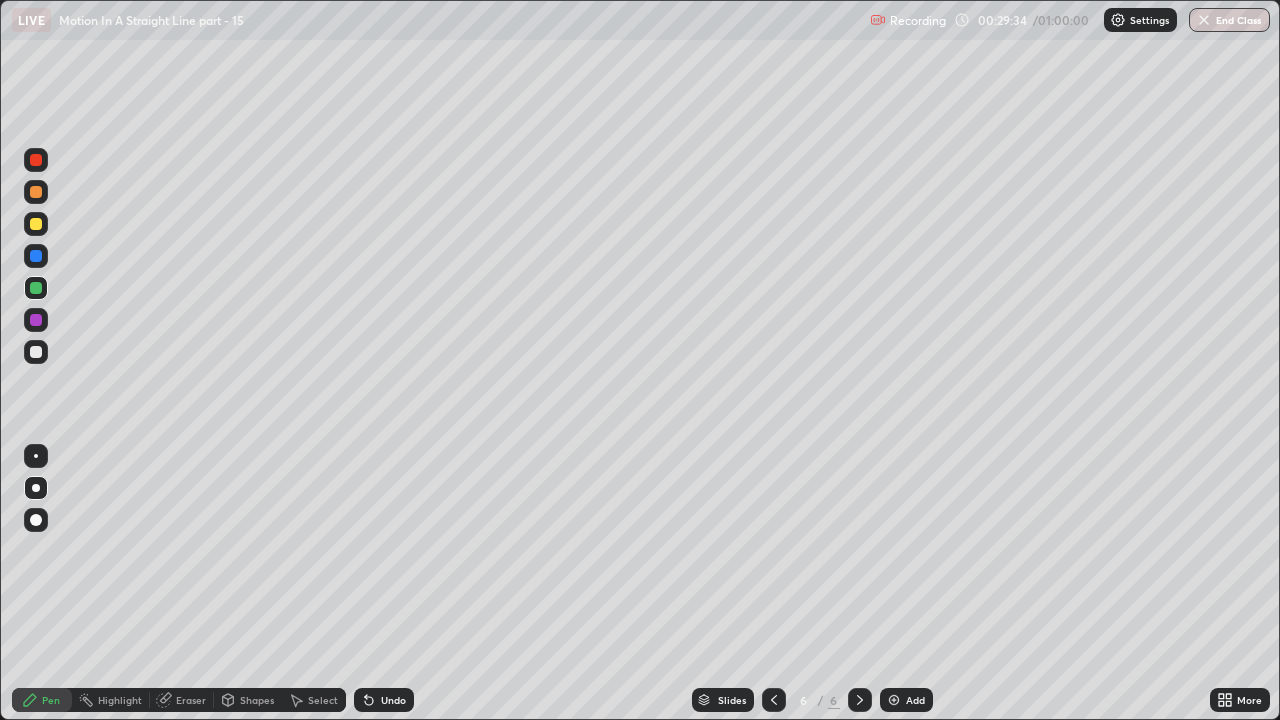 click 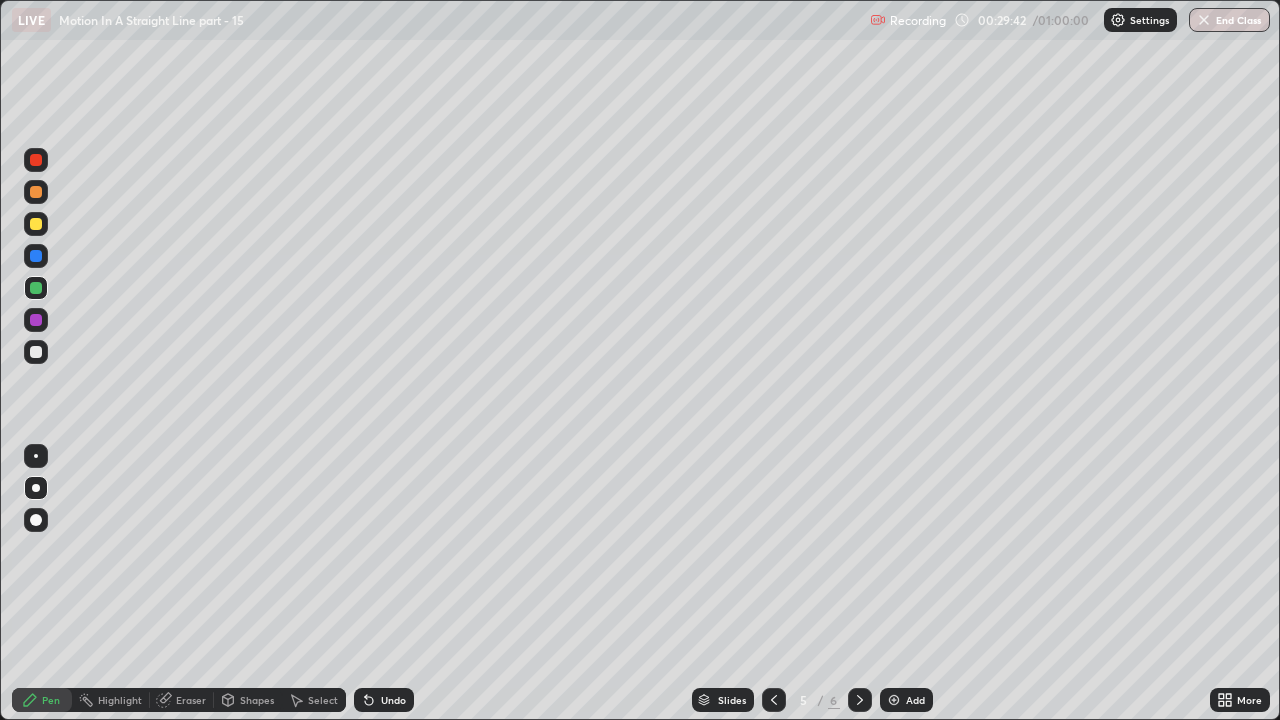 click 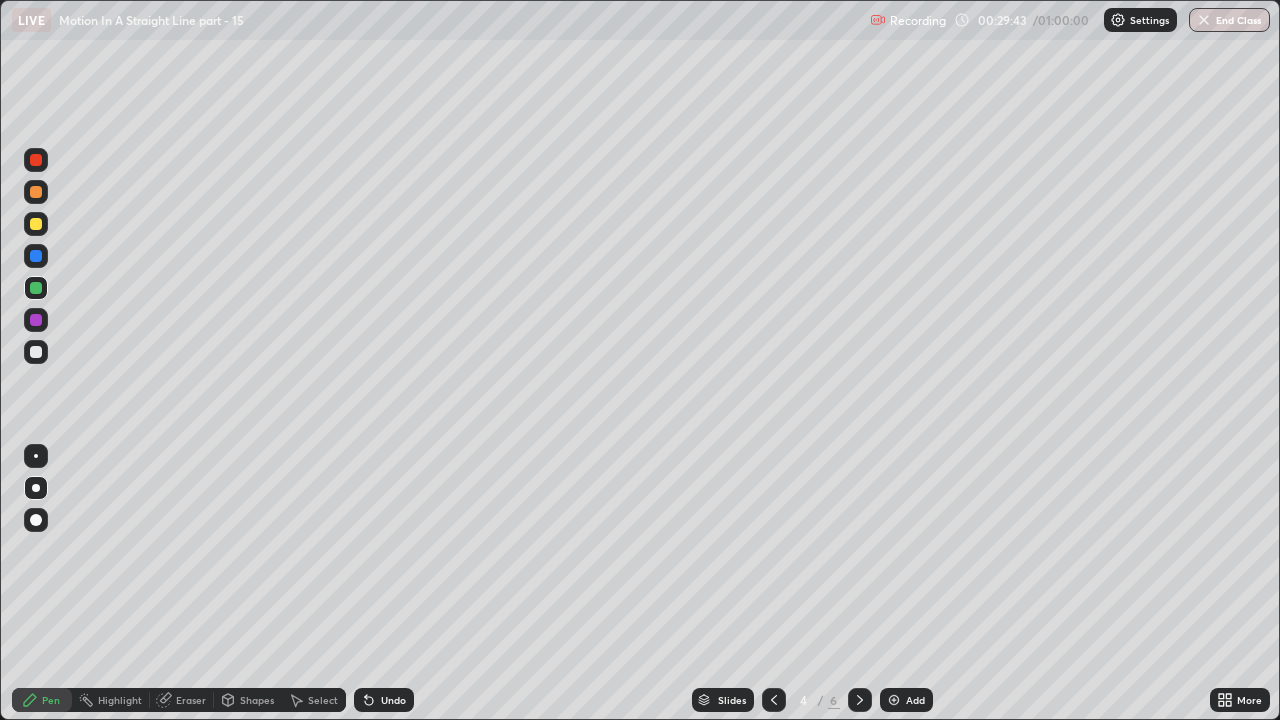 click 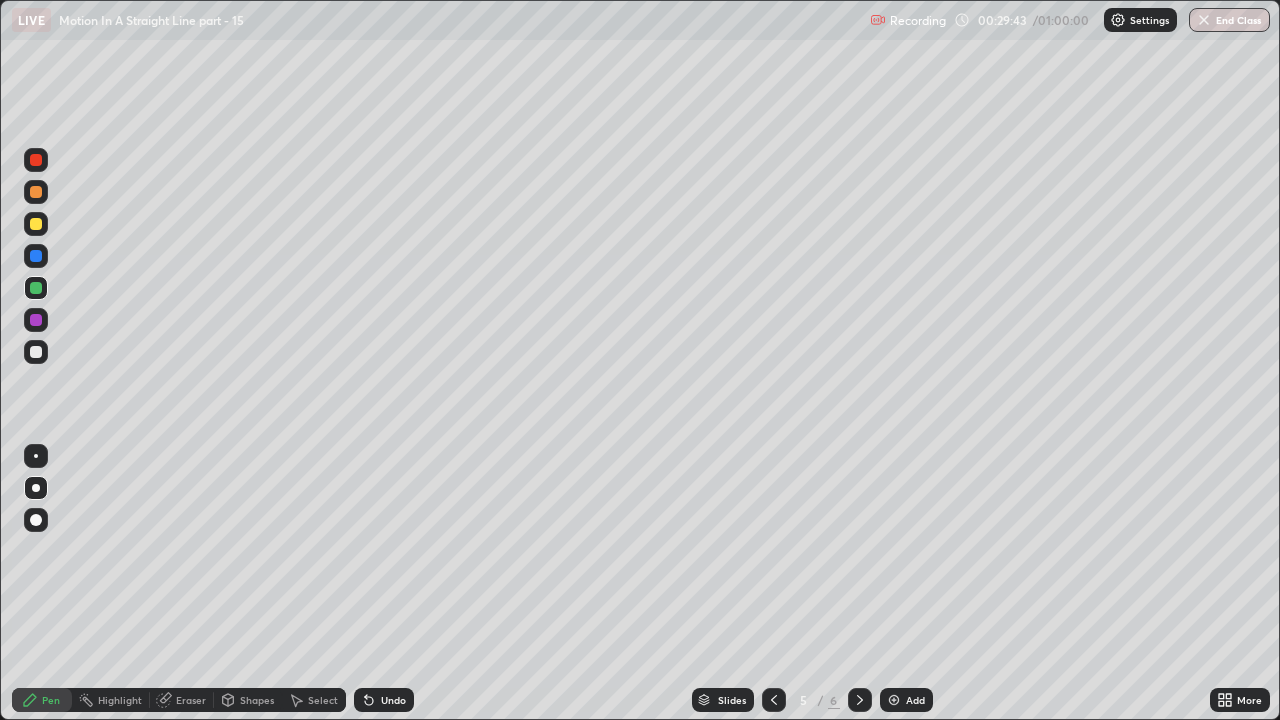click 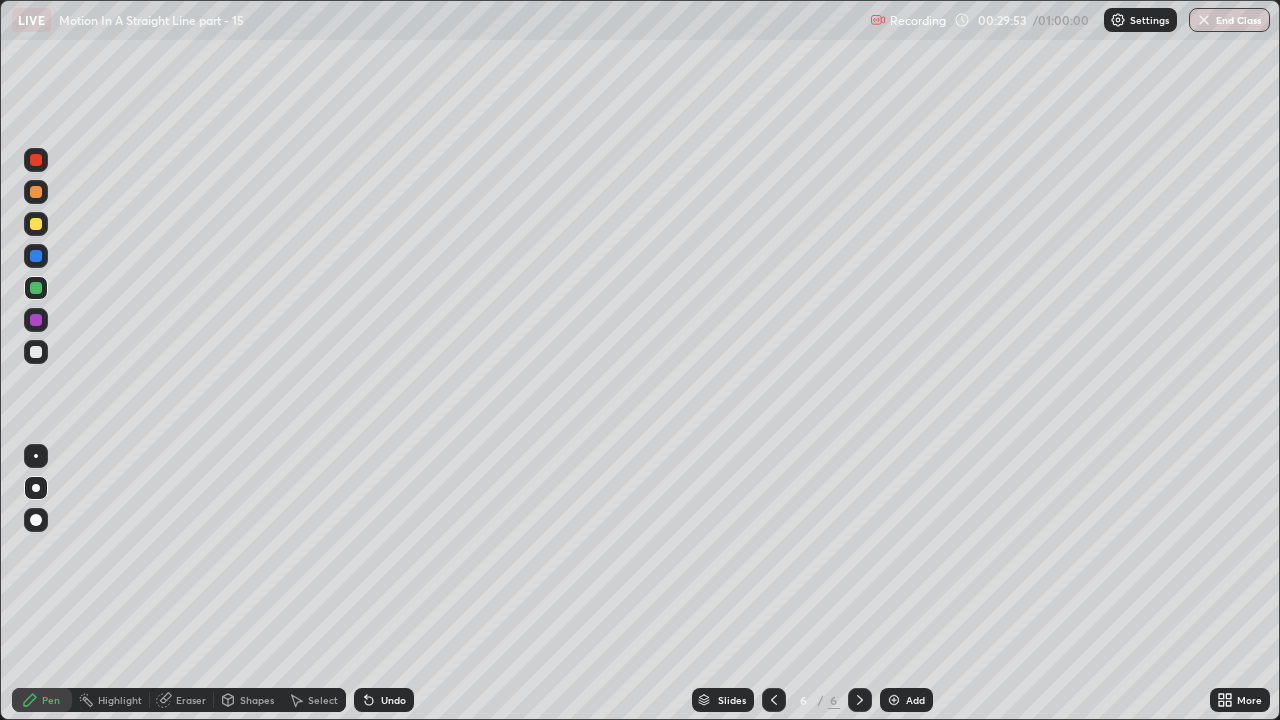 click at bounding box center [36, 224] 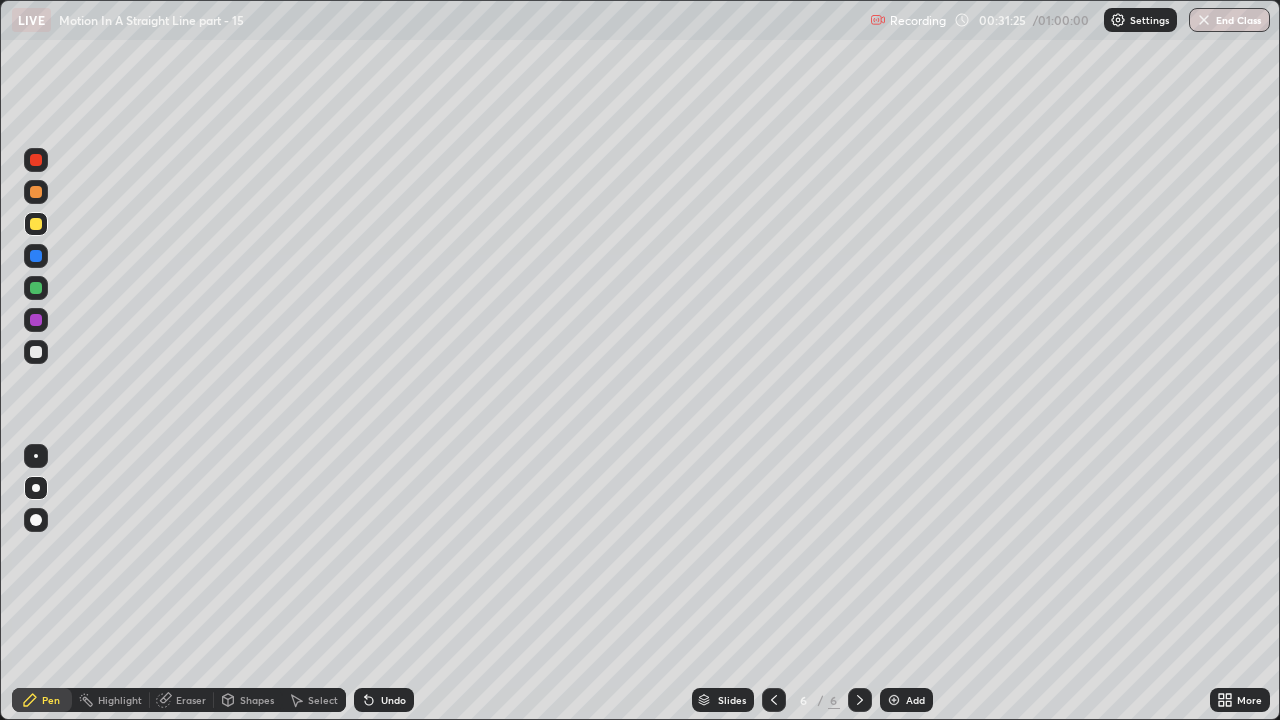 click 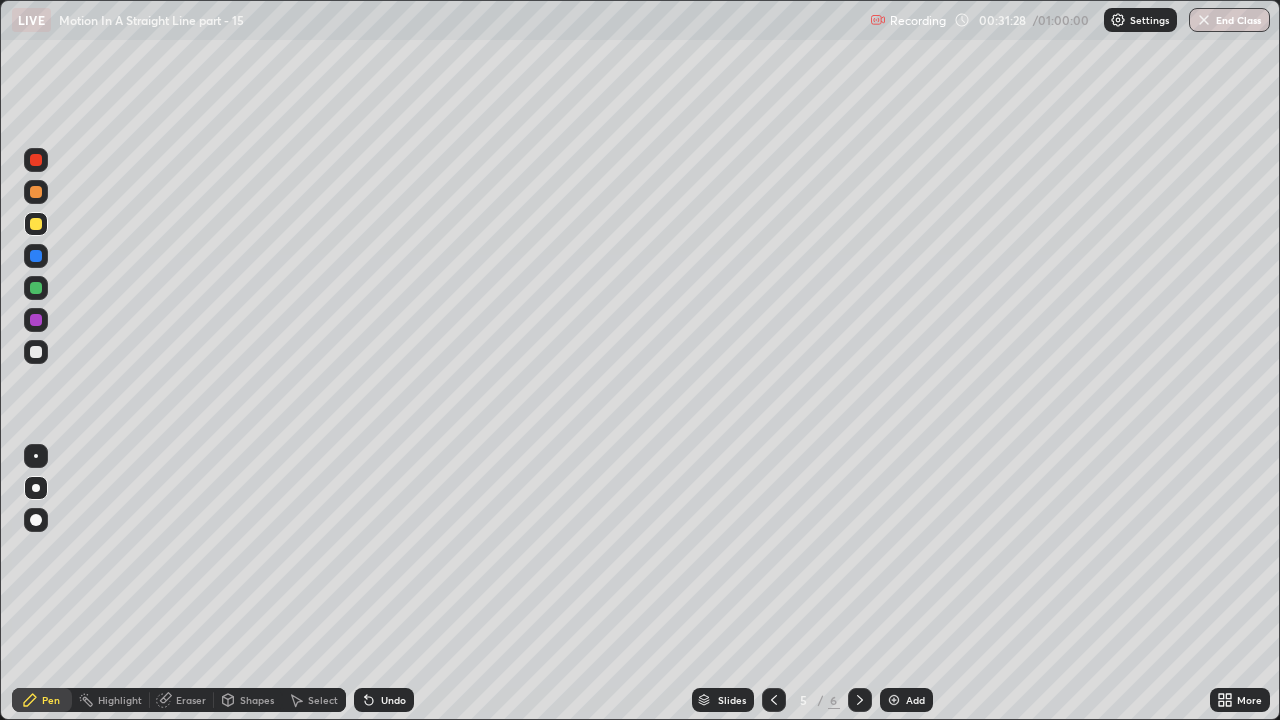 click 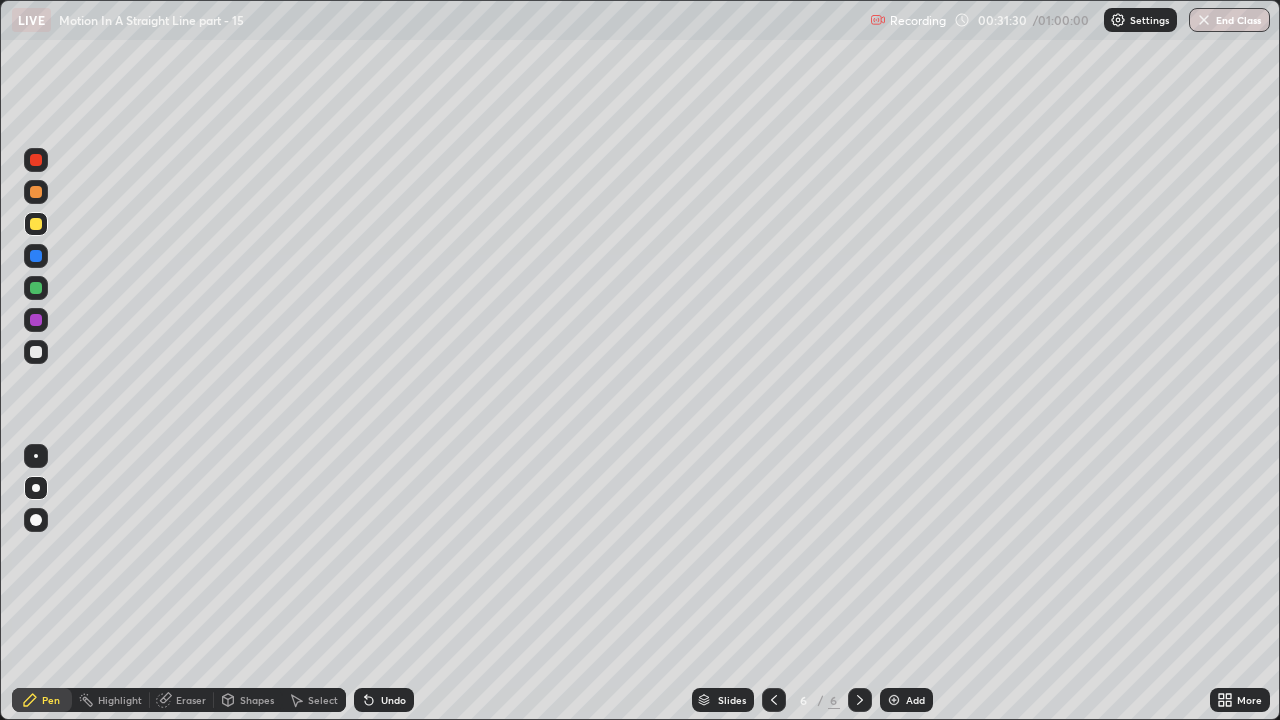 click on "Add" at bounding box center (906, 700) 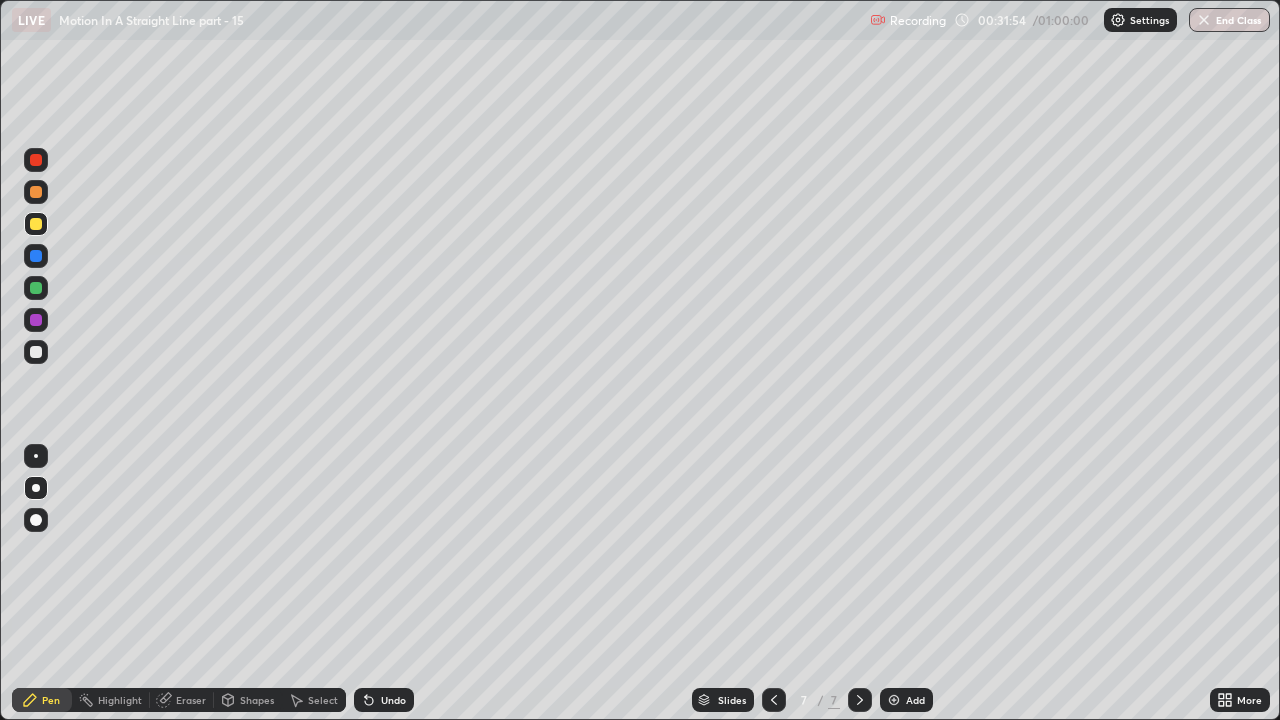 click on "Undo" at bounding box center [393, 700] 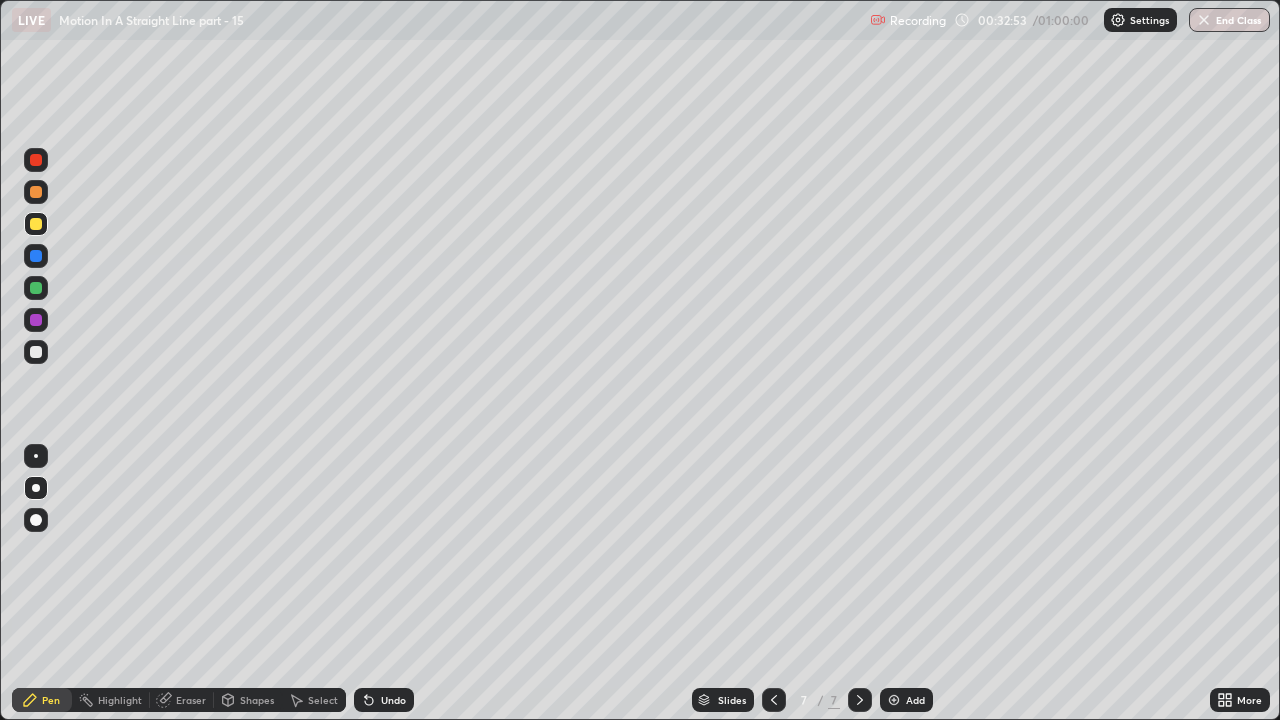 click 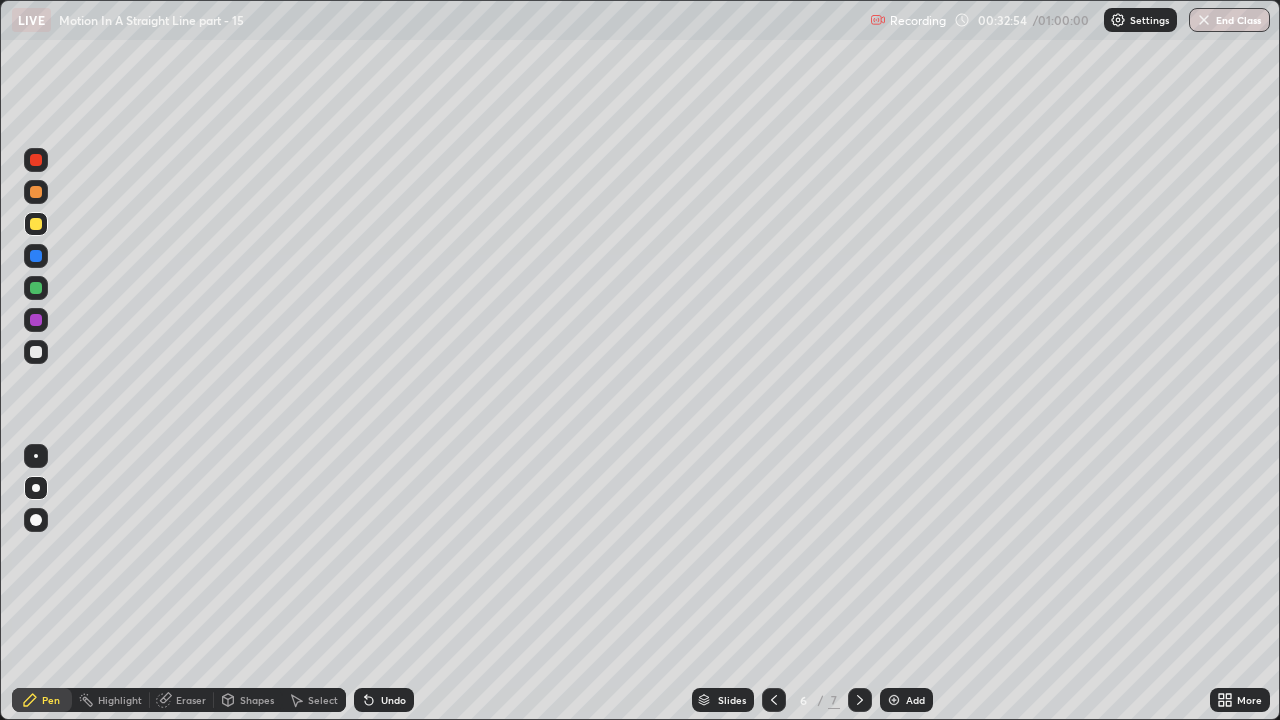 click 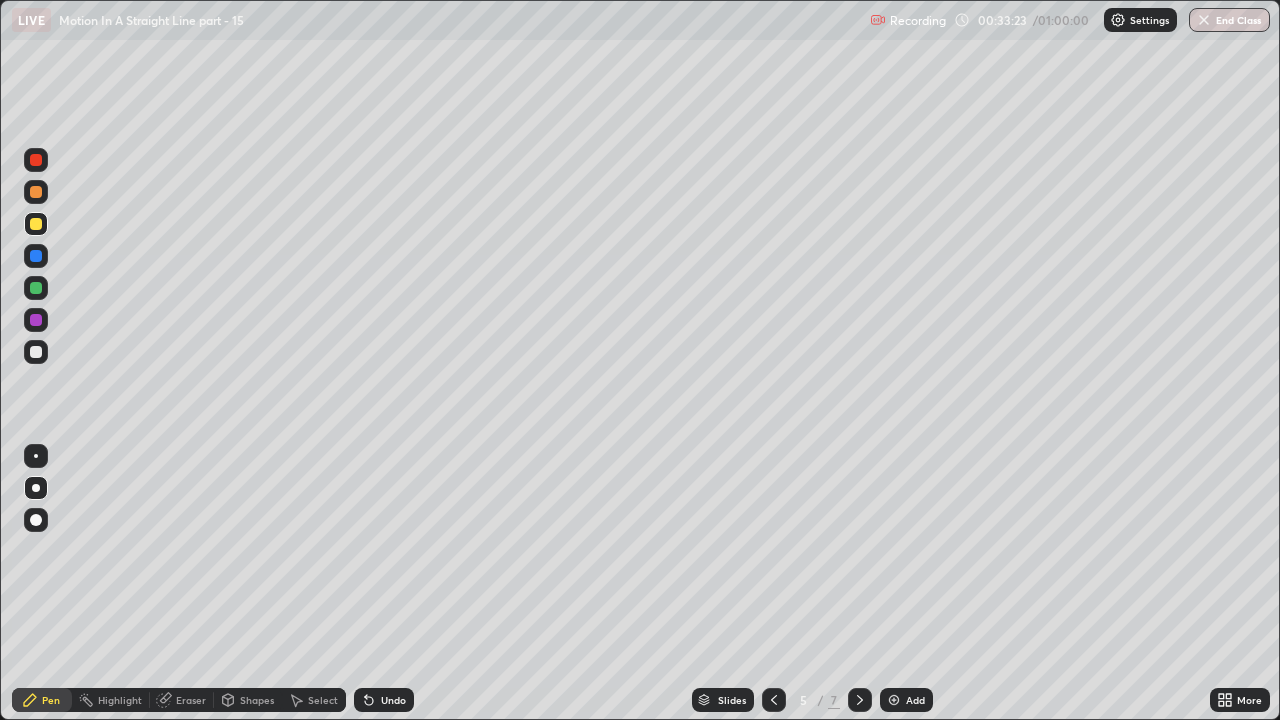 click 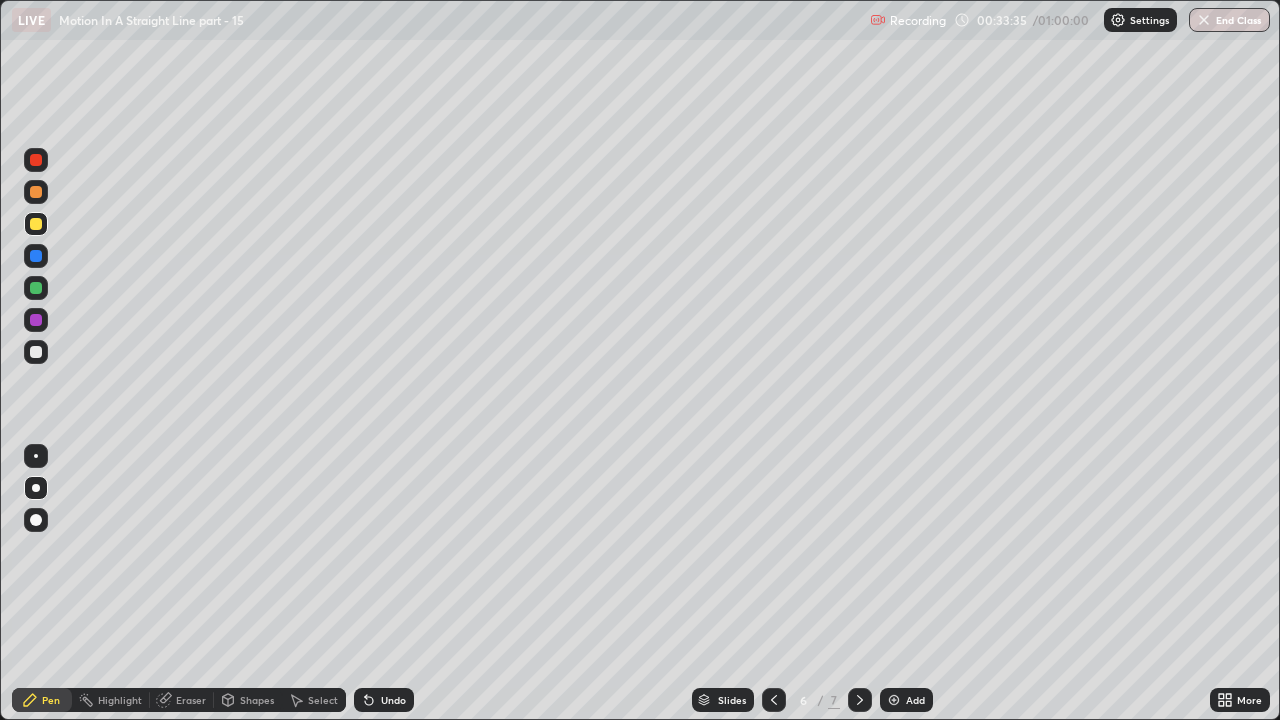 click on "Undo" at bounding box center [393, 700] 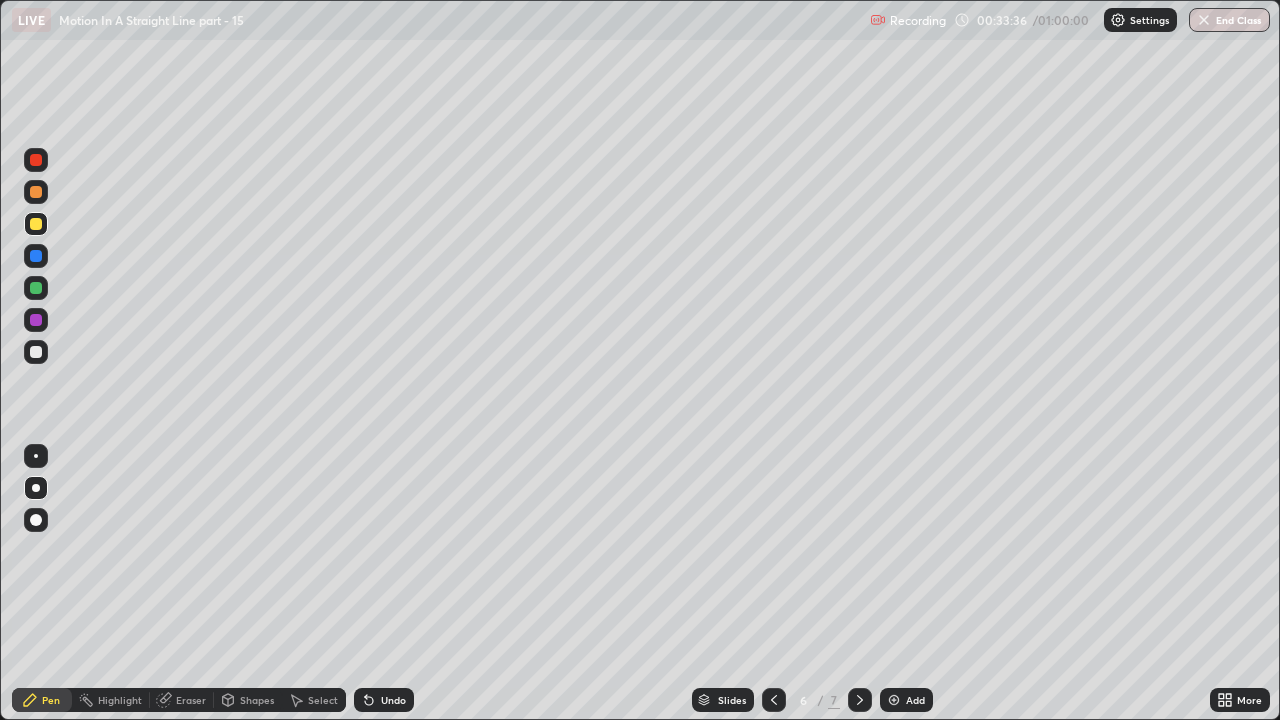 click on "Undo" at bounding box center [393, 700] 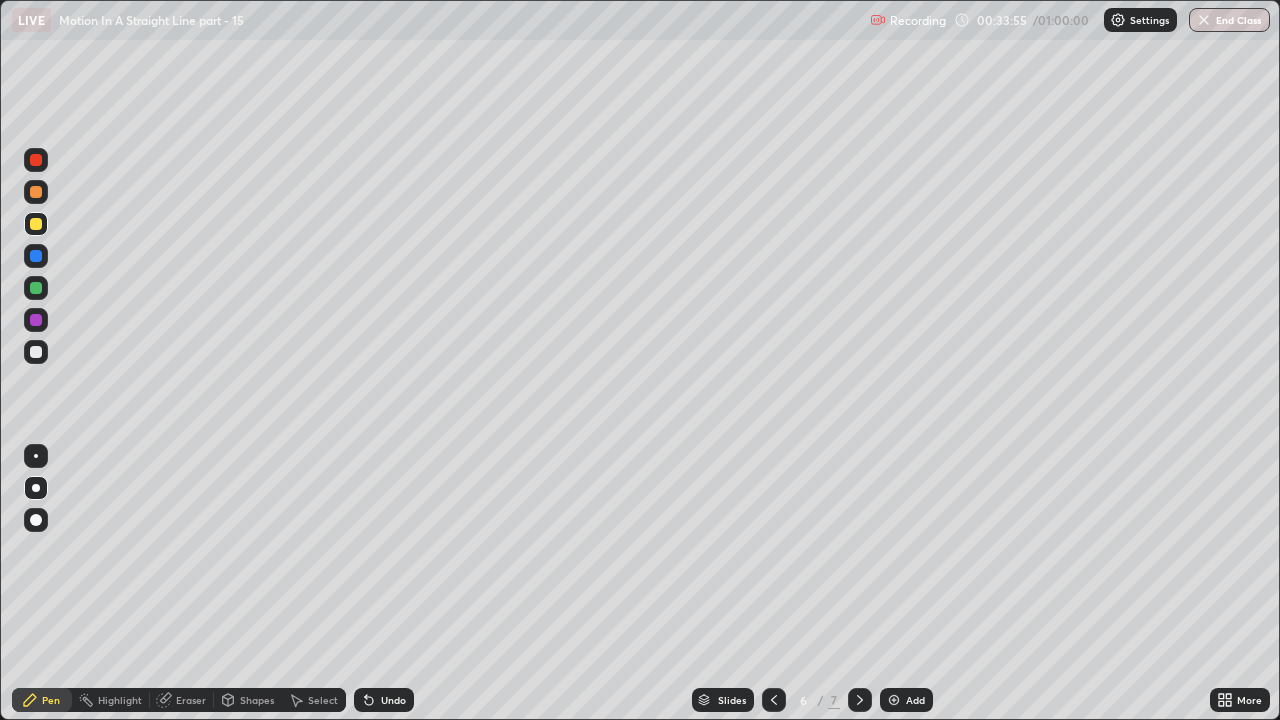 click 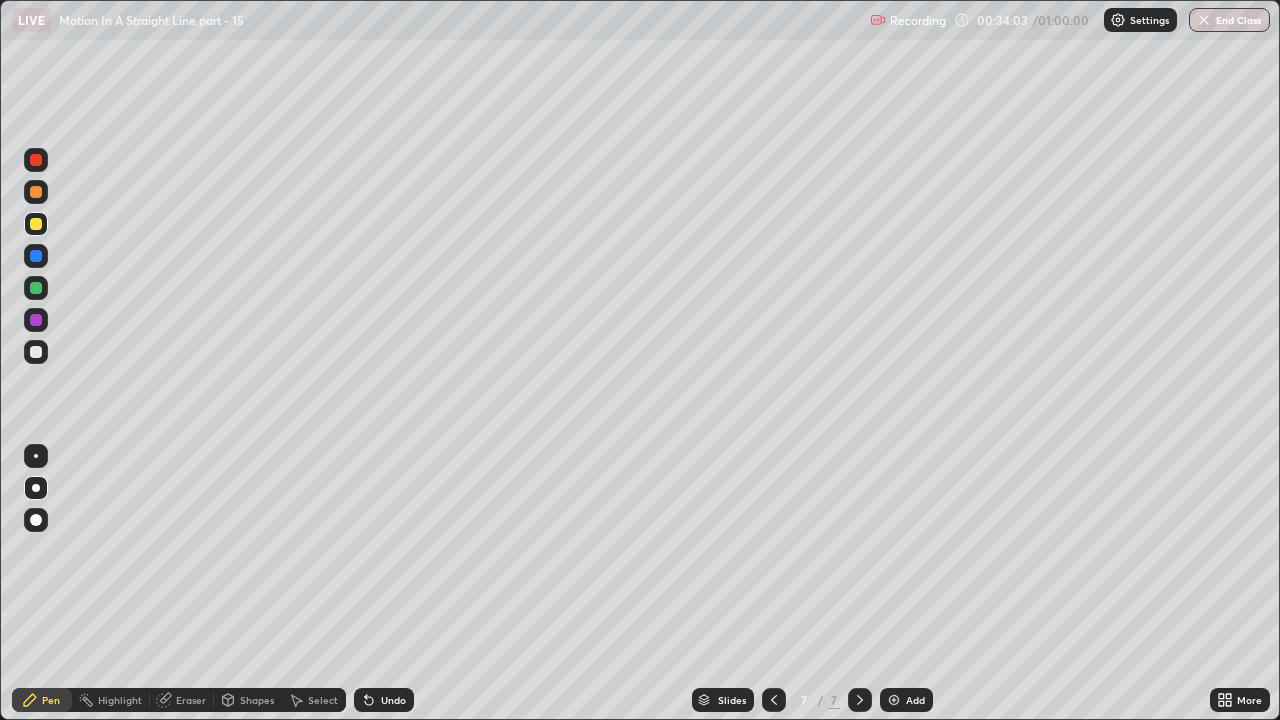 click on "Undo" at bounding box center (384, 700) 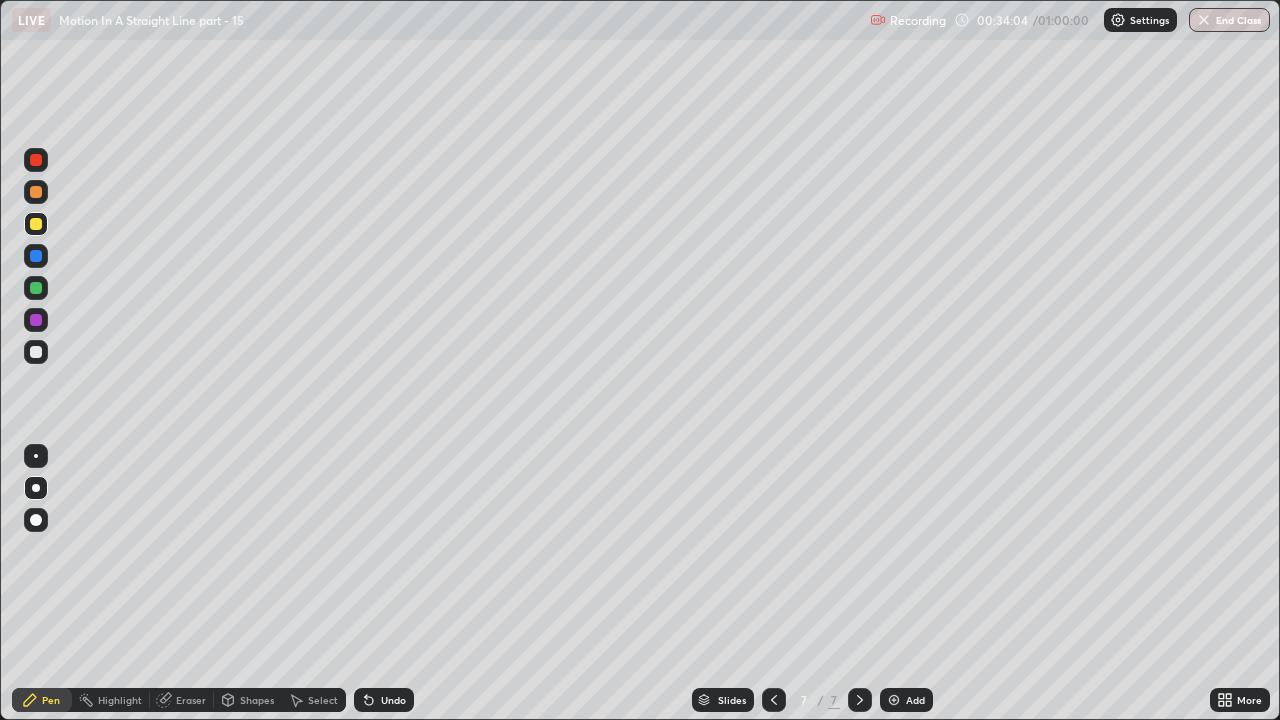 click on "Undo" at bounding box center (393, 700) 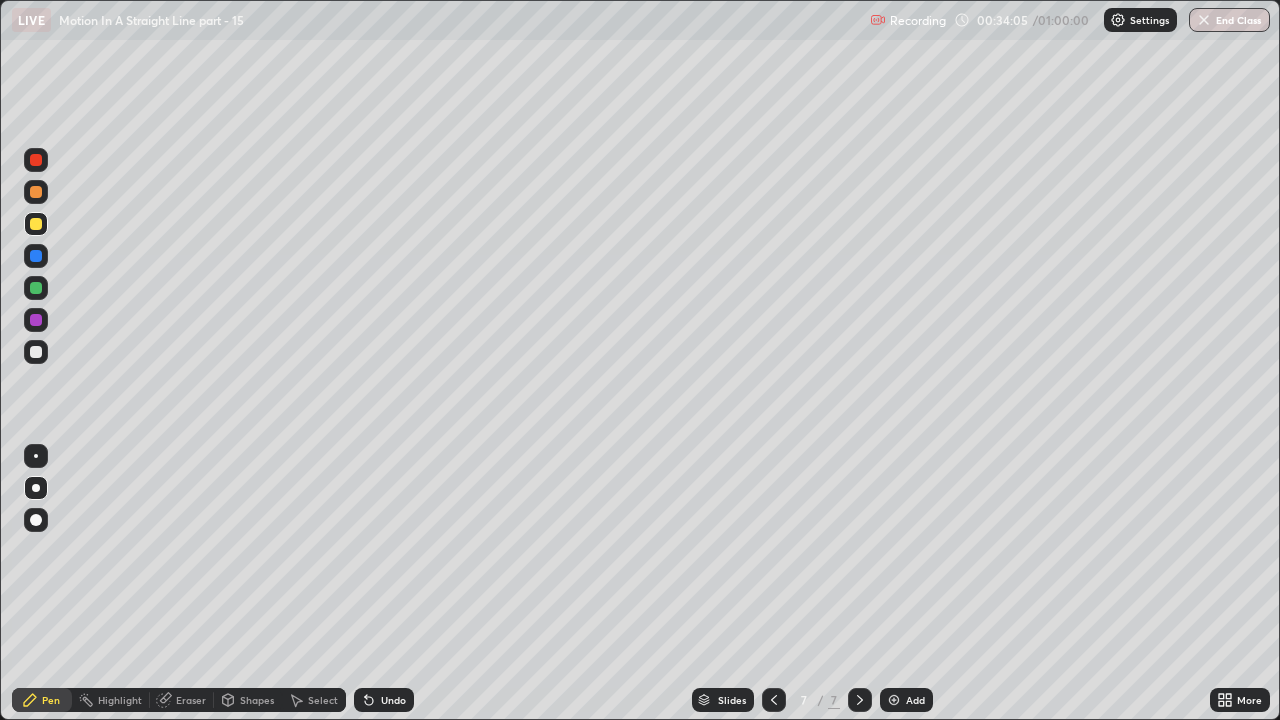 click on "Undo" at bounding box center [393, 700] 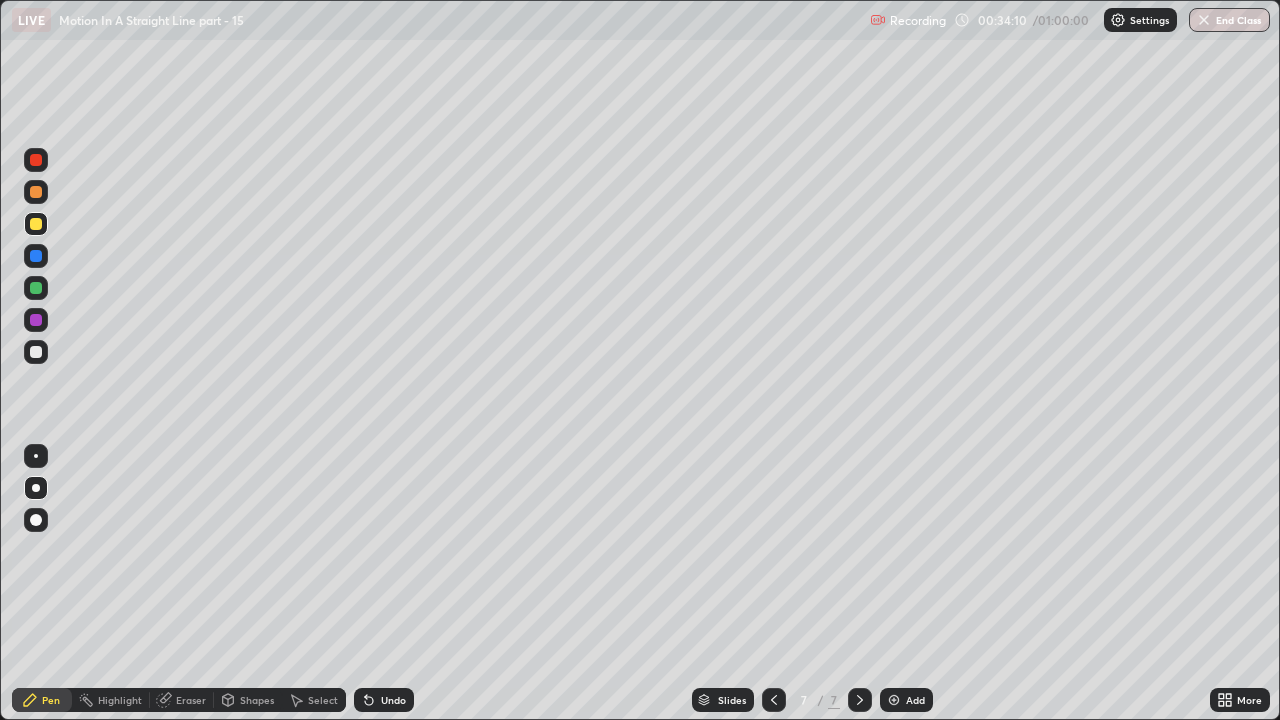 click 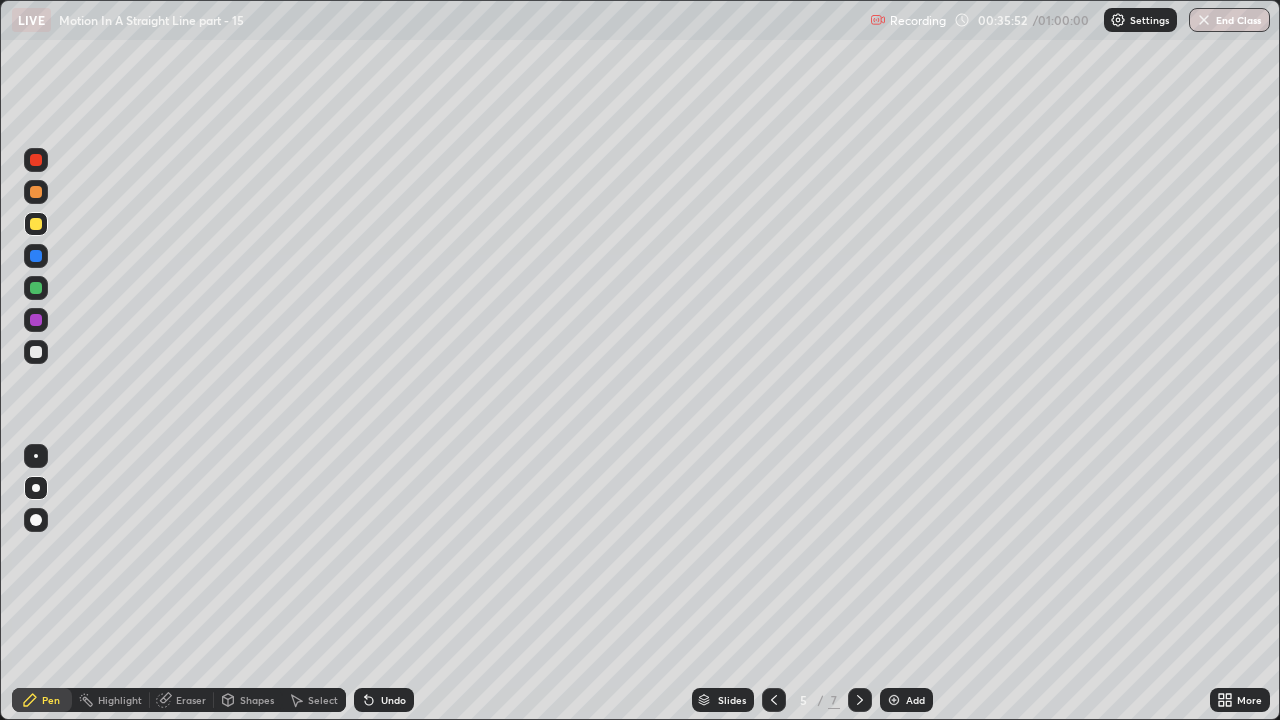 click at bounding box center (860, 700) 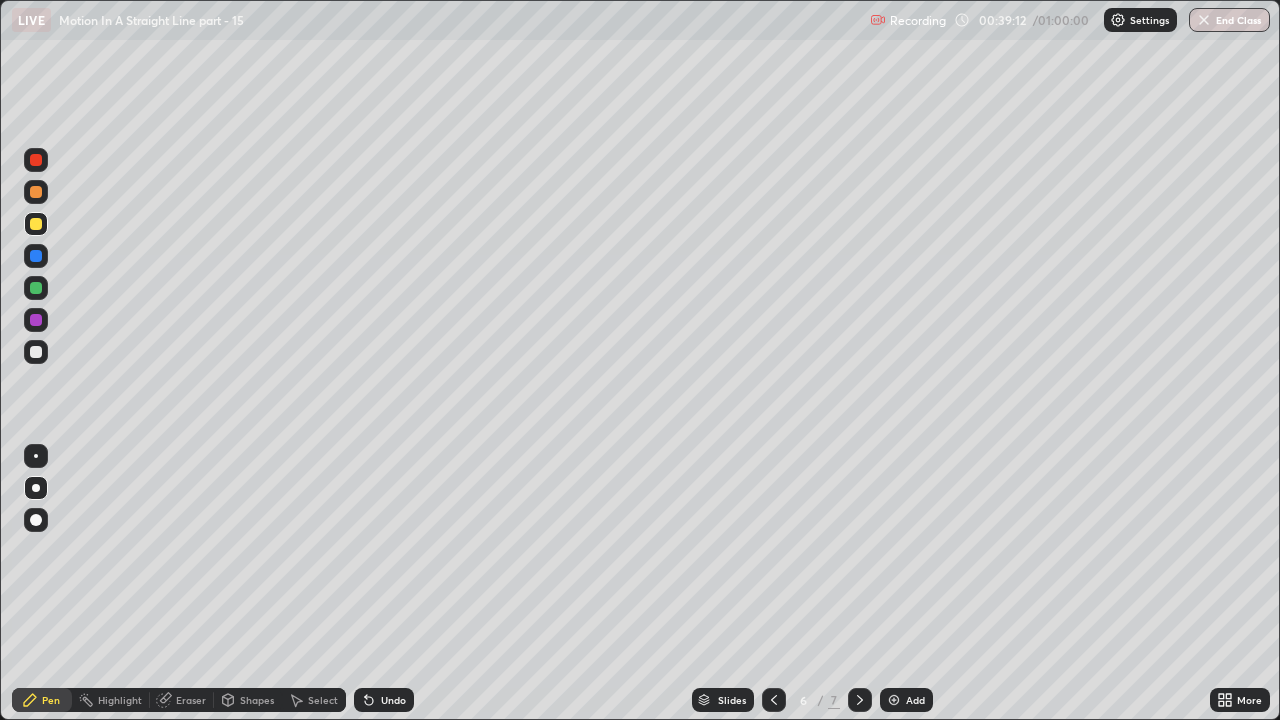 click at bounding box center (860, 700) 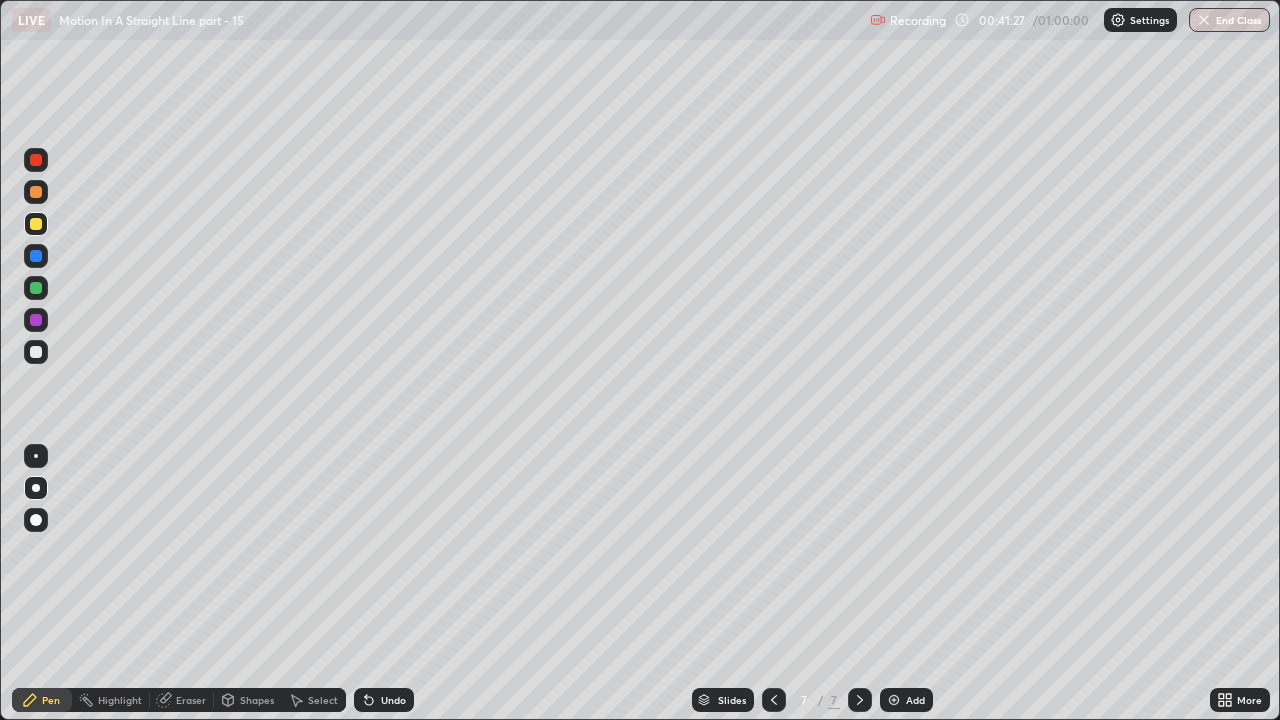 click at bounding box center [36, 288] 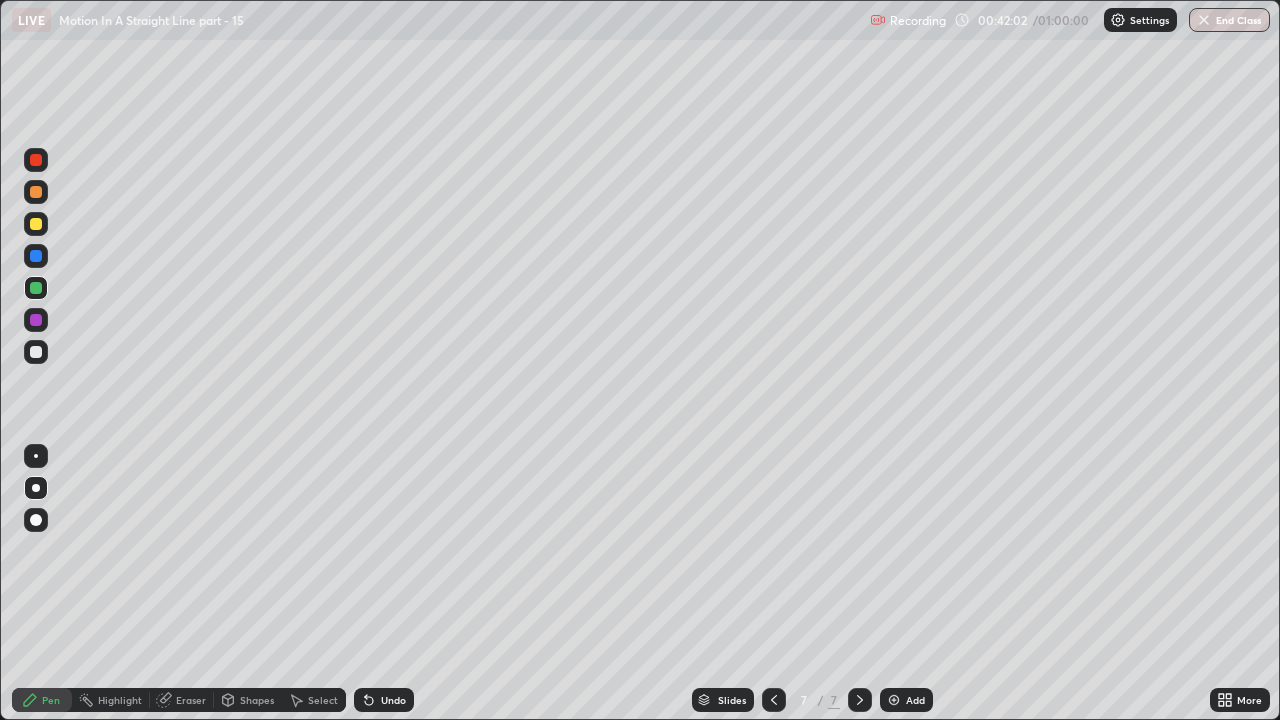 click on "Shapes" at bounding box center [248, 700] 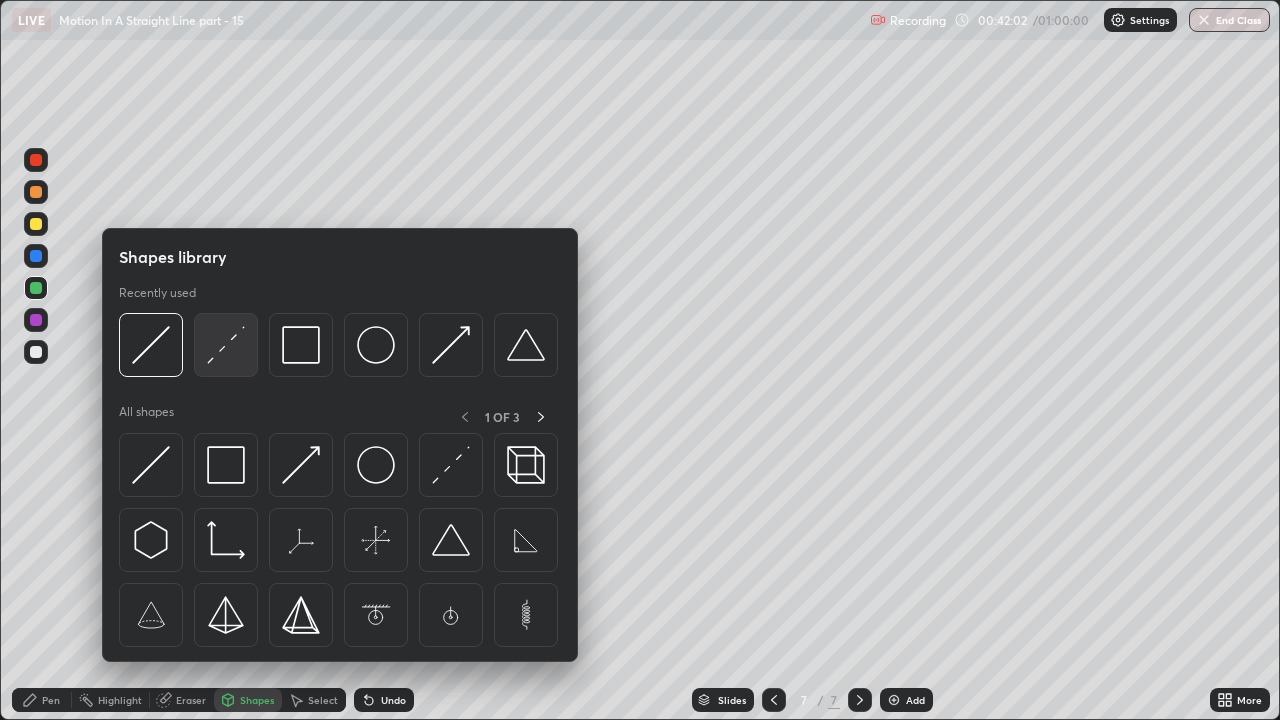 click at bounding box center [226, 345] 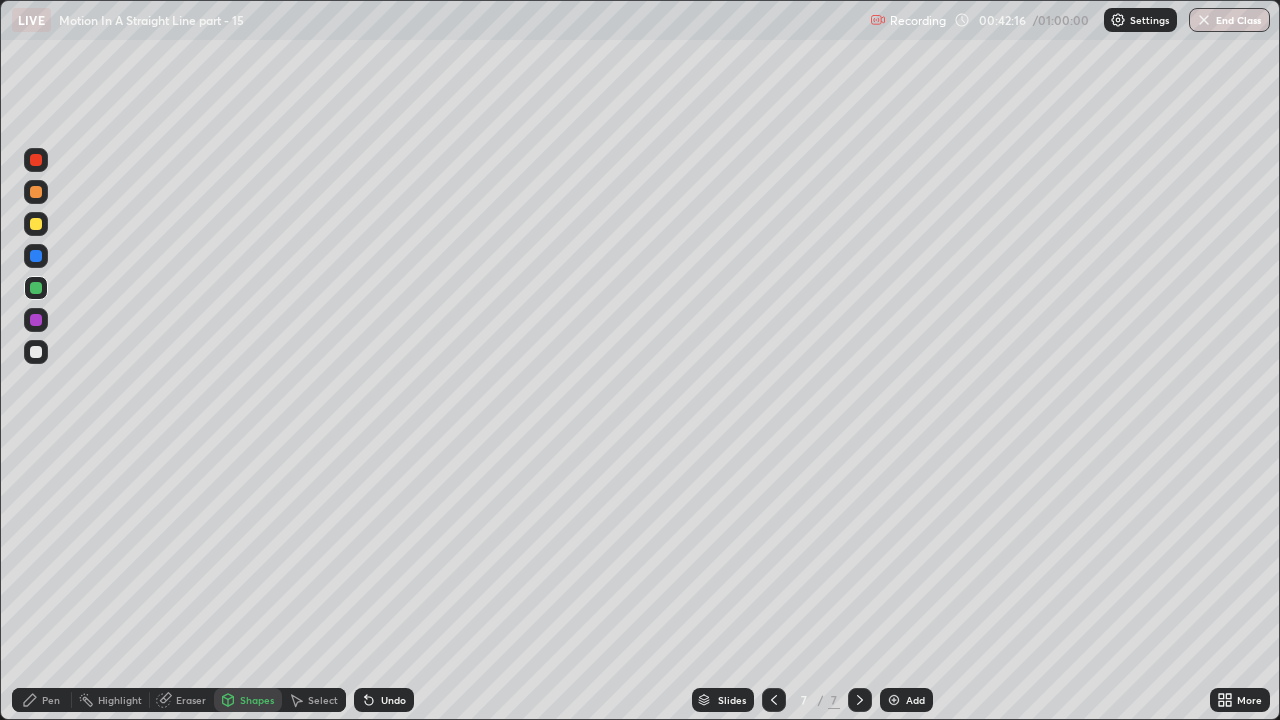 click on "Undo" at bounding box center [393, 700] 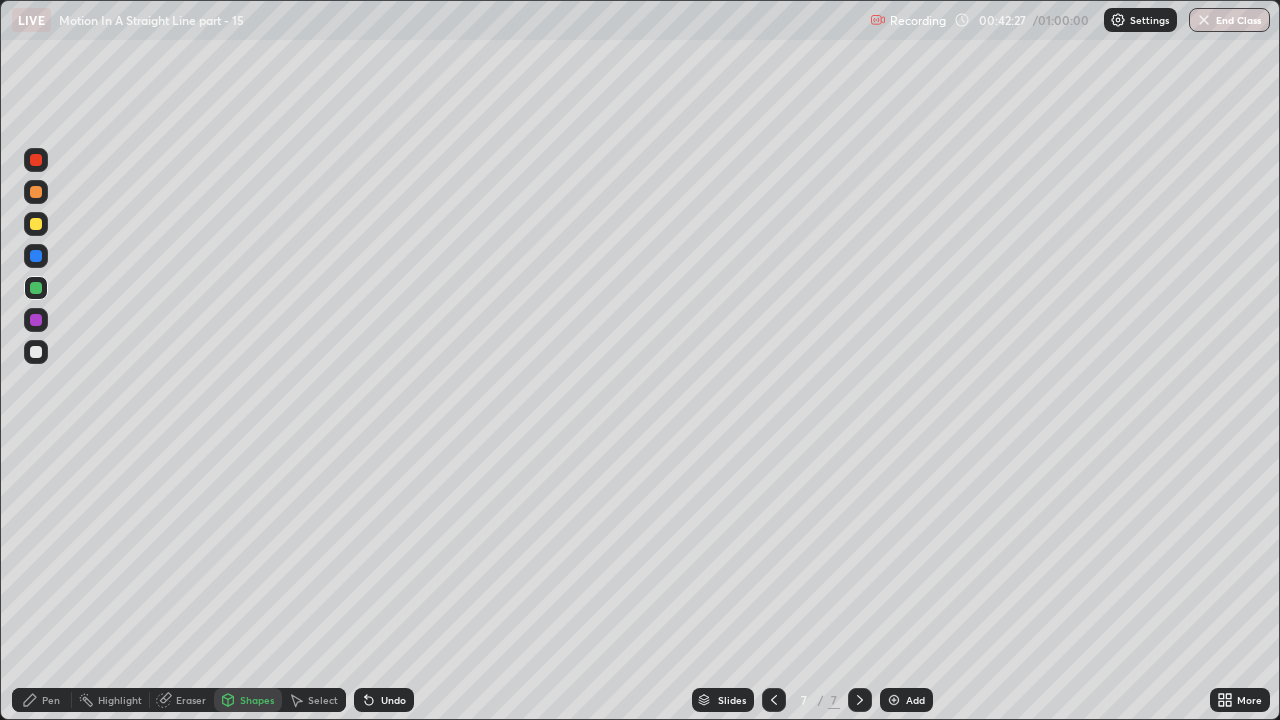 click 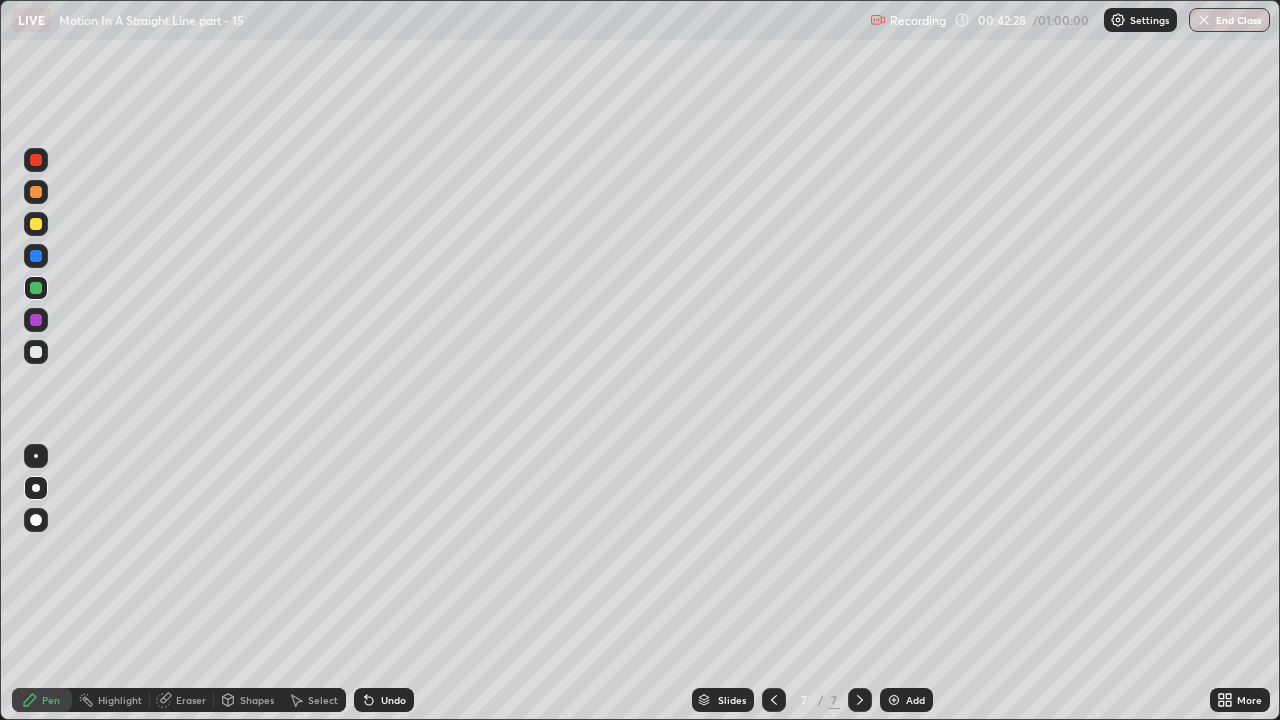 click at bounding box center [36, 256] 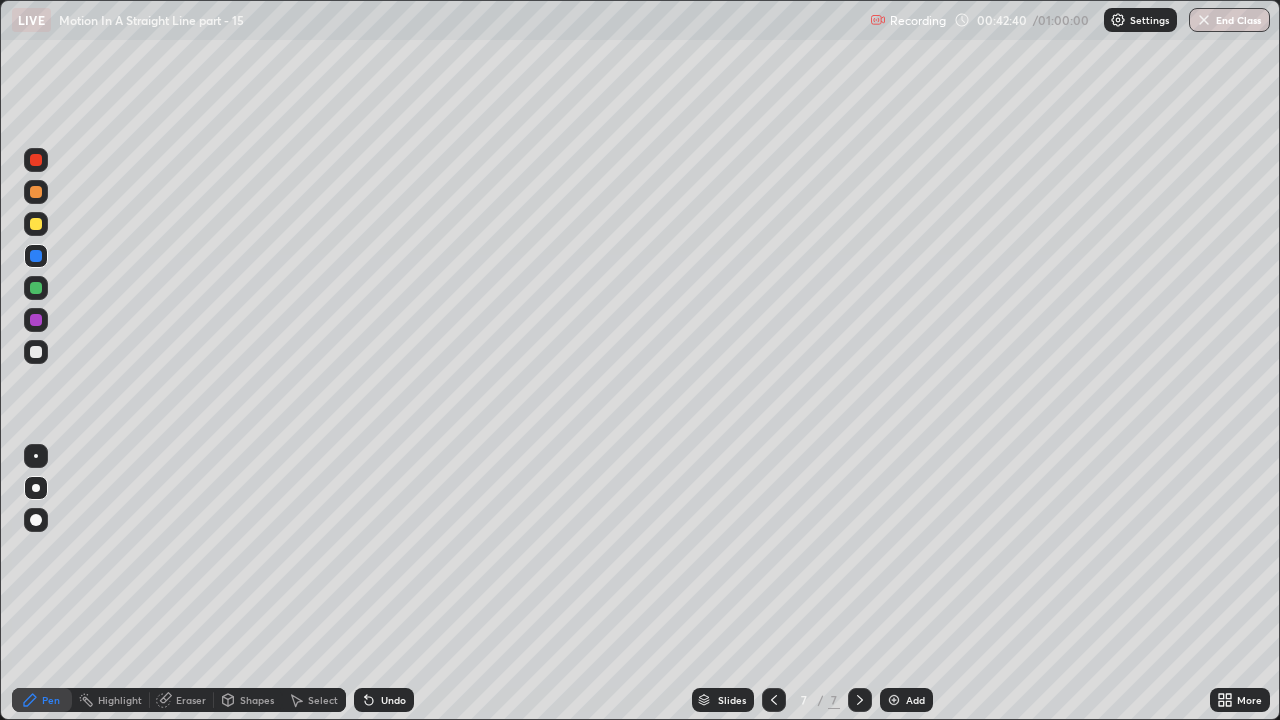 click at bounding box center (36, 320) 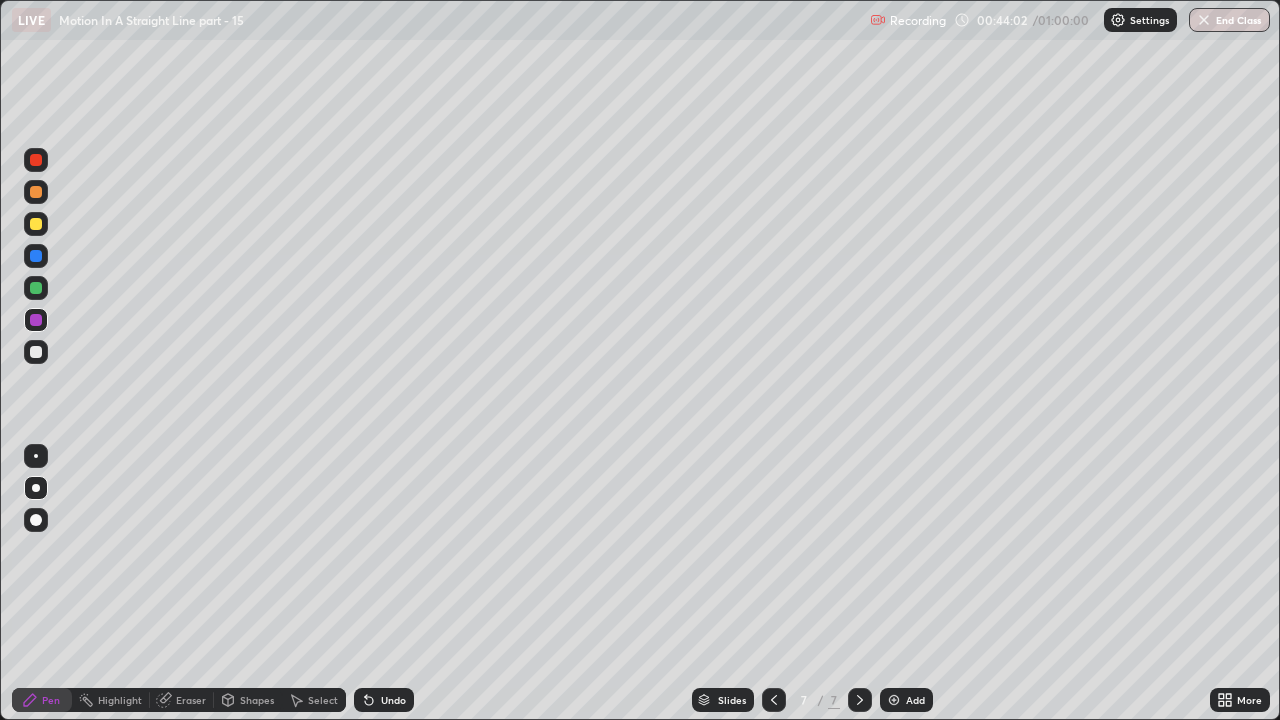 click at bounding box center (36, 288) 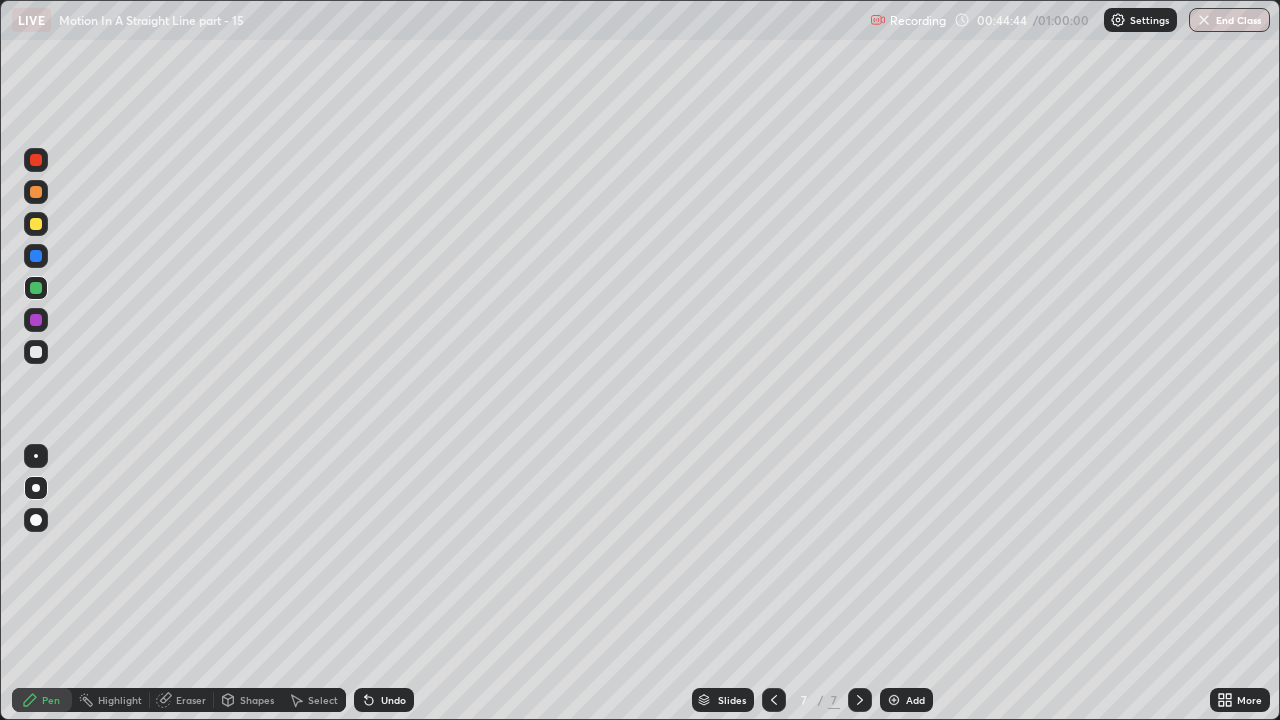 click 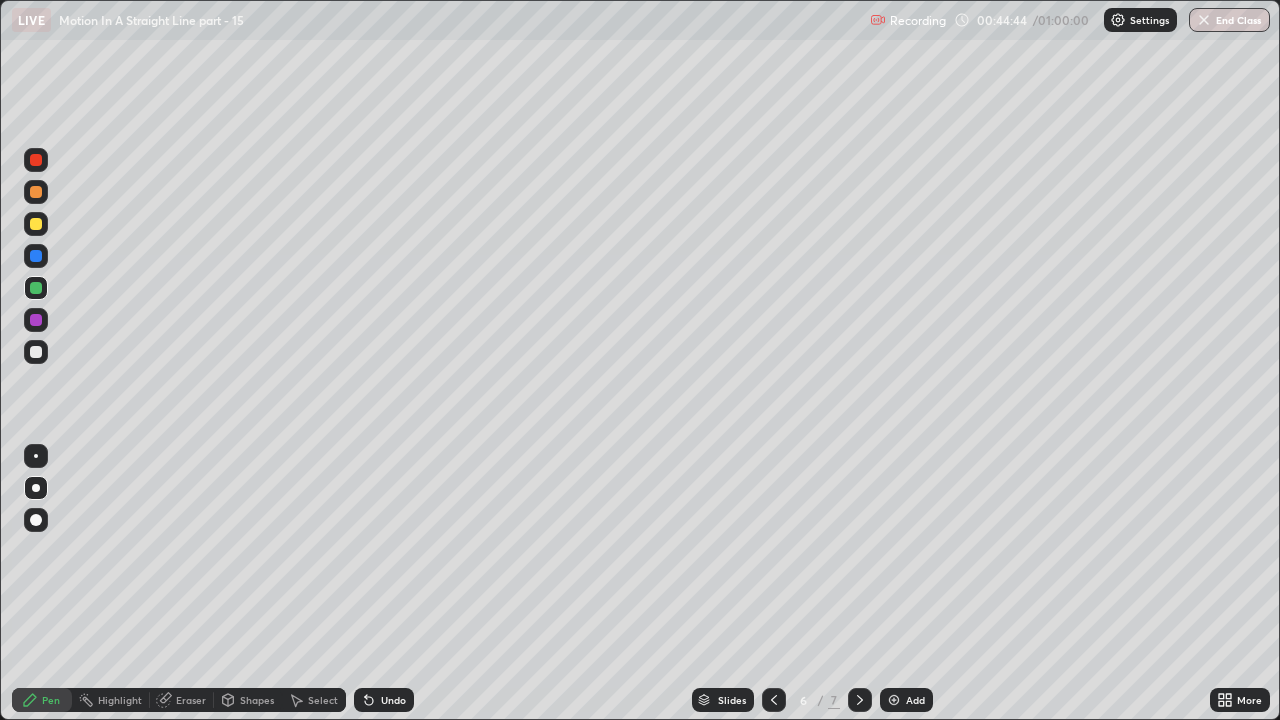 click 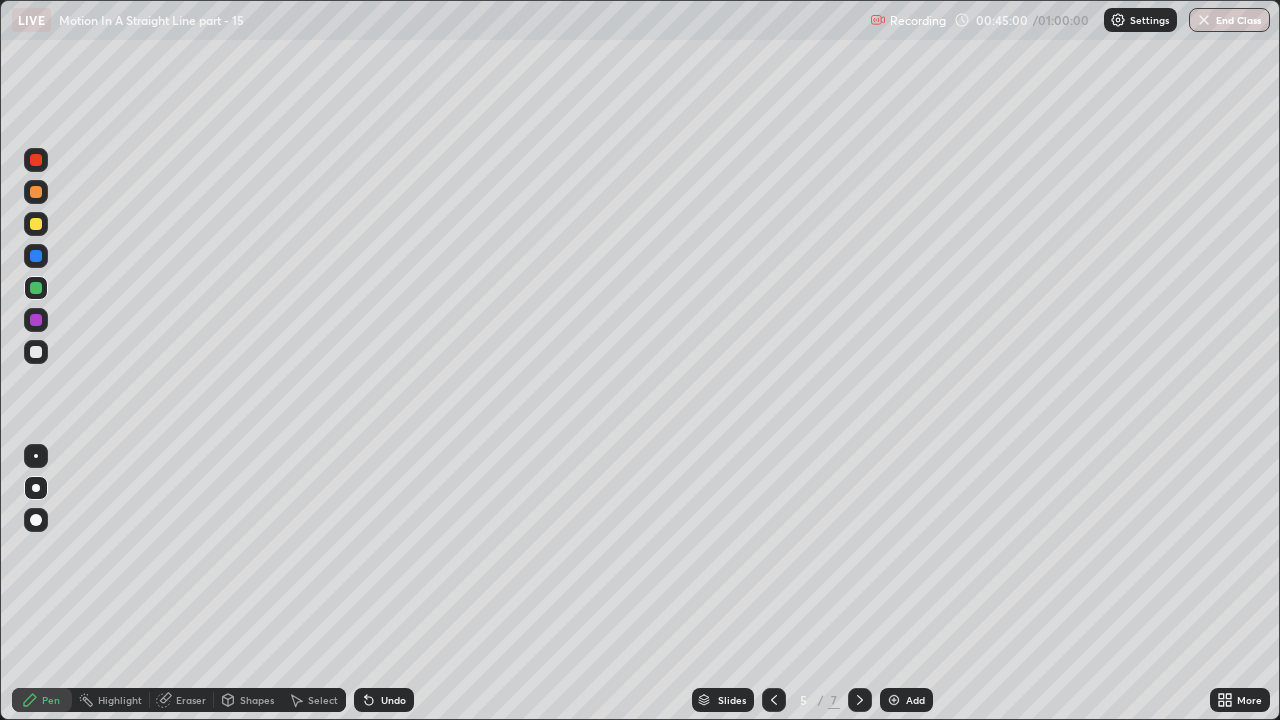click 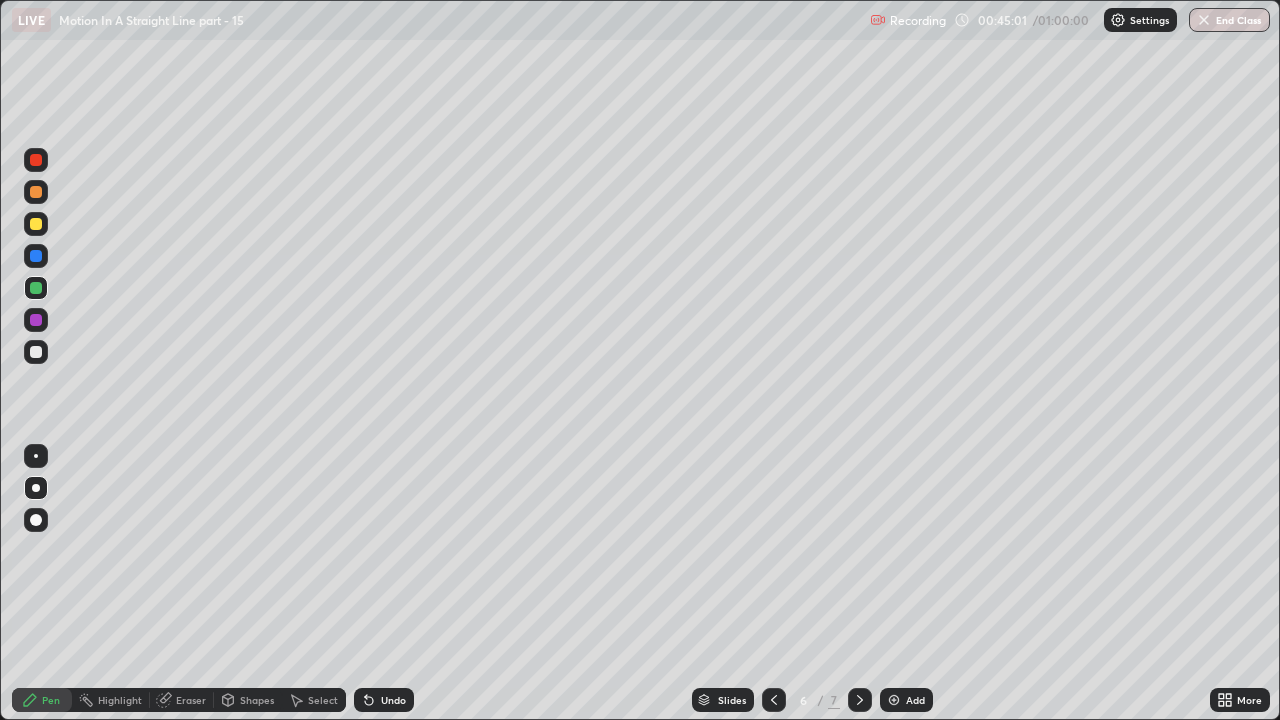 click 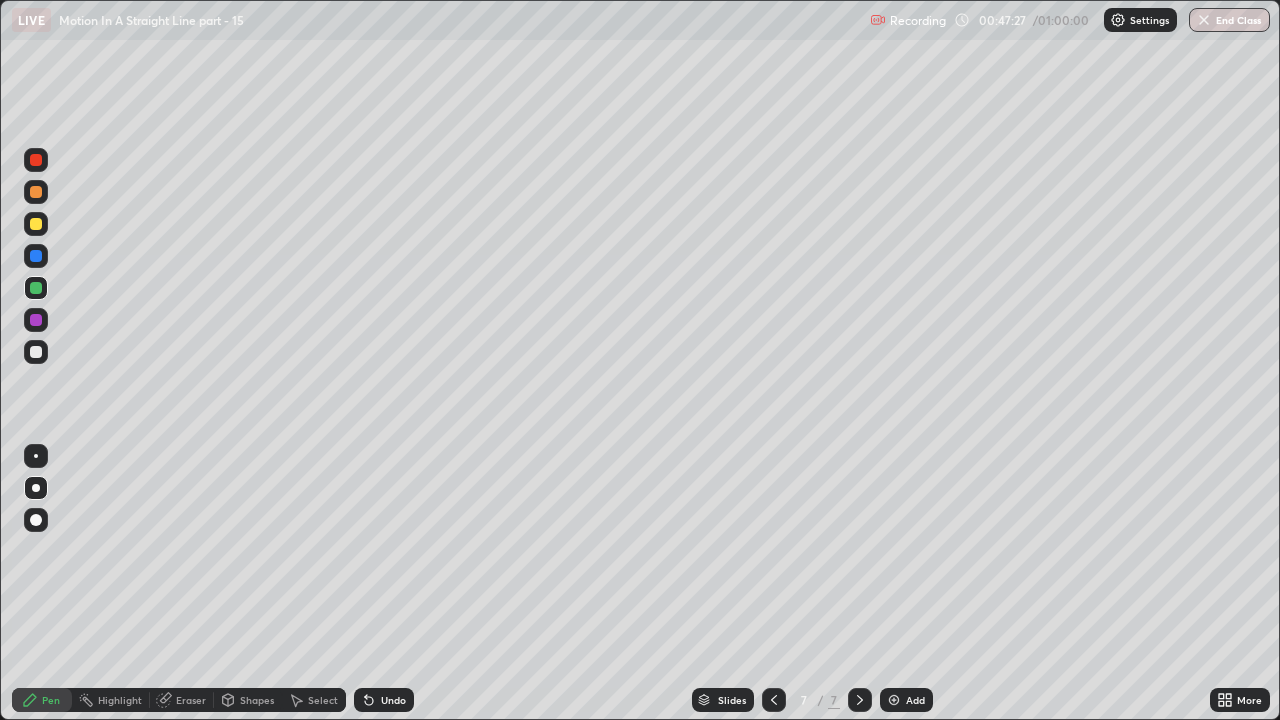 click at bounding box center [36, 352] 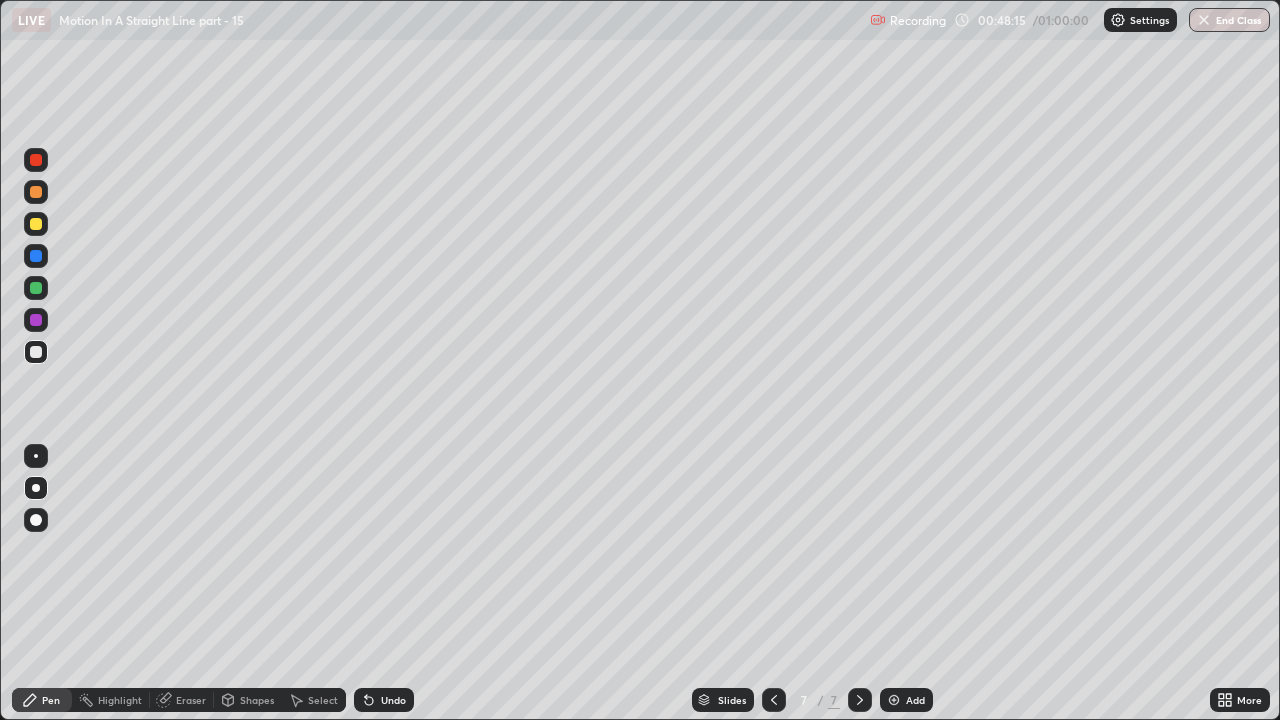 click on "Add" at bounding box center [906, 700] 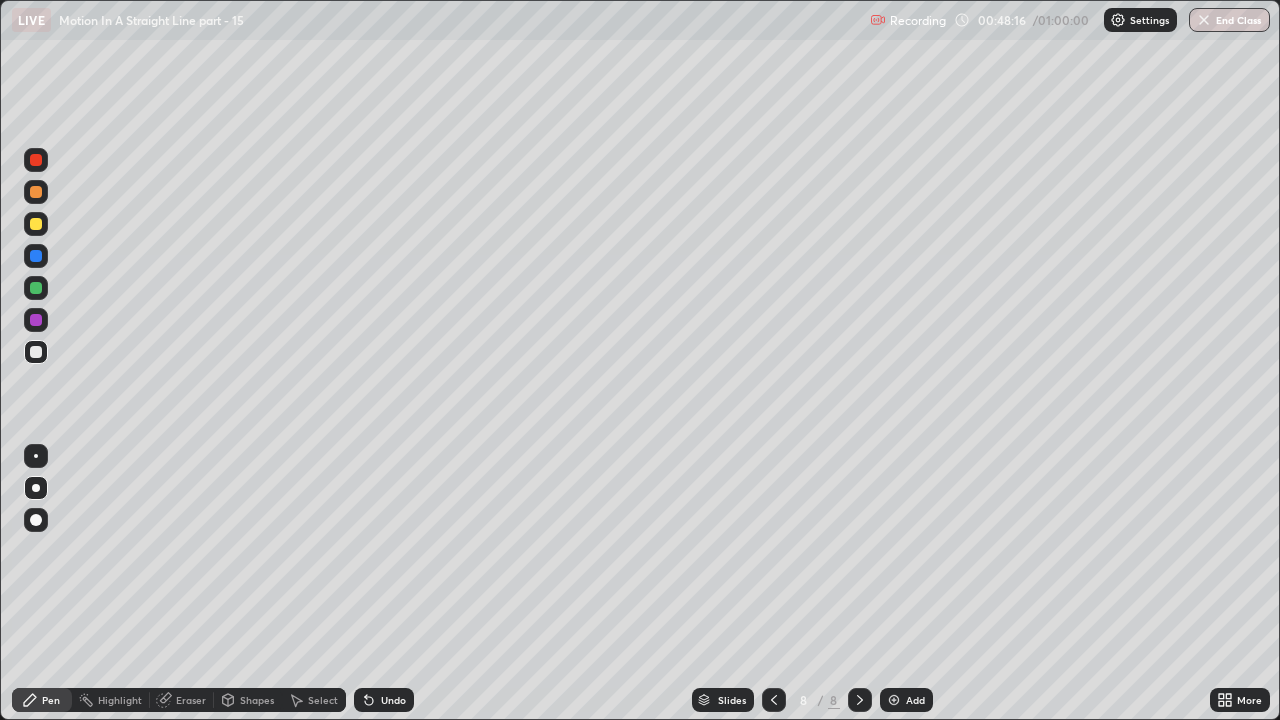 click at bounding box center (36, 224) 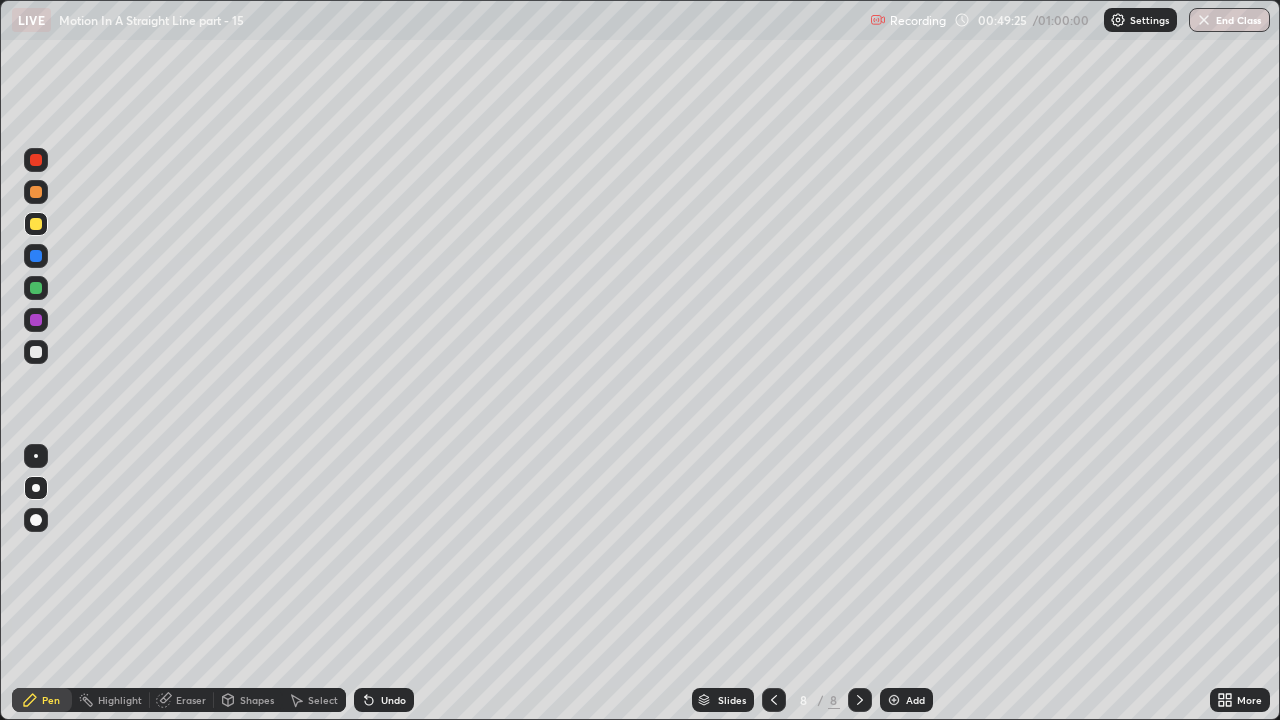 click at bounding box center [36, 224] 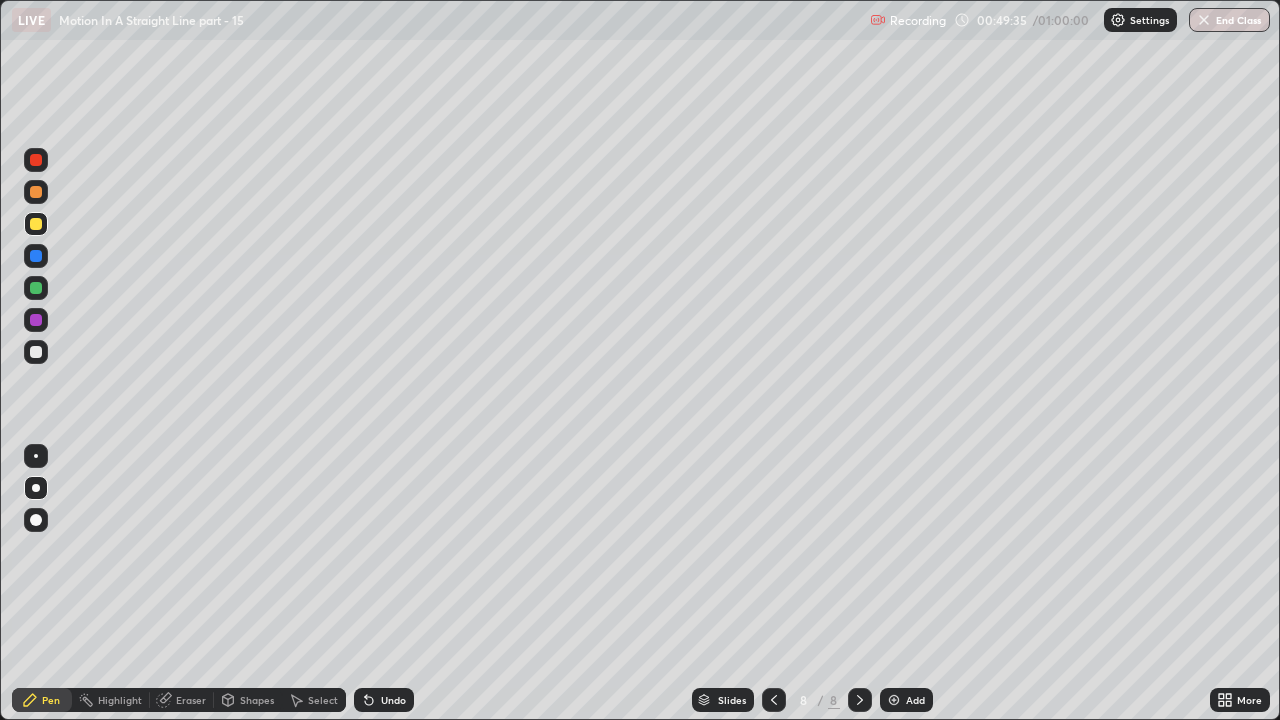 click at bounding box center [36, 352] 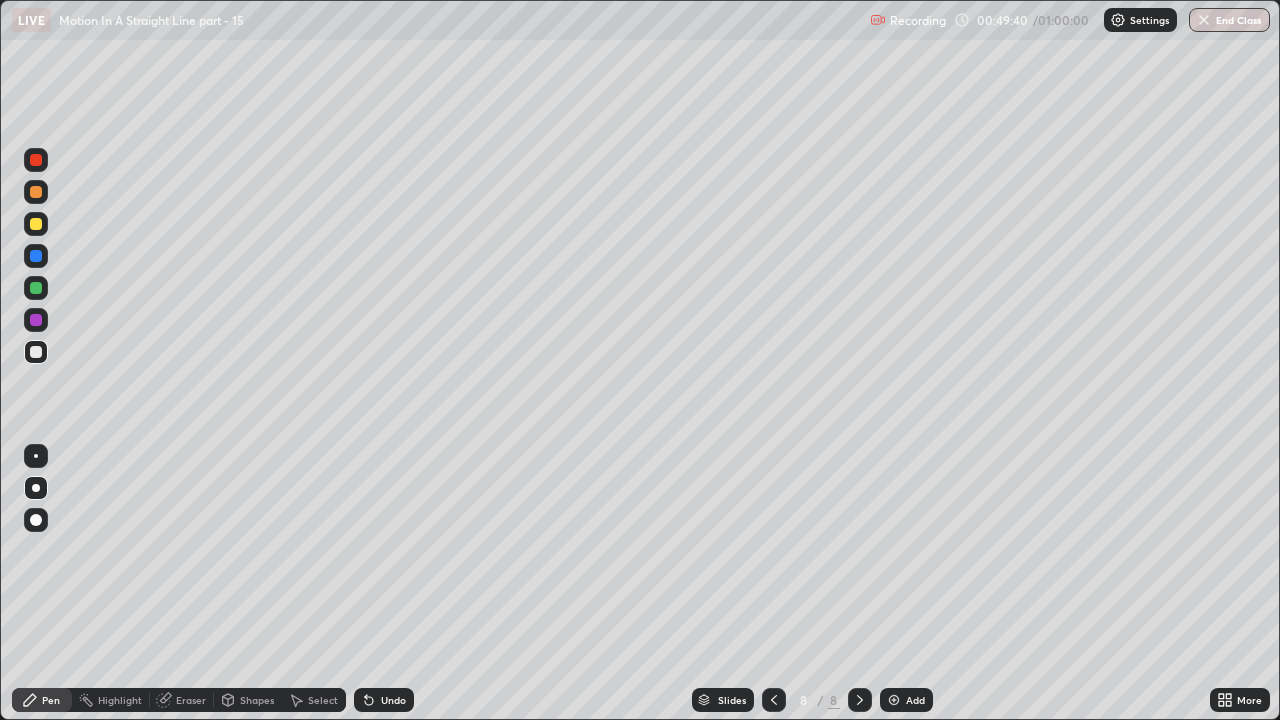 click at bounding box center (36, 224) 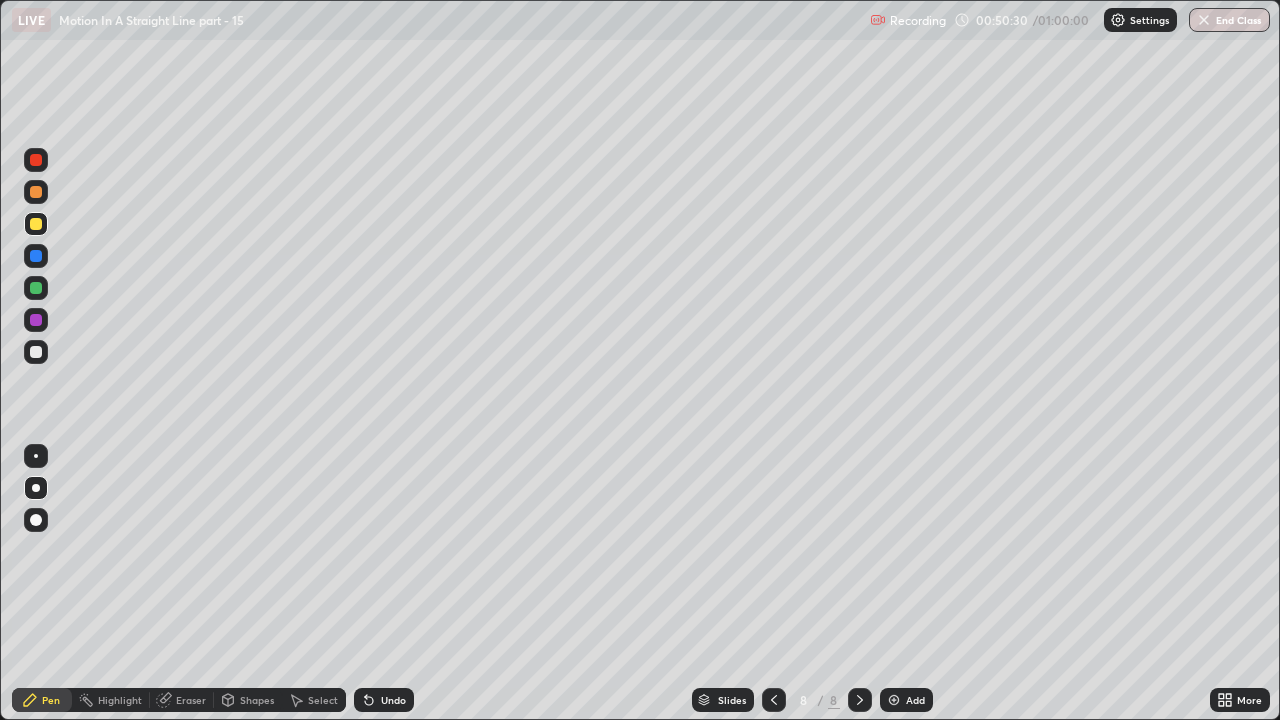 click at bounding box center [36, 288] 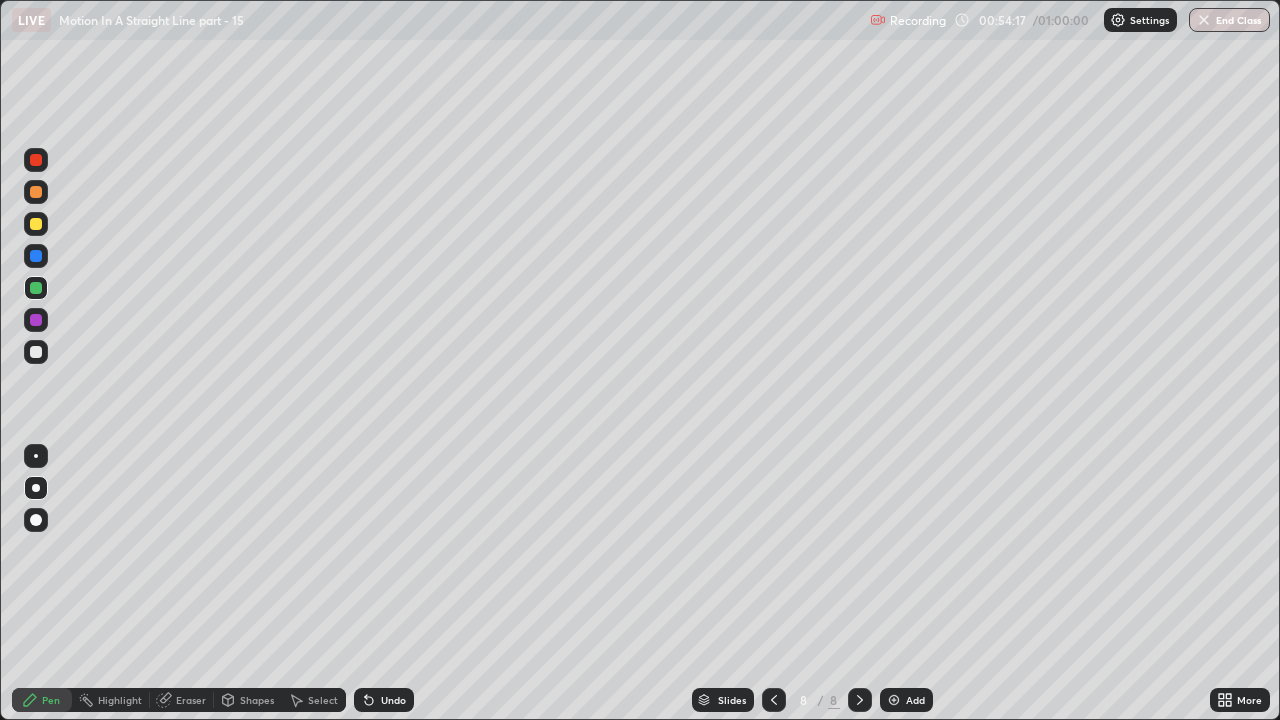 click at bounding box center (36, 320) 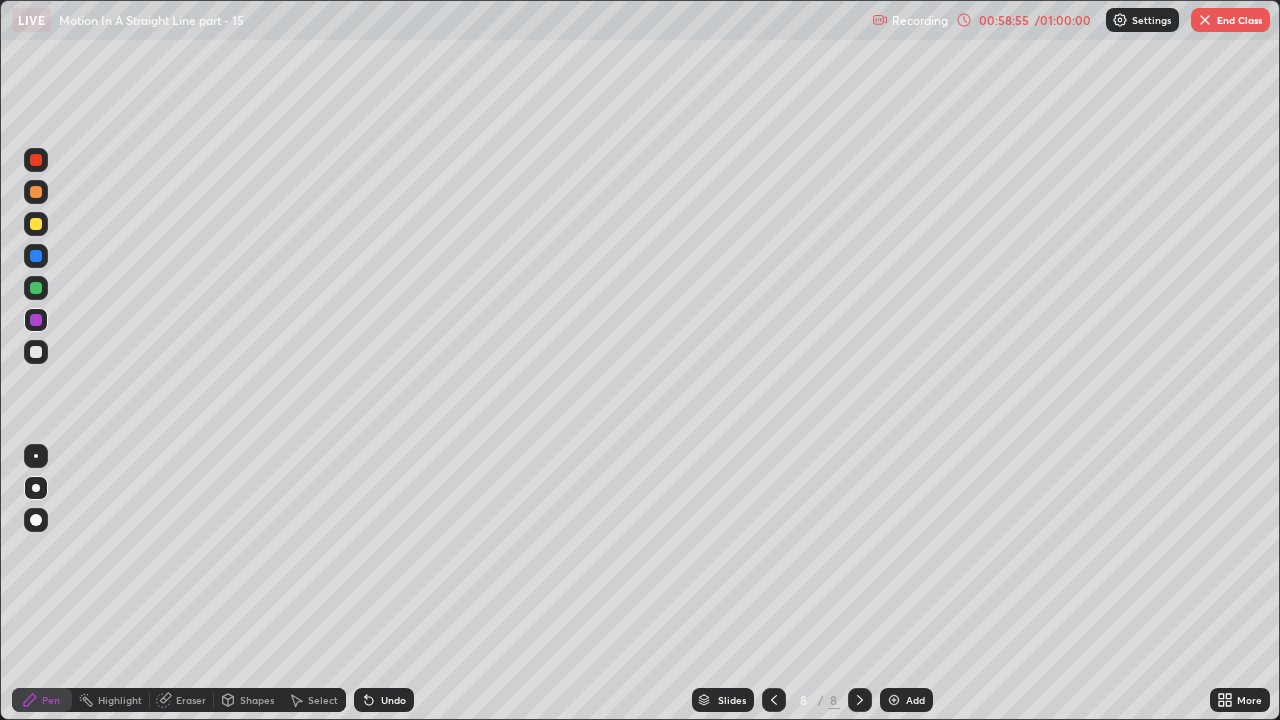 click on "/  01:00:00" at bounding box center [1063, 20] 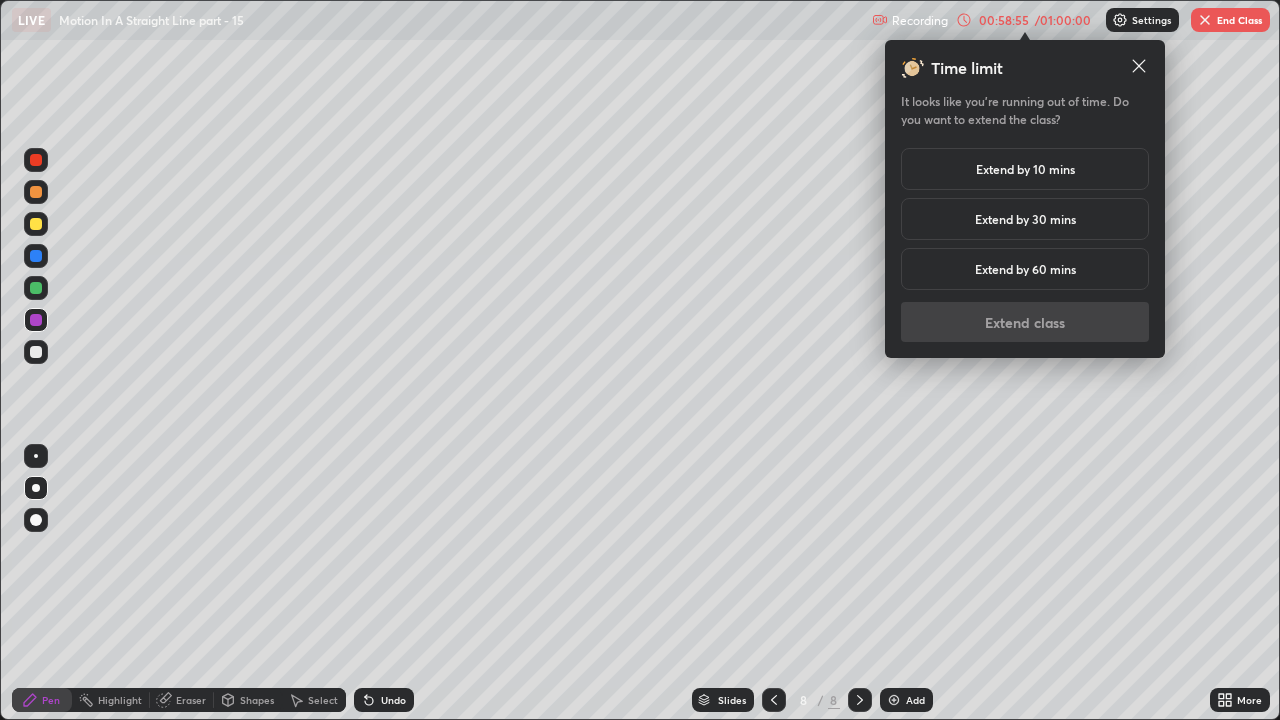 click on "Extend by 10 mins" at bounding box center (1025, 169) 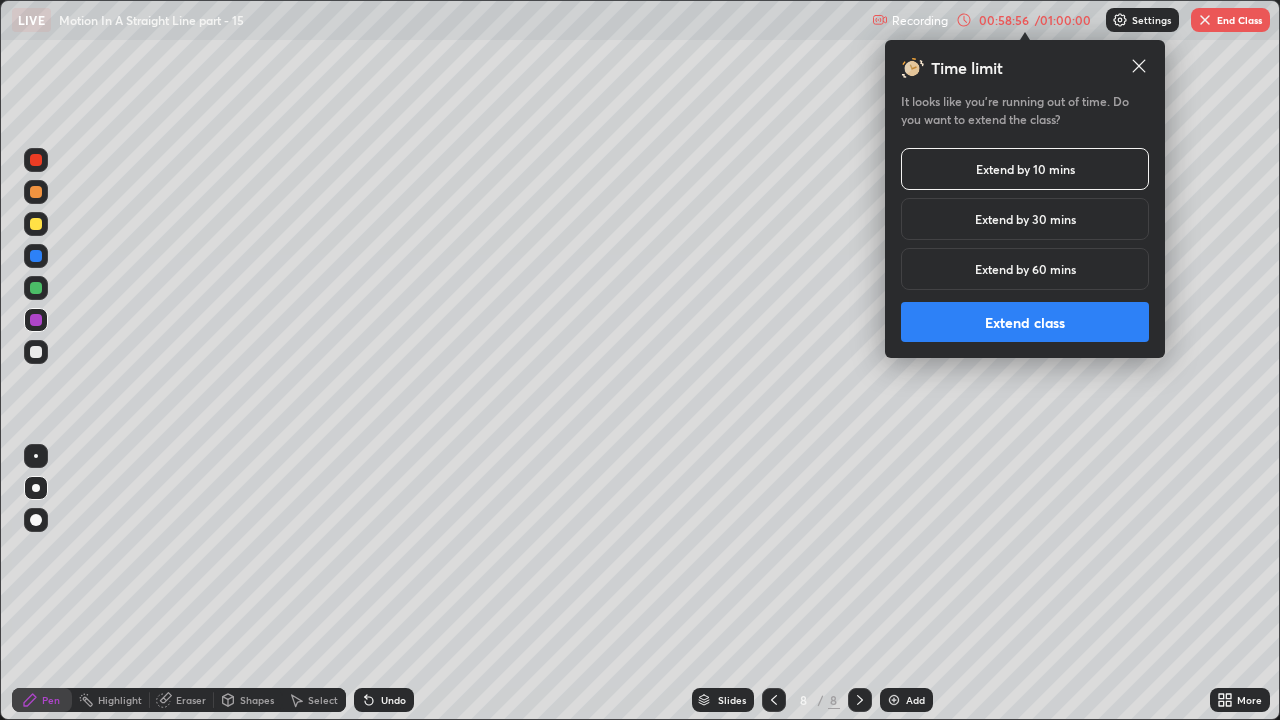 click on "Extend class" at bounding box center (1025, 322) 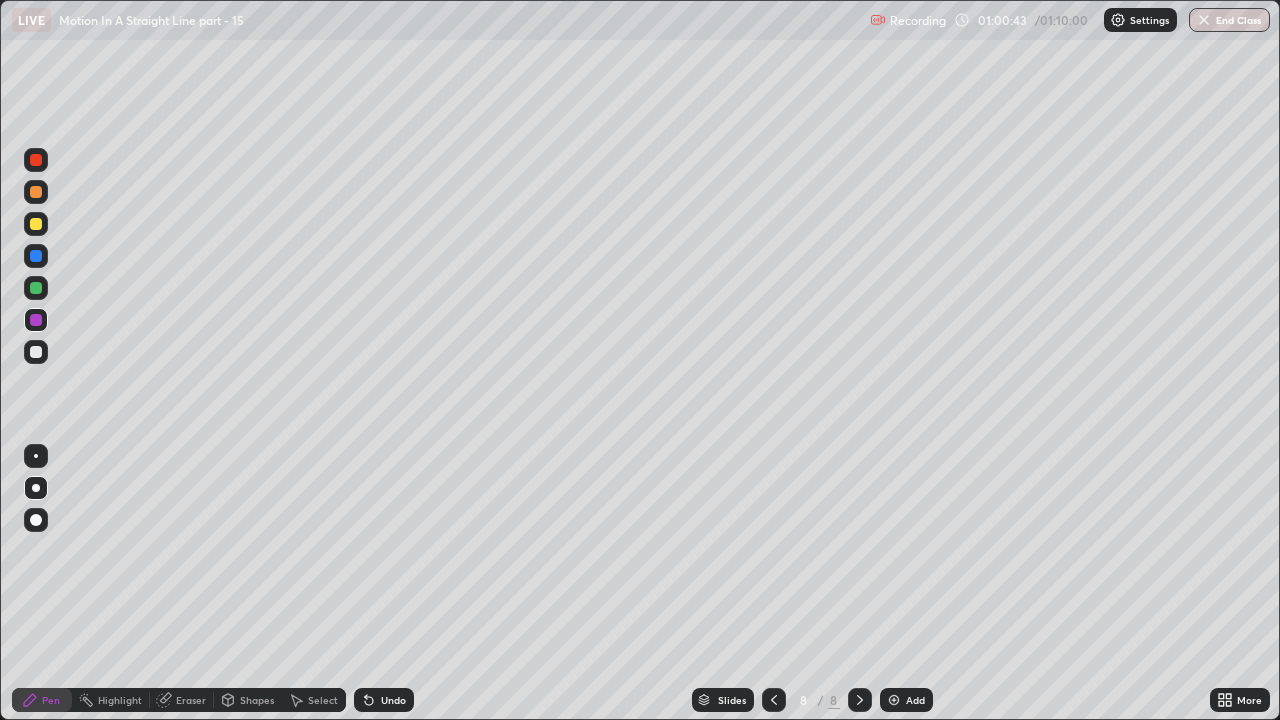 click on "Add" at bounding box center (906, 700) 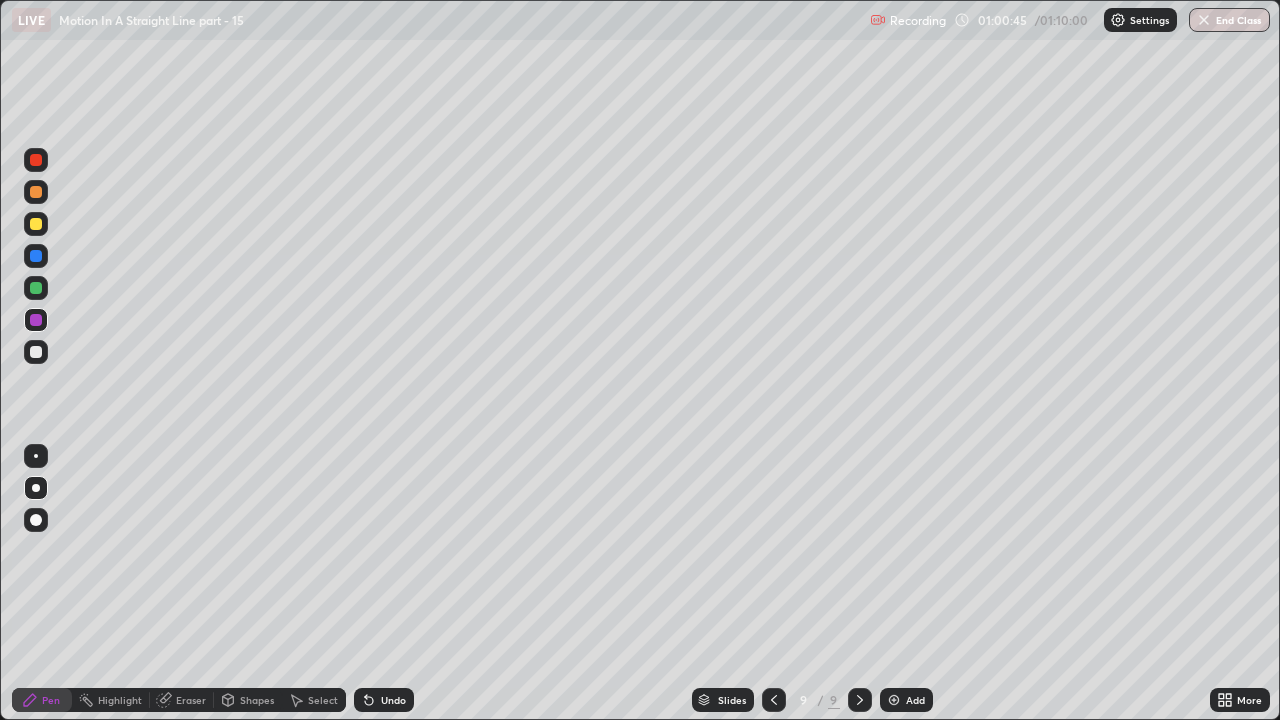 click on "Shapes" at bounding box center [257, 700] 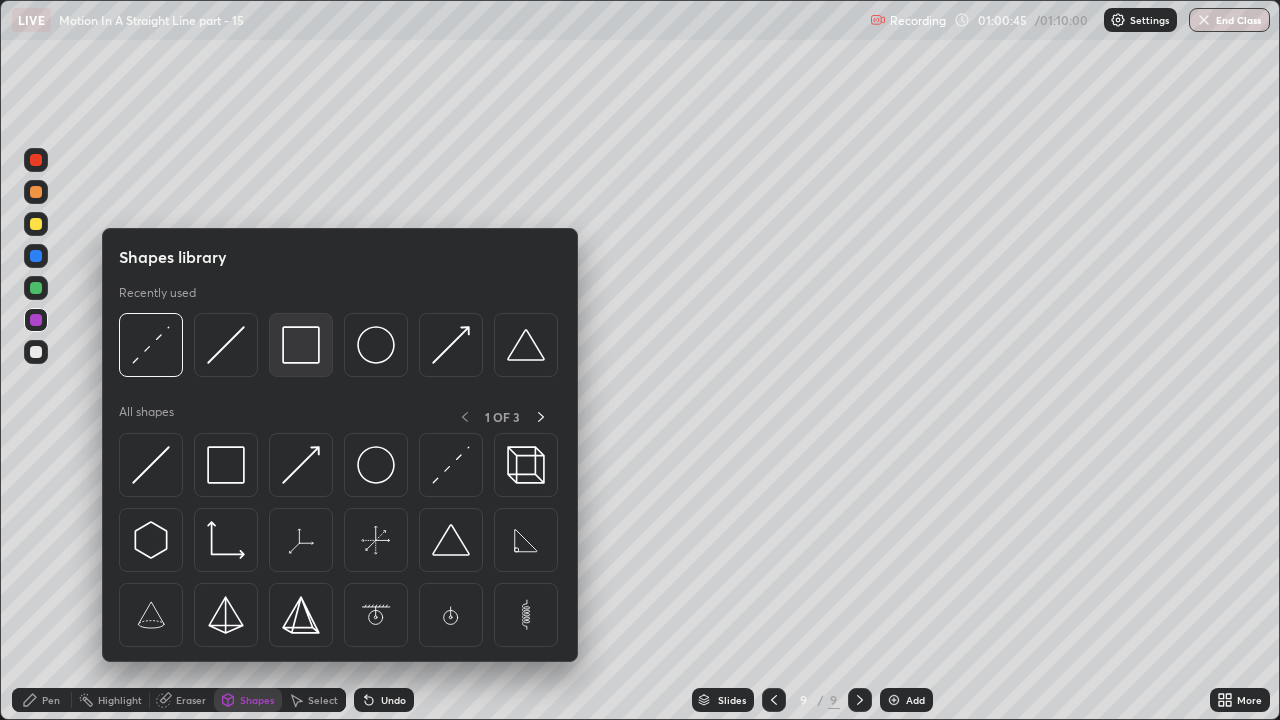 click at bounding box center [301, 345] 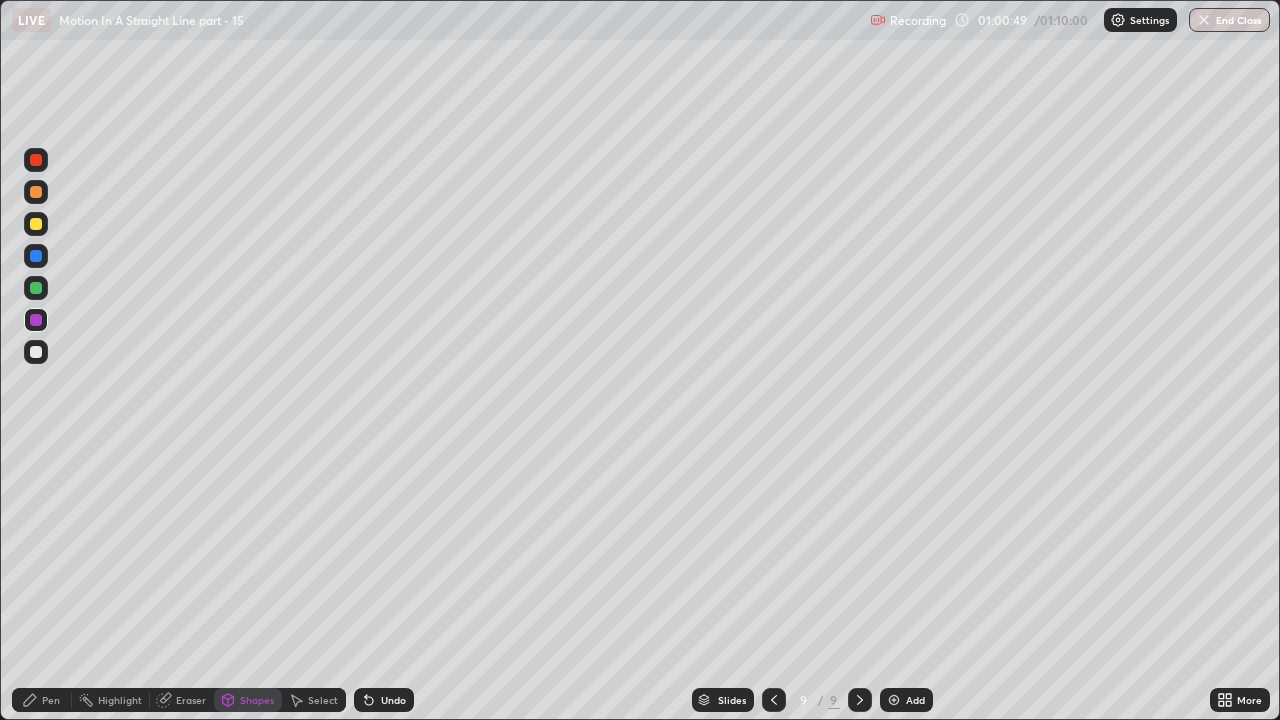 click on "Shapes" at bounding box center [257, 700] 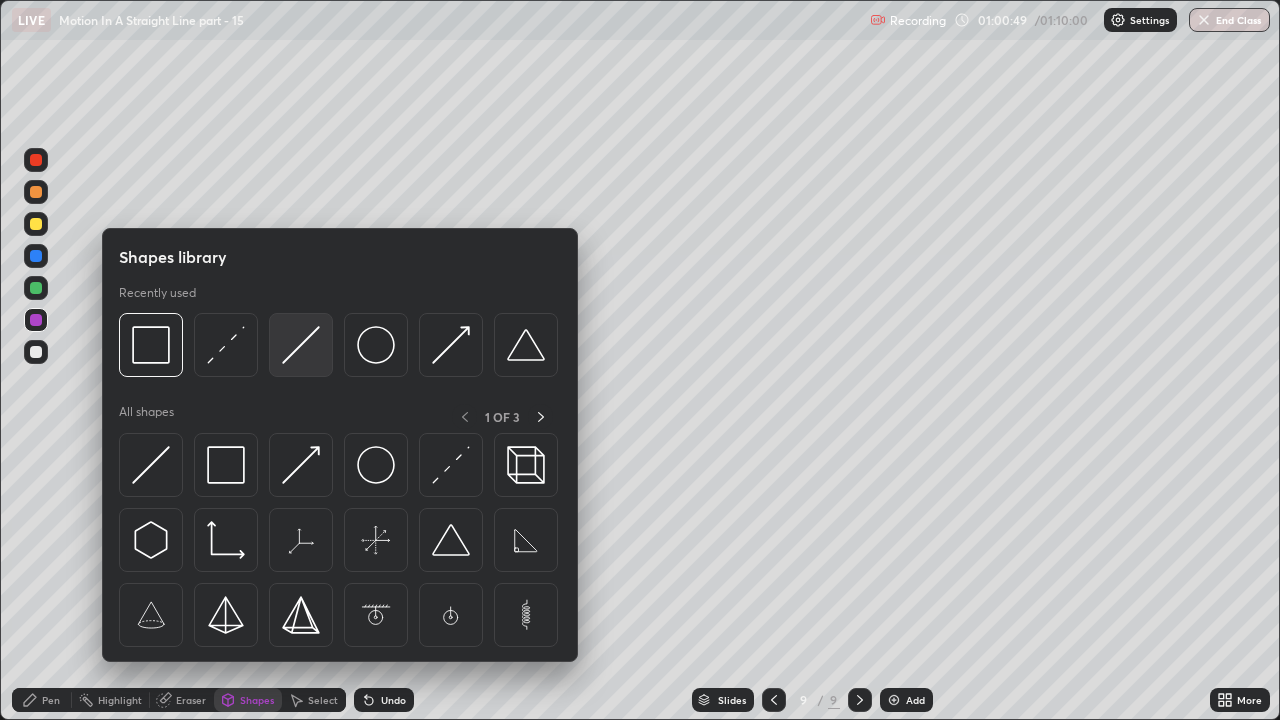 click at bounding box center [301, 345] 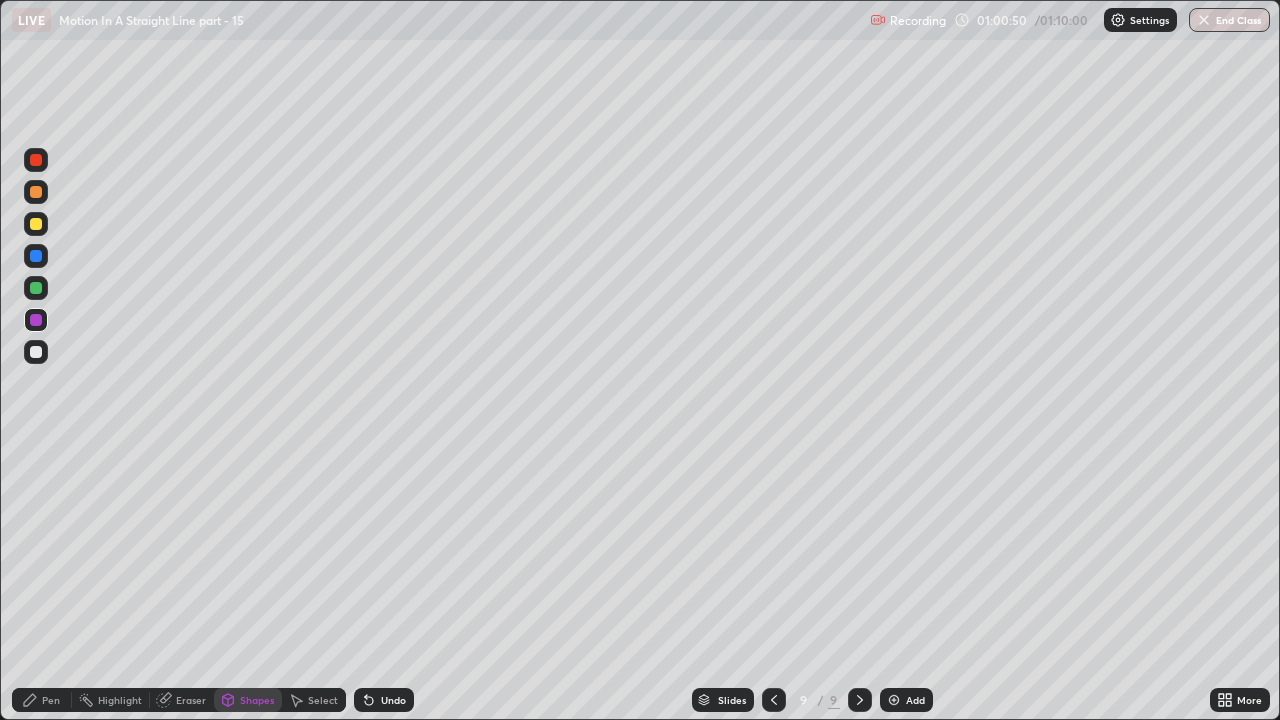 click at bounding box center [36, 288] 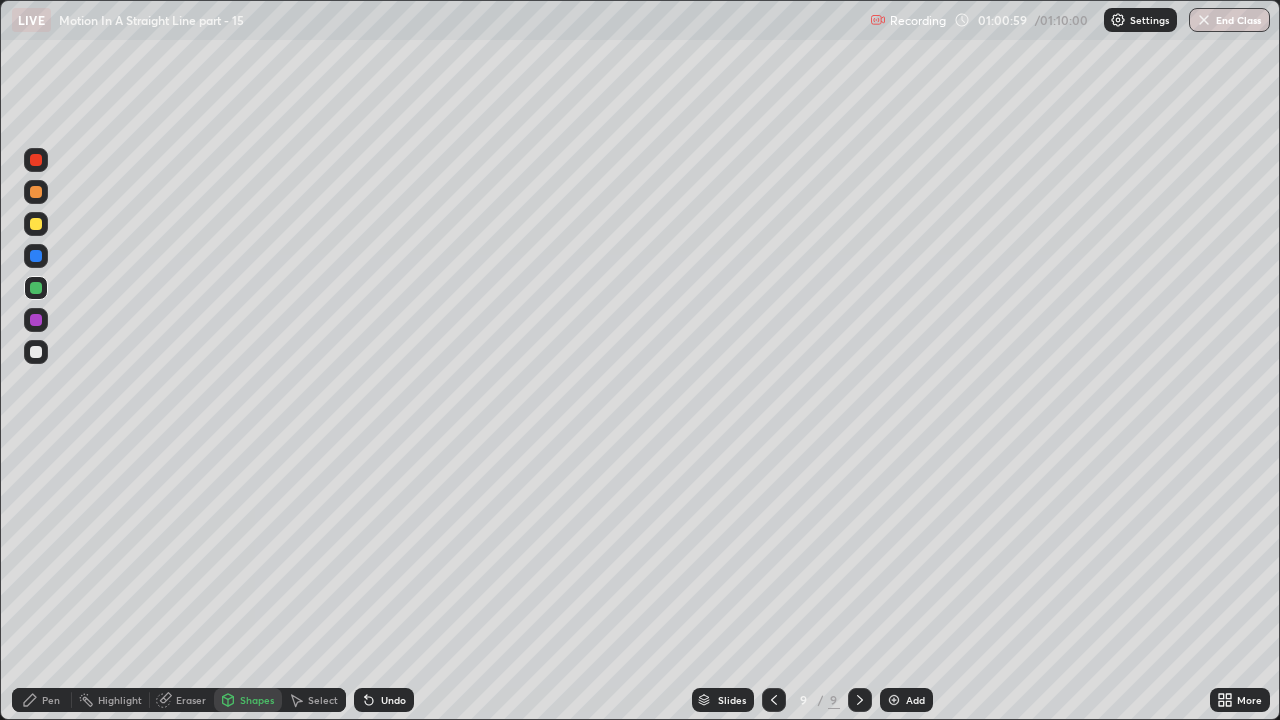 click on "Undo" at bounding box center [393, 700] 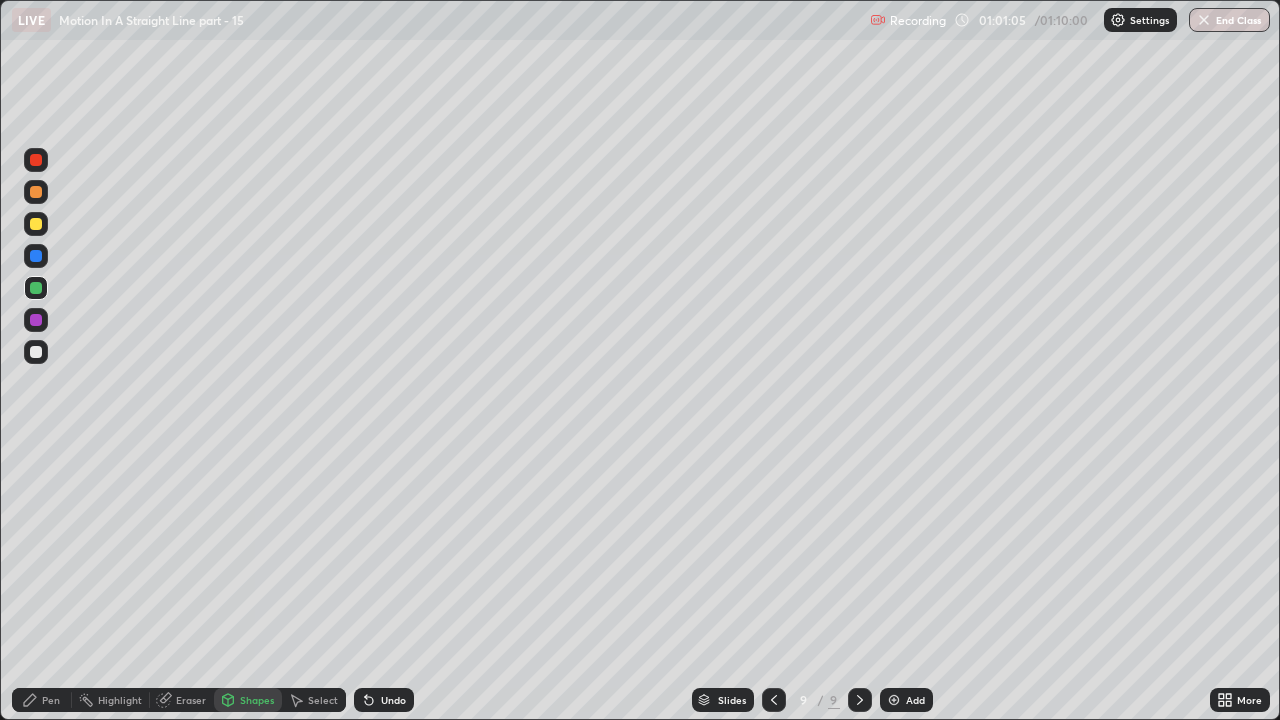 click at bounding box center [36, 224] 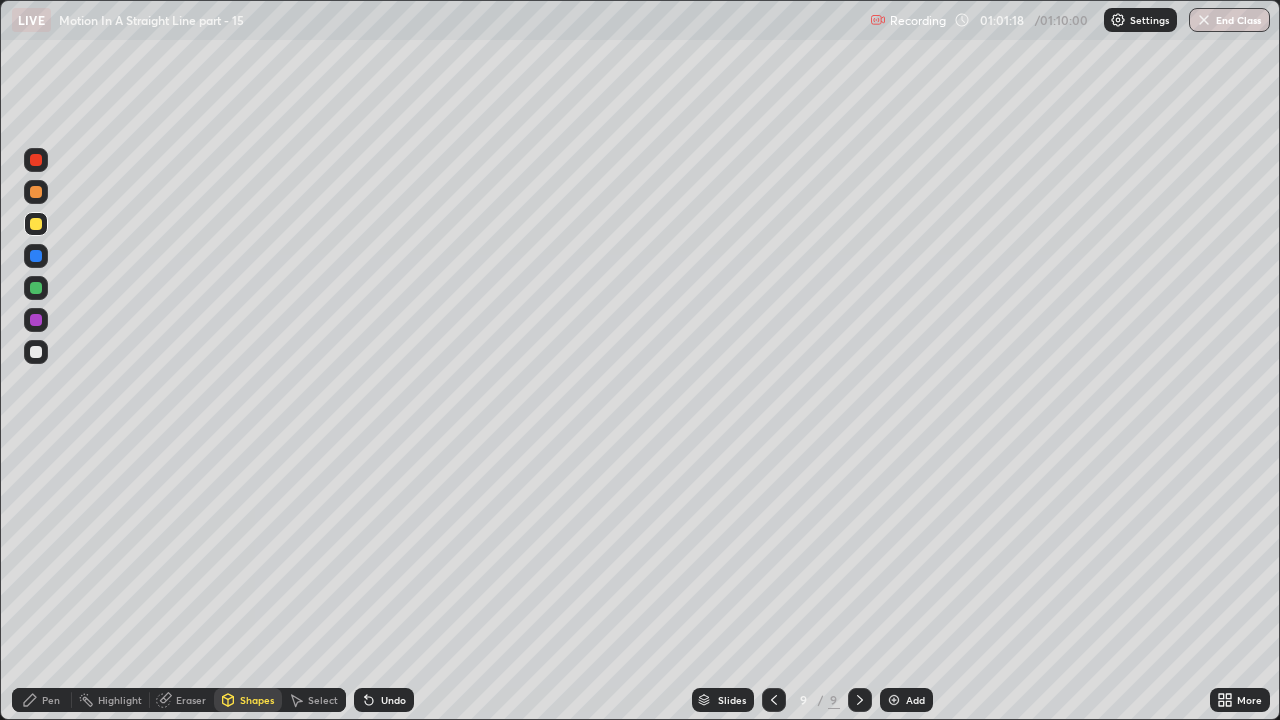 click on "Pen" at bounding box center (42, 700) 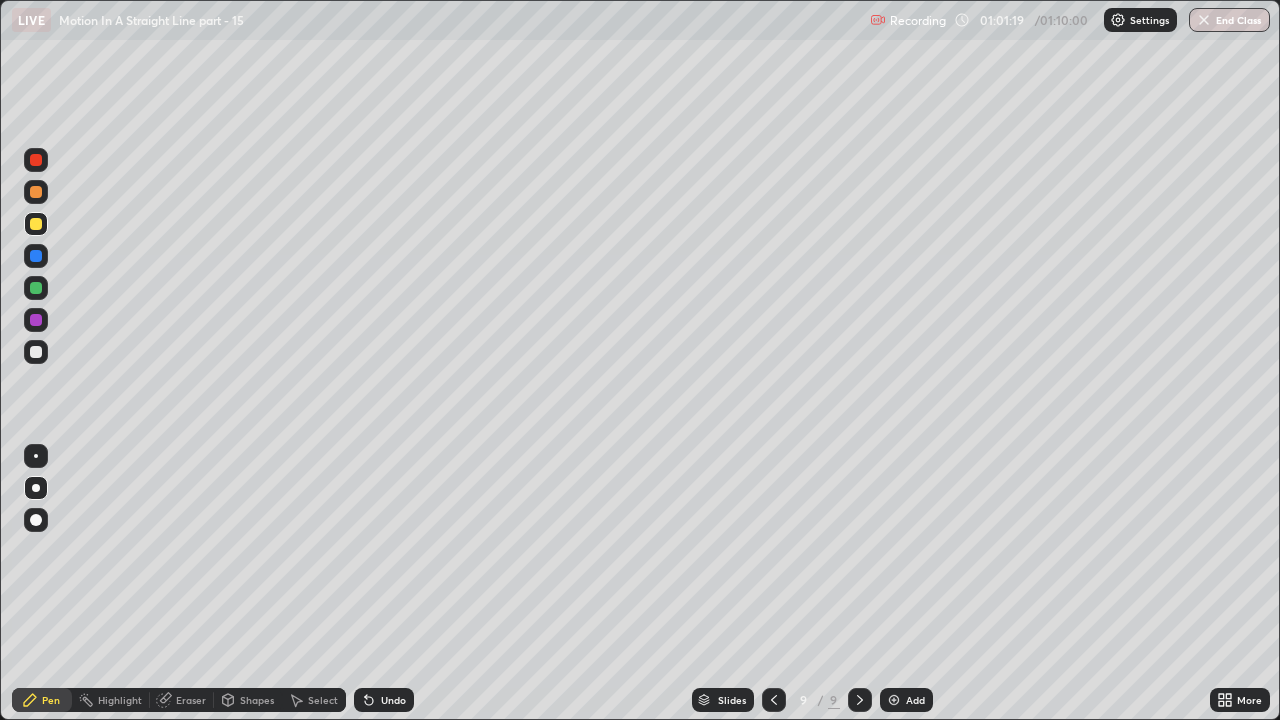 click at bounding box center (36, 192) 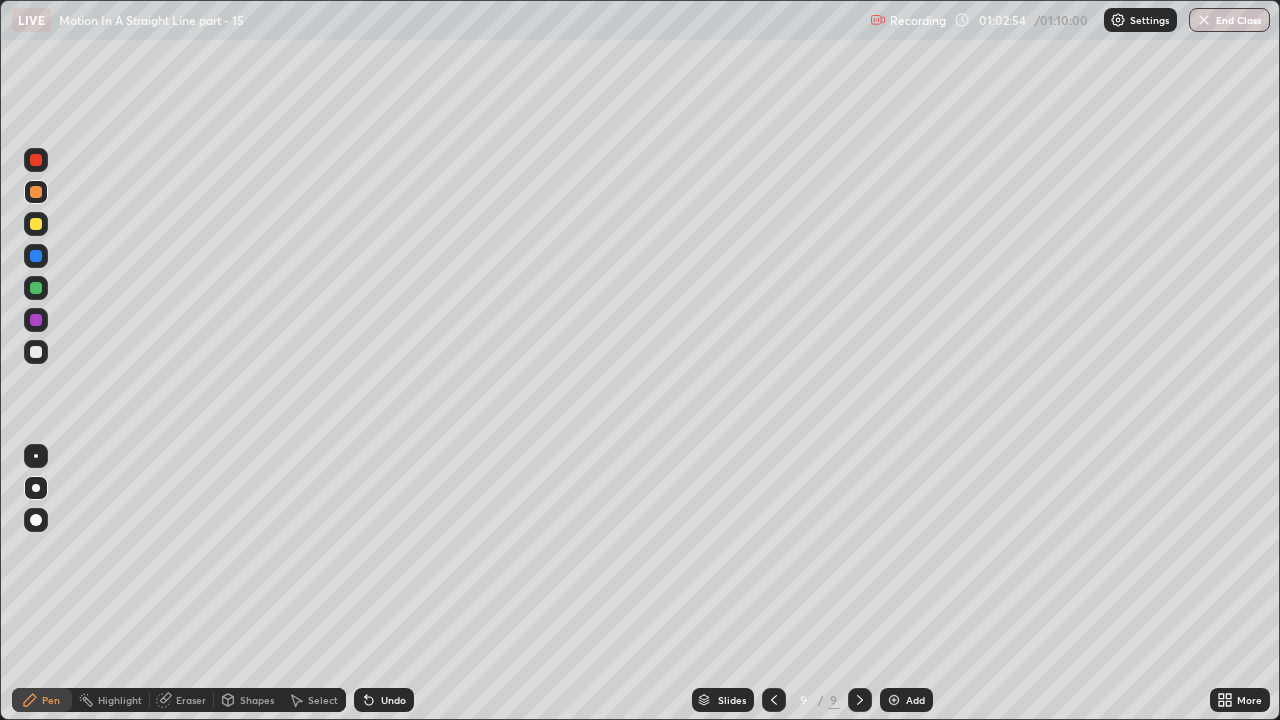 click on "Shapes" at bounding box center [248, 700] 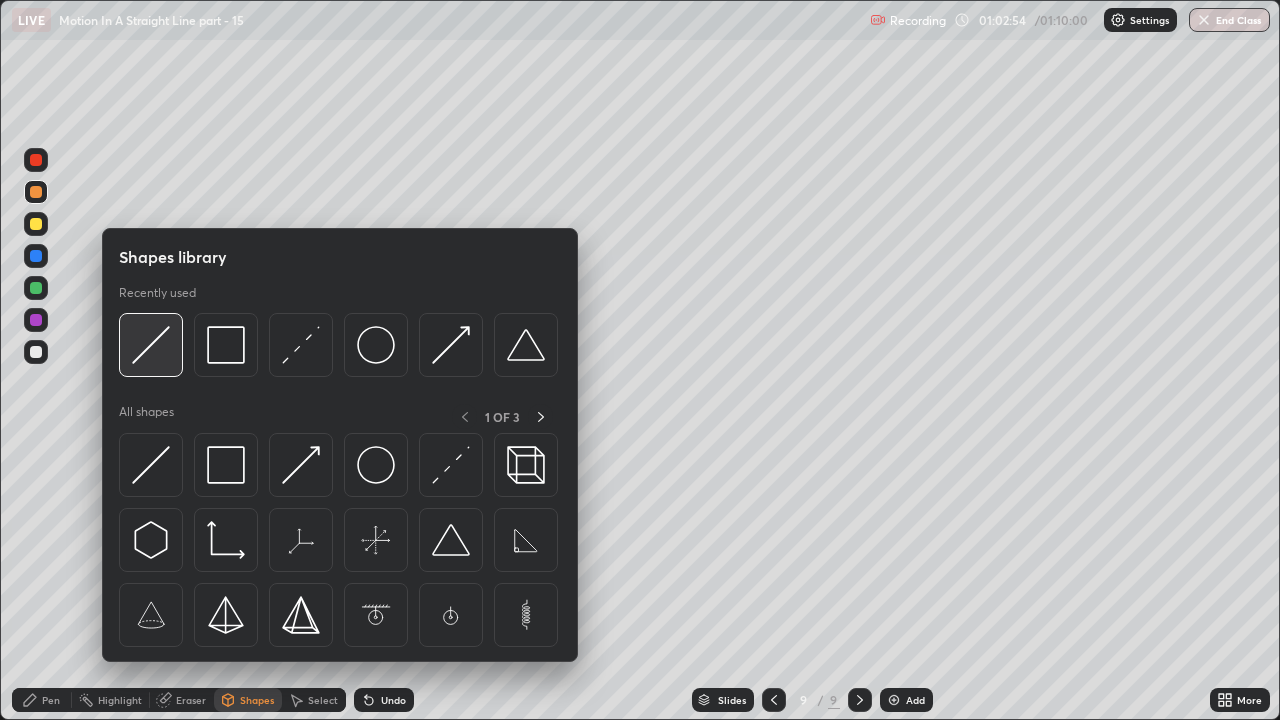 click at bounding box center (151, 345) 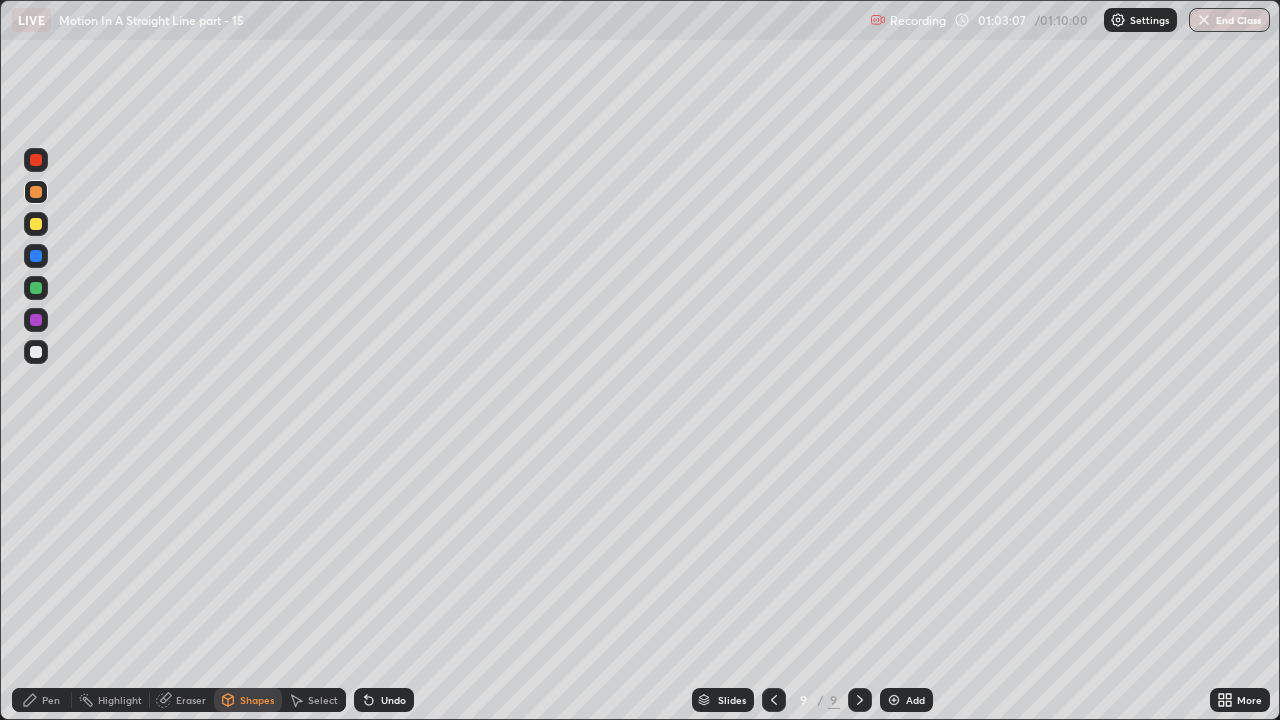 click at bounding box center [36, 352] 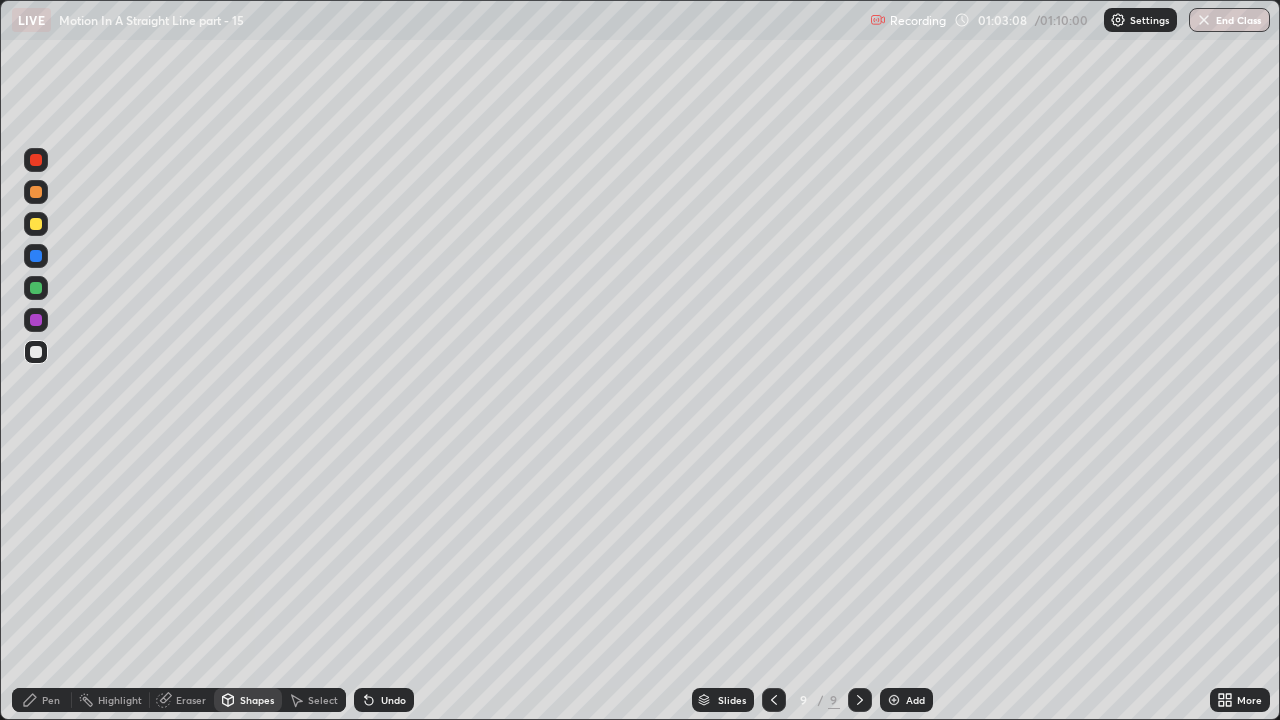 click on "Pen" at bounding box center (42, 700) 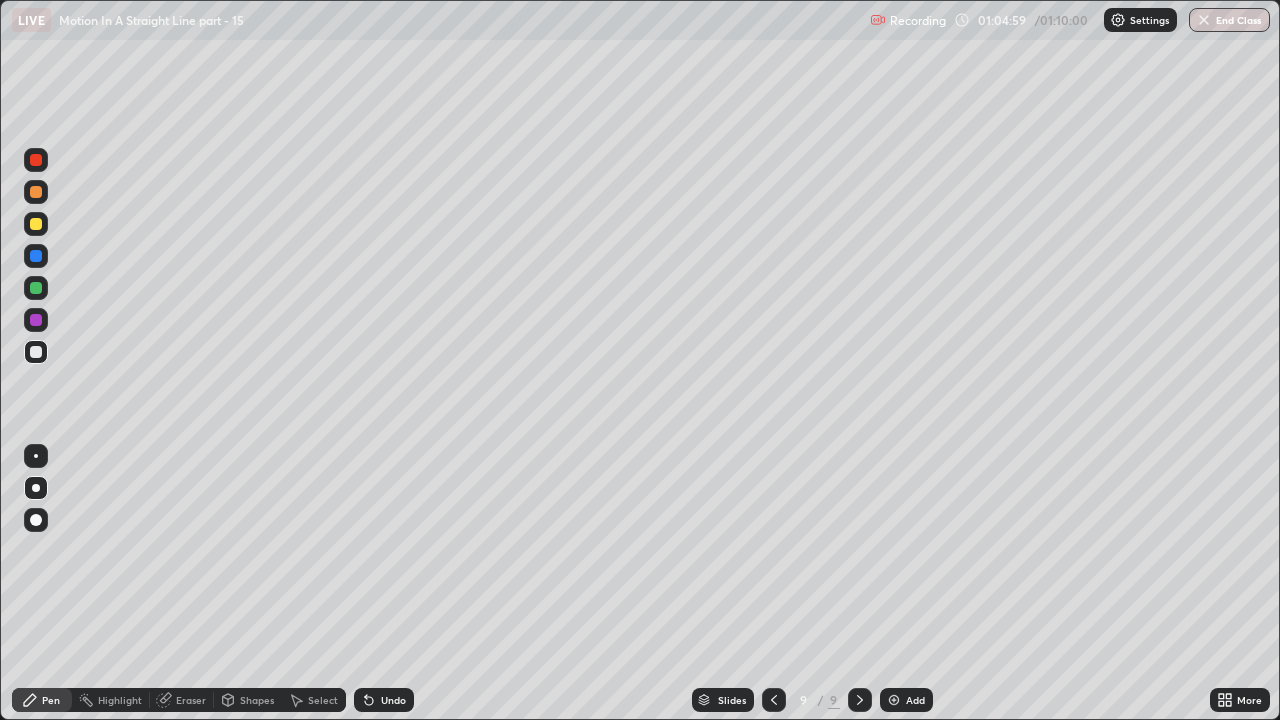 click 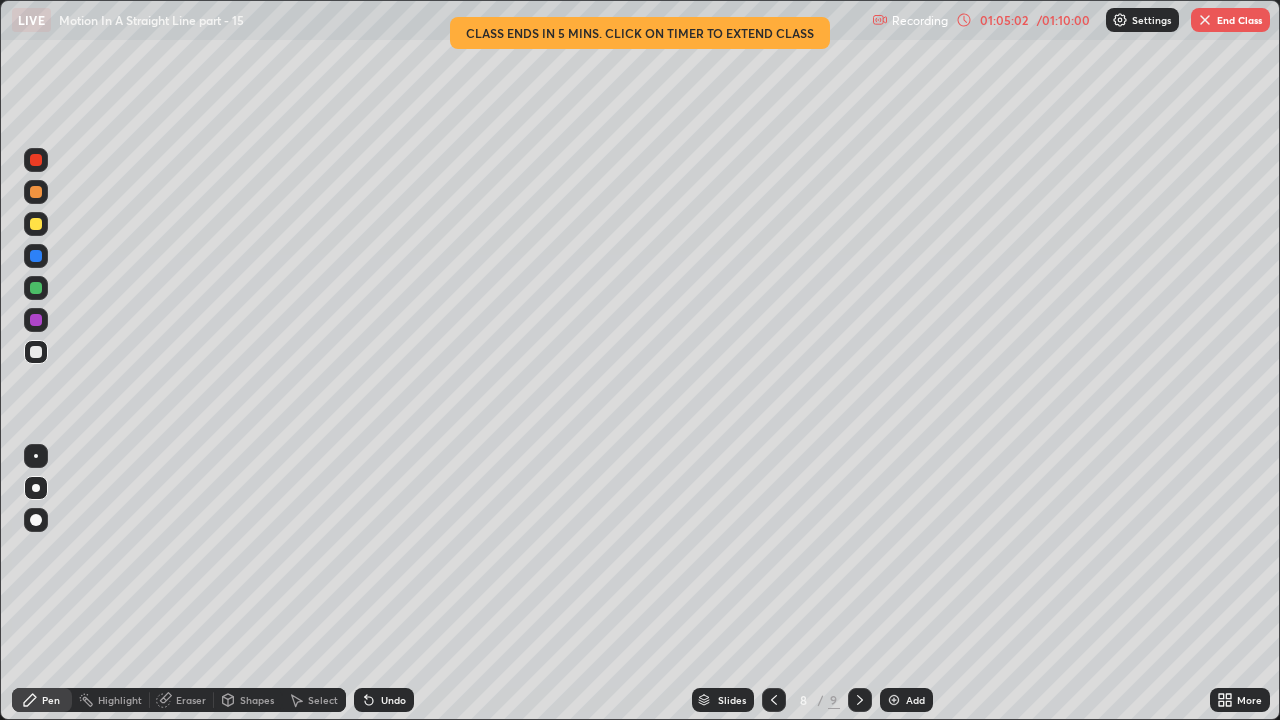 click 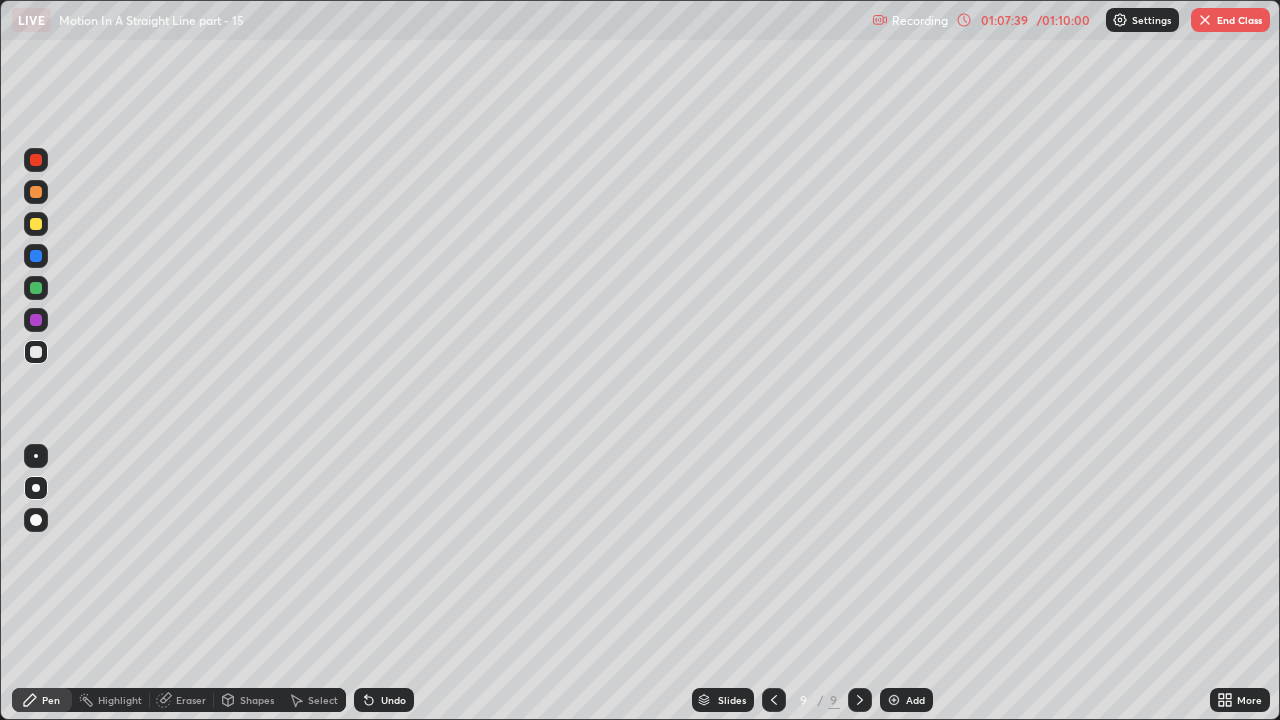 click on "End Class" at bounding box center [1230, 20] 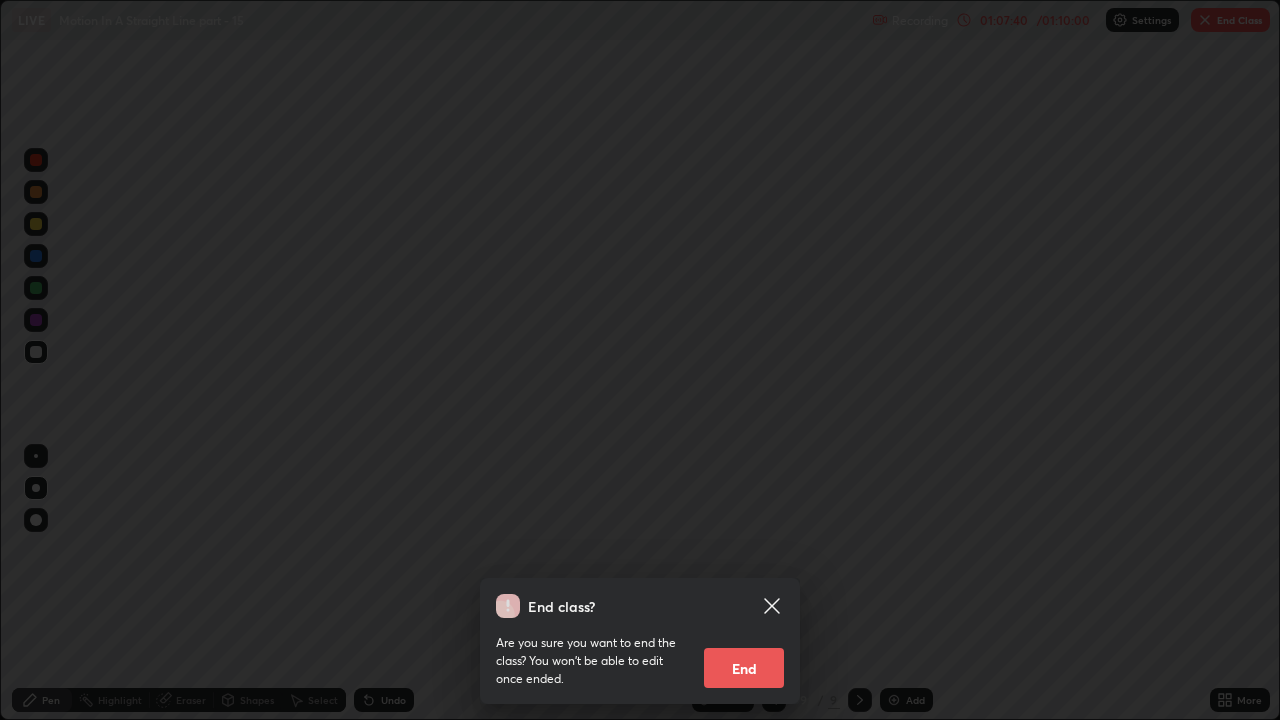 click on "End" at bounding box center (744, 668) 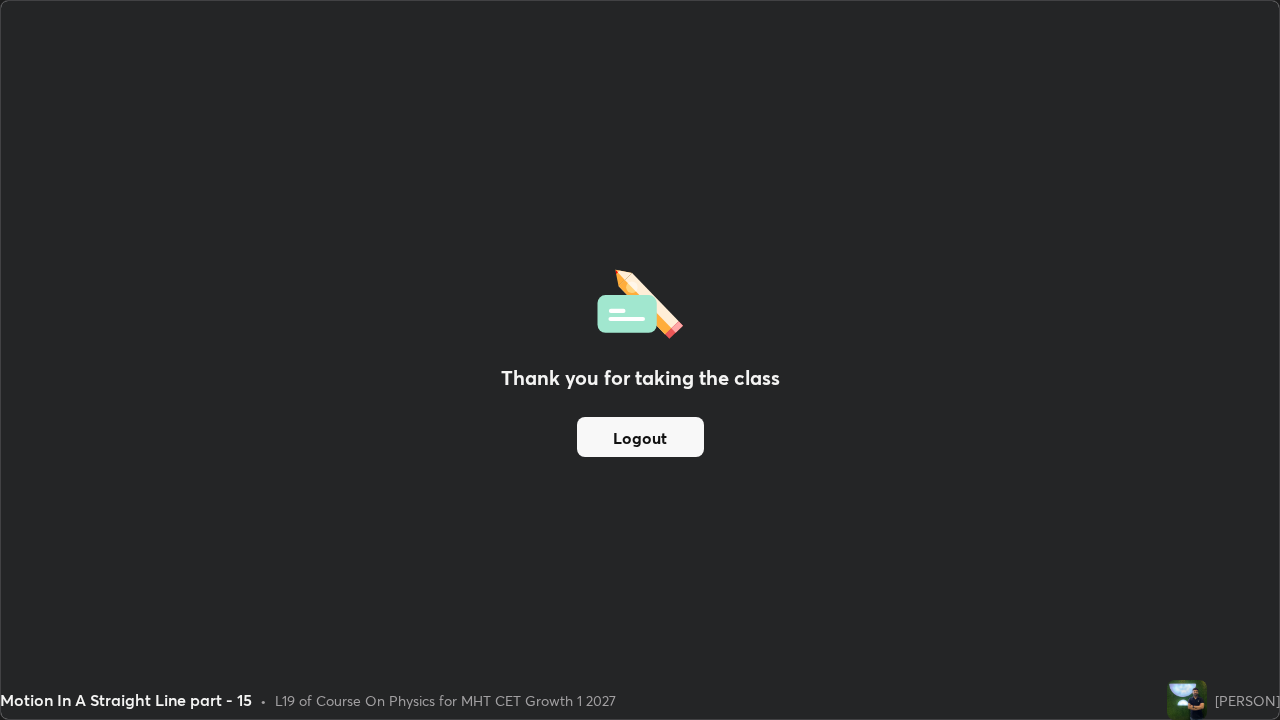 click on "Logout" at bounding box center (640, 437) 